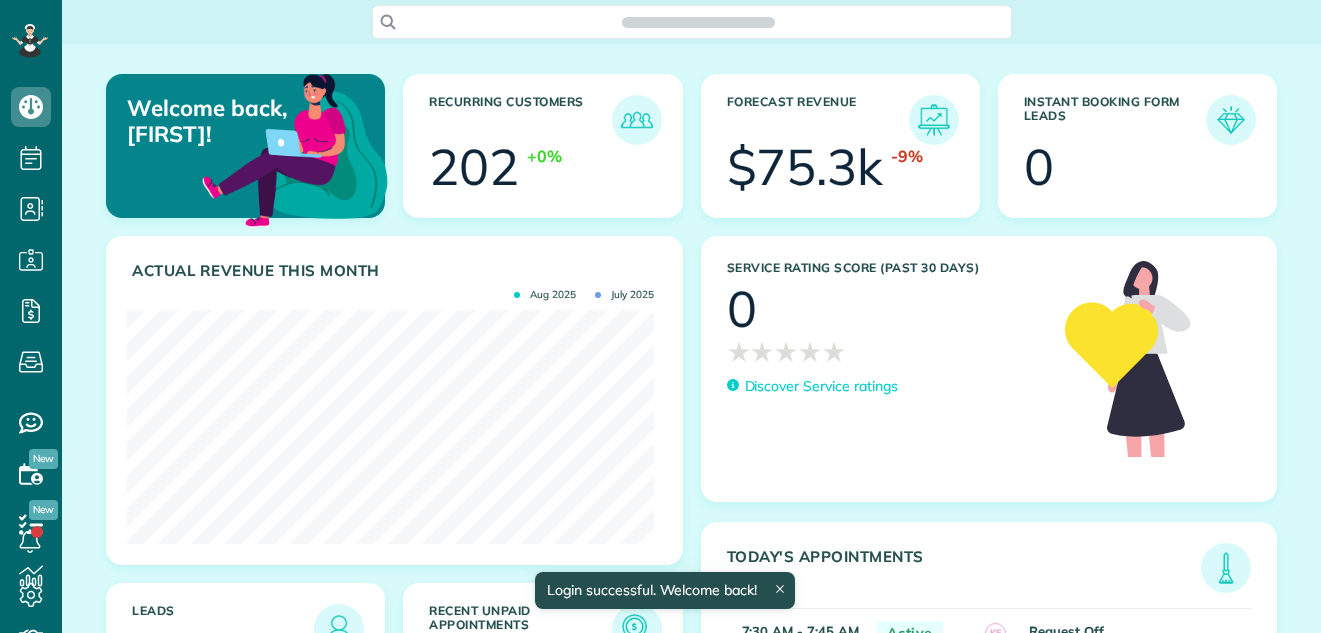 scroll, scrollTop: 0, scrollLeft: 0, axis: both 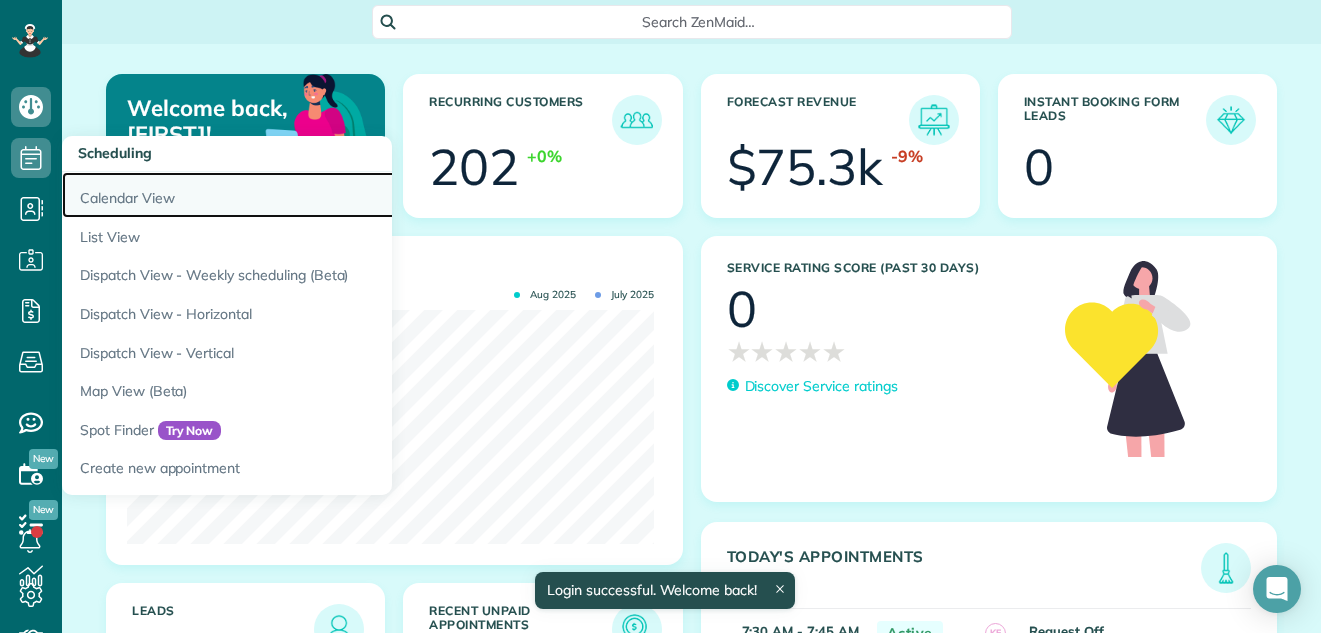 click on "Calendar View" at bounding box center (312, 195) 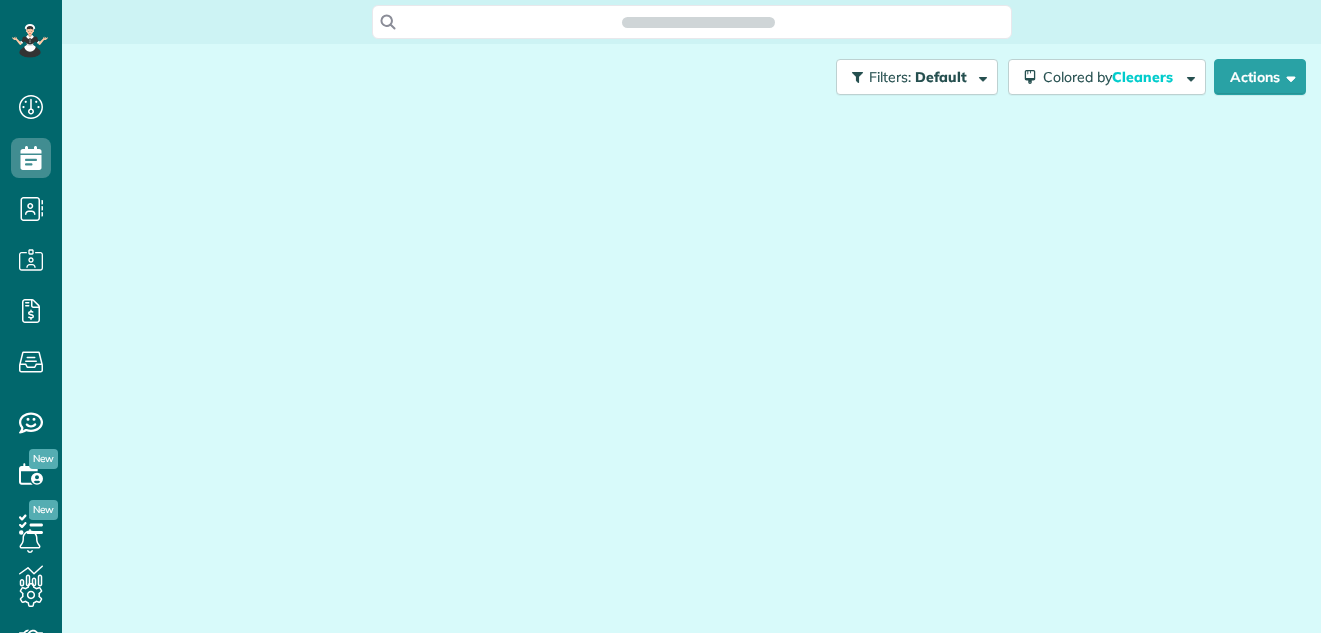 scroll, scrollTop: 0, scrollLeft: 0, axis: both 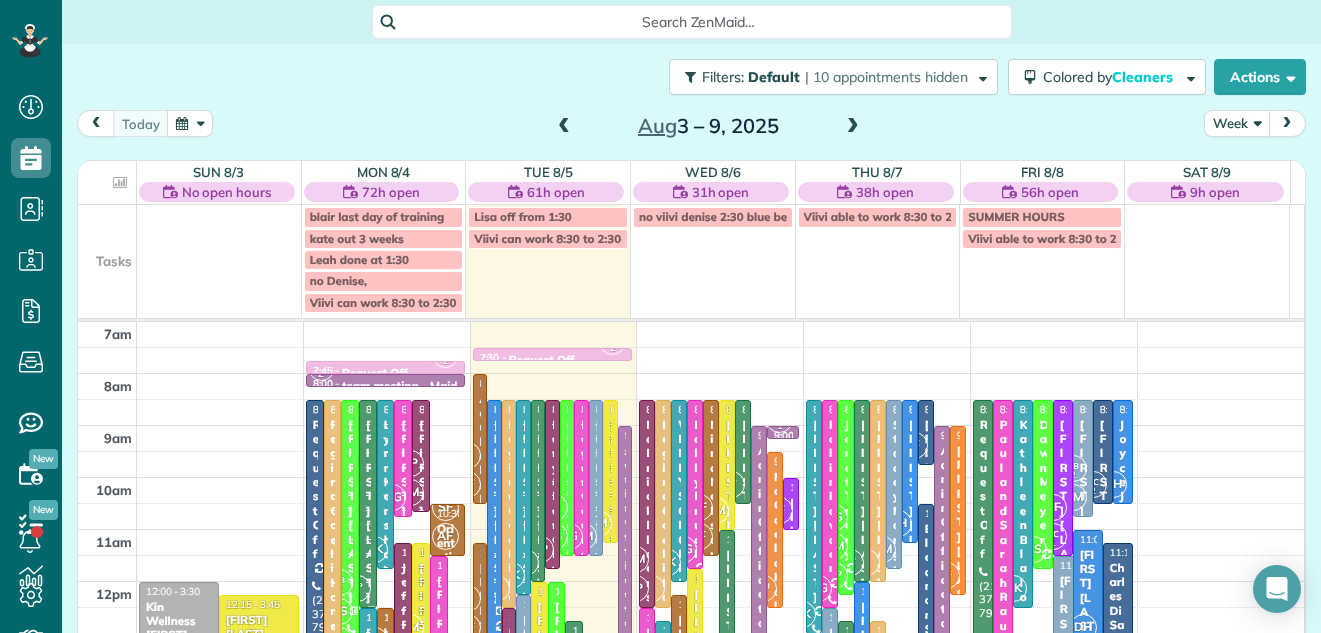 click on "Week" at bounding box center [1237, 123] 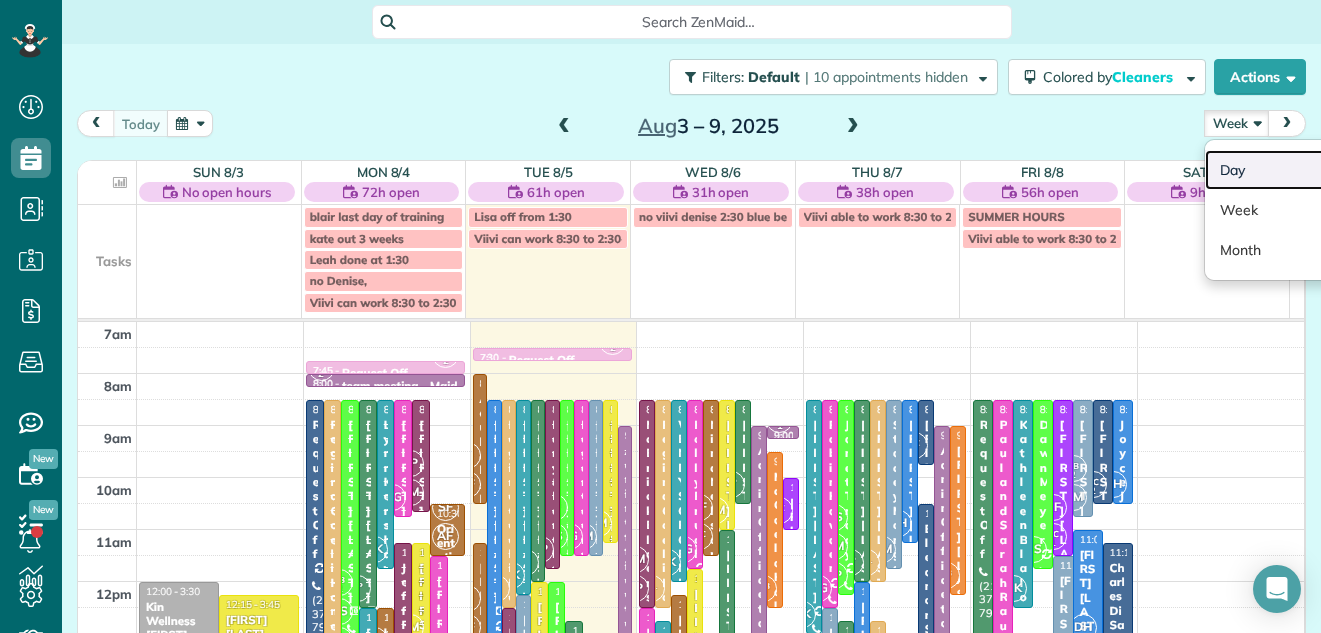 click on "Day" at bounding box center [1284, 170] 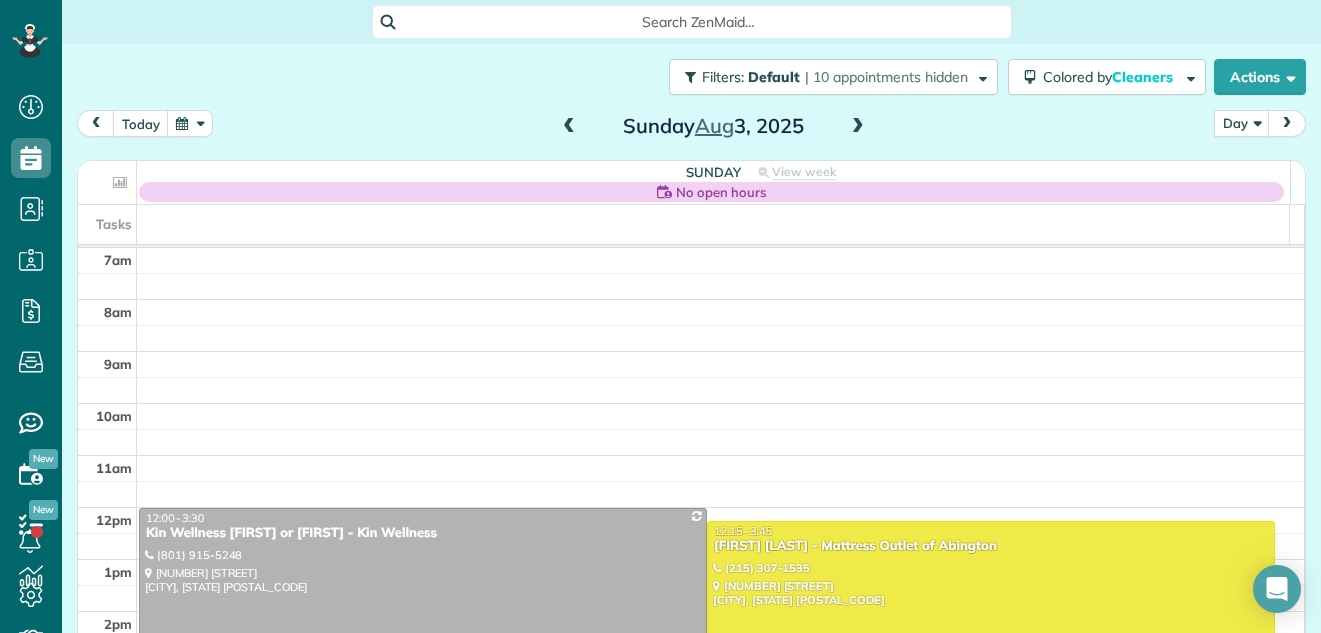 click at bounding box center (858, 127) 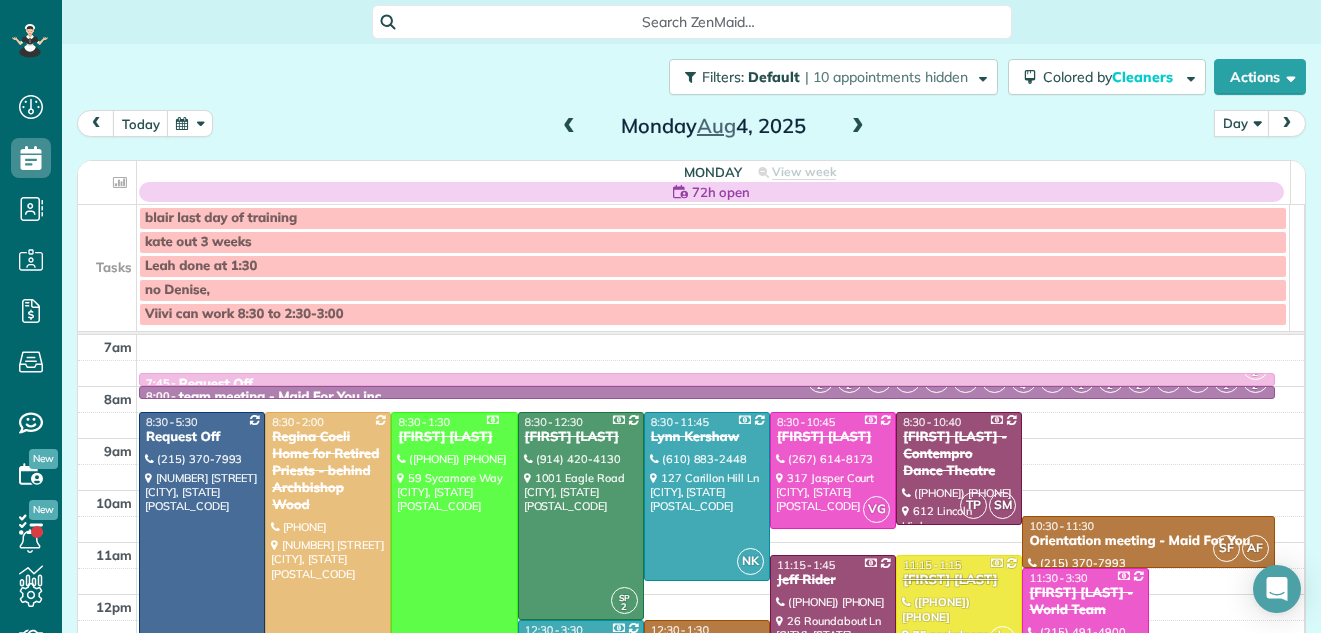 click at bounding box center [858, 127] 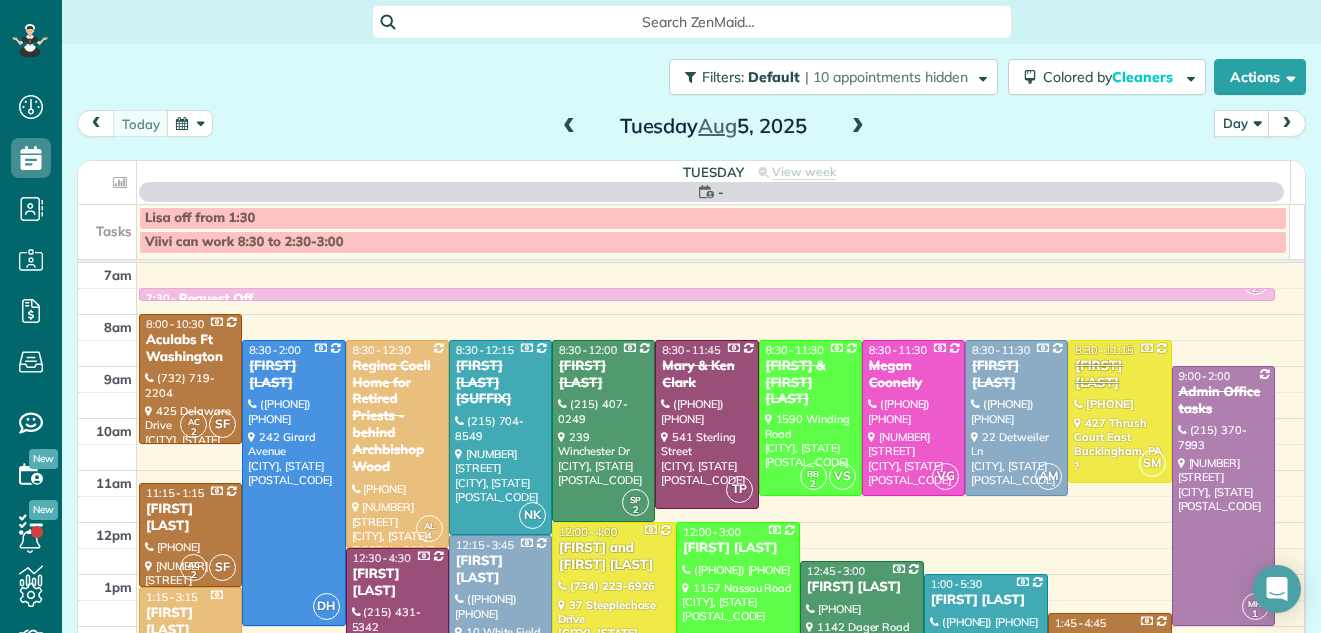 click at bounding box center [858, 127] 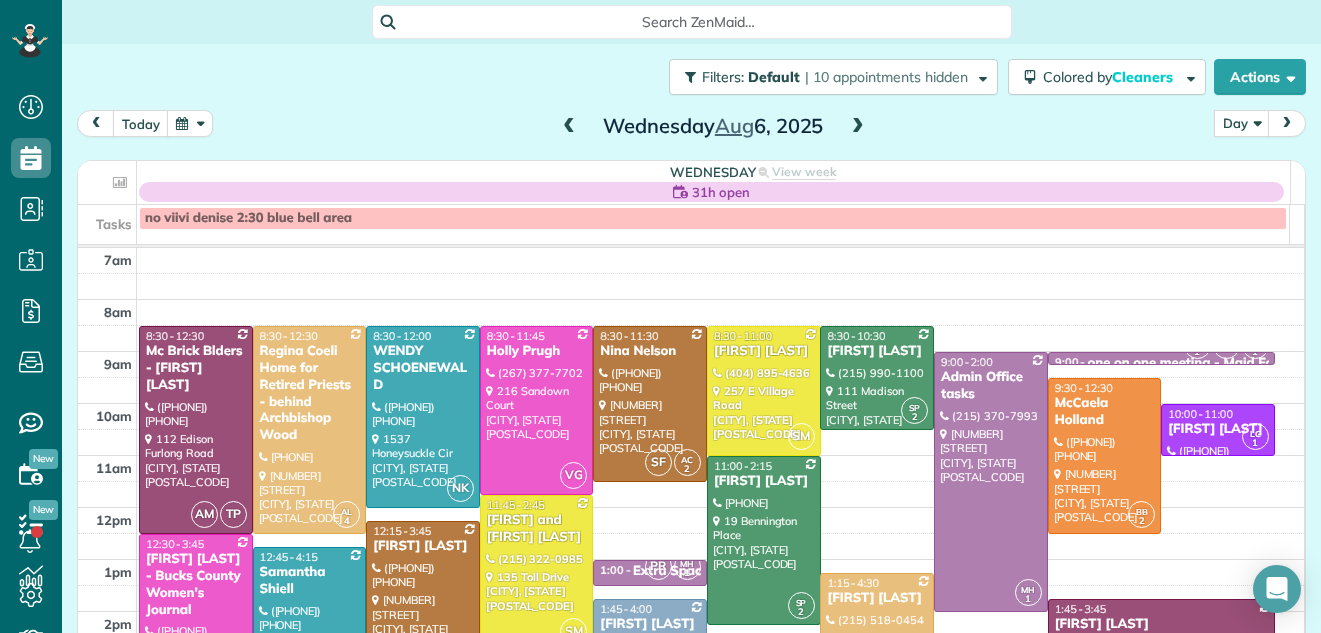 click at bounding box center [858, 127] 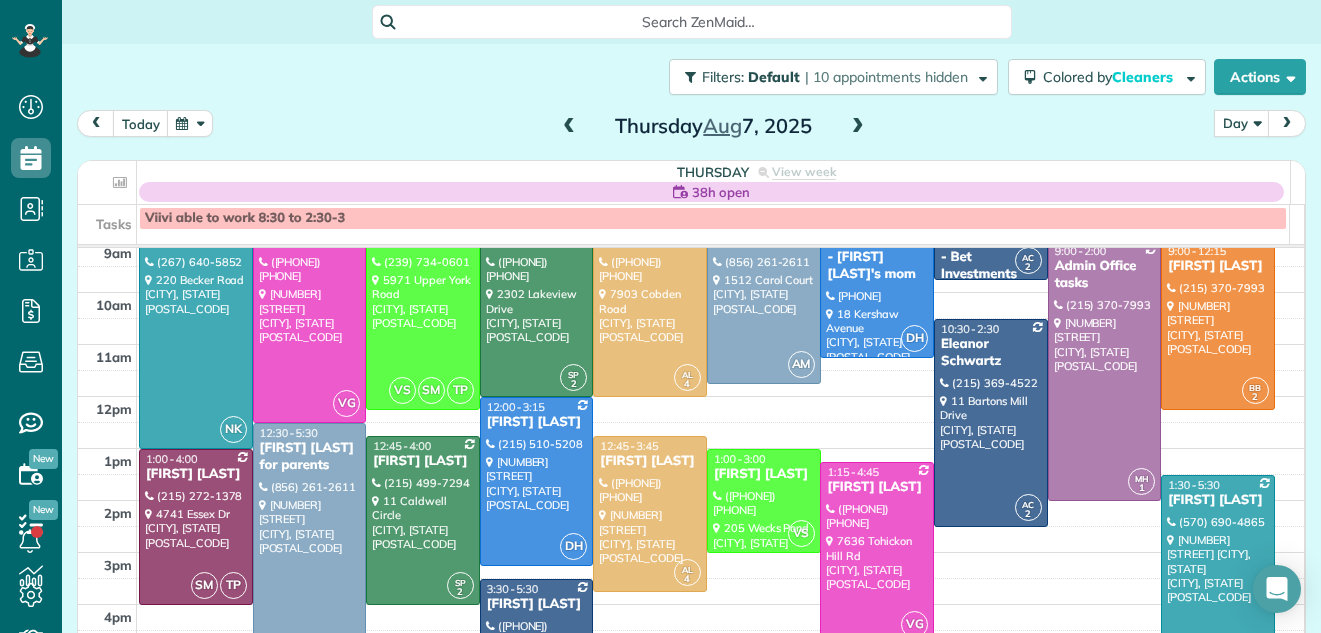 scroll, scrollTop: 58, scrollLeft: 0, axis: vertical 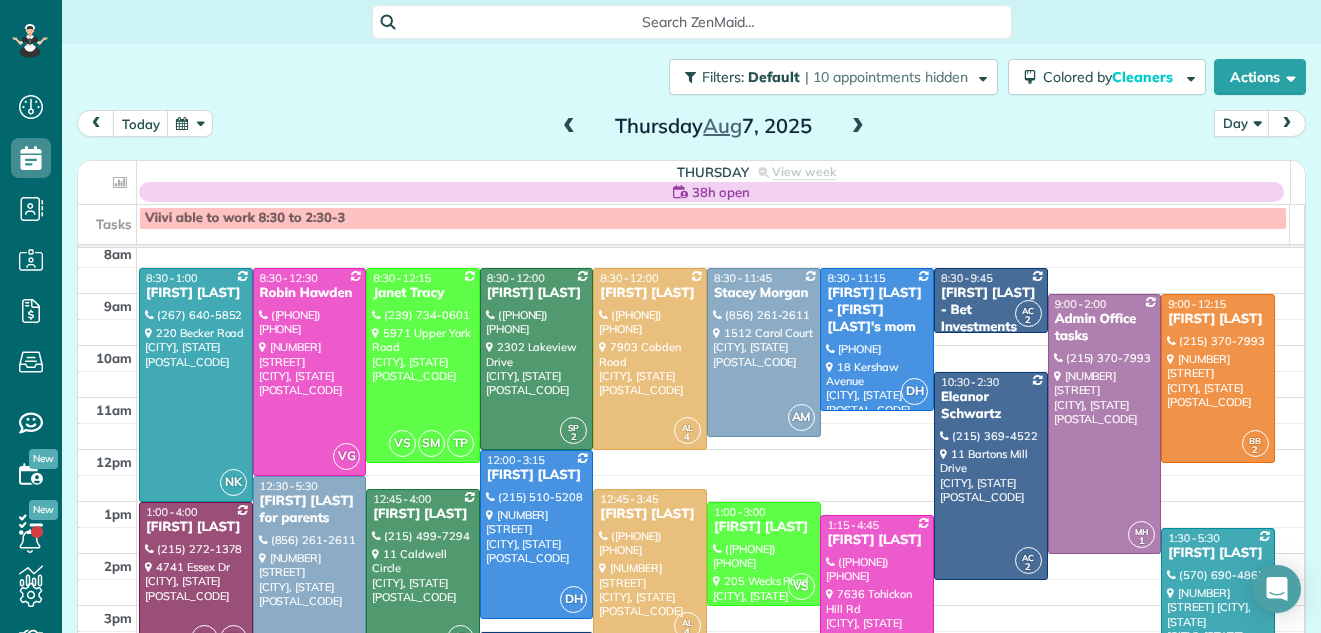 click at bounding box center [858, 127] 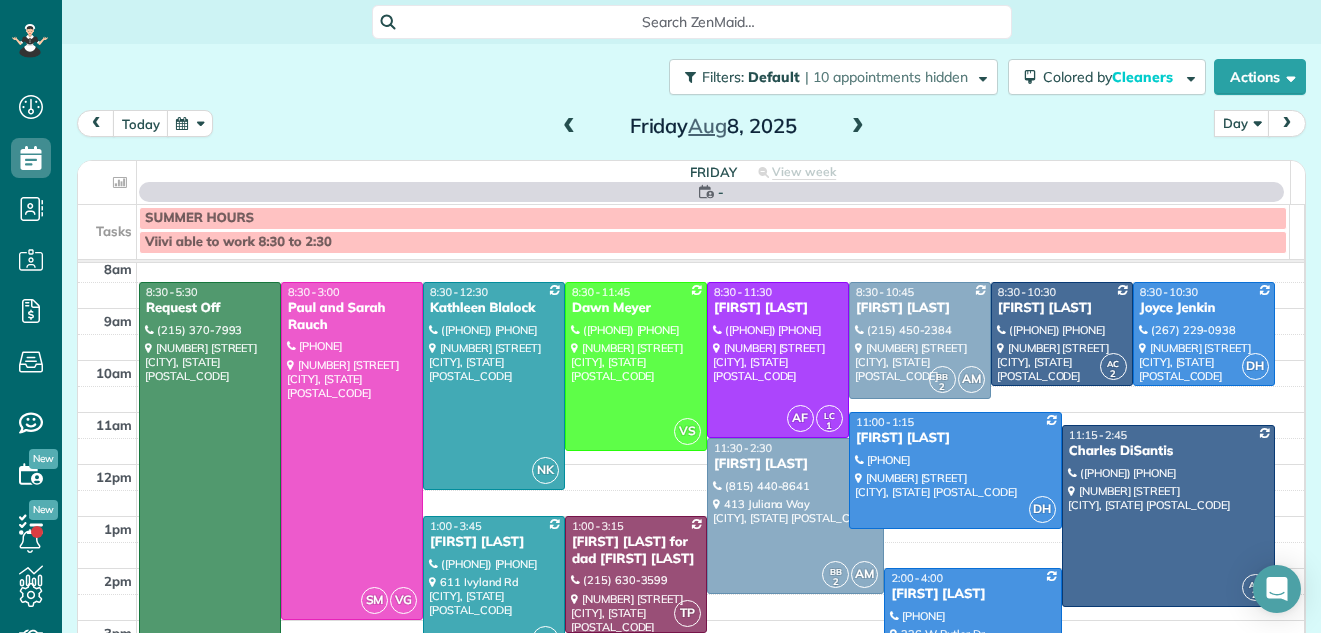 scroll, scrollTop: 0, scrollLeft: 0, axis: both 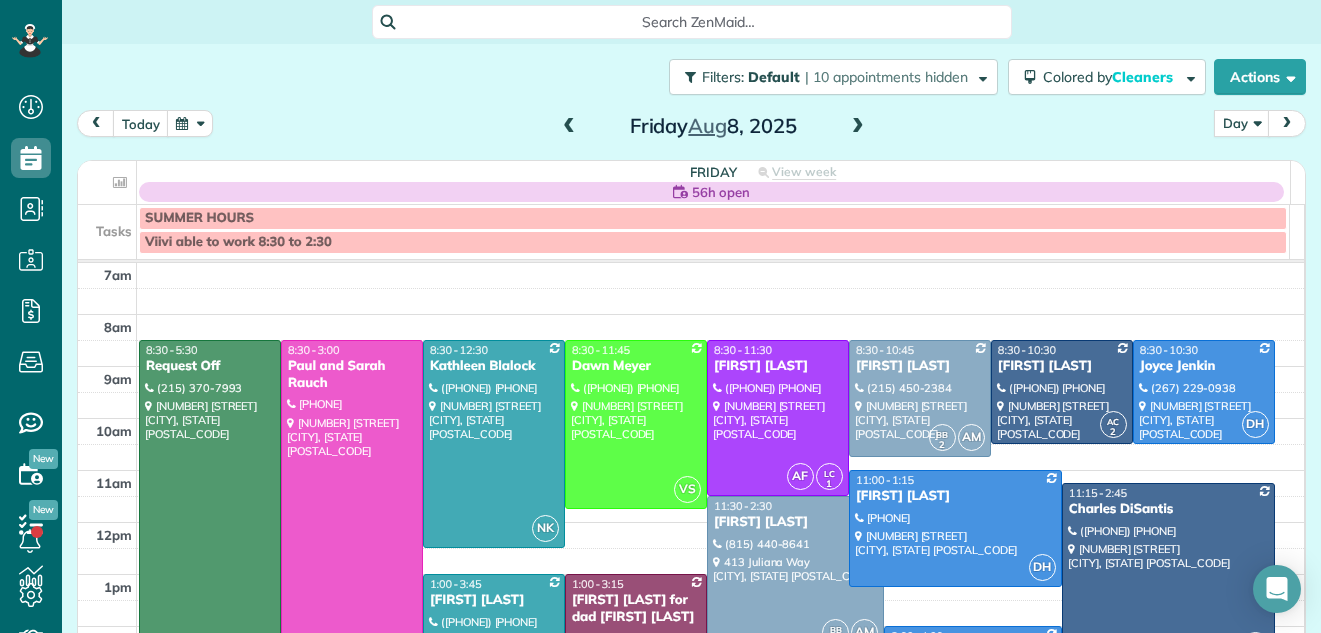 click at bounding box center [352, 509] 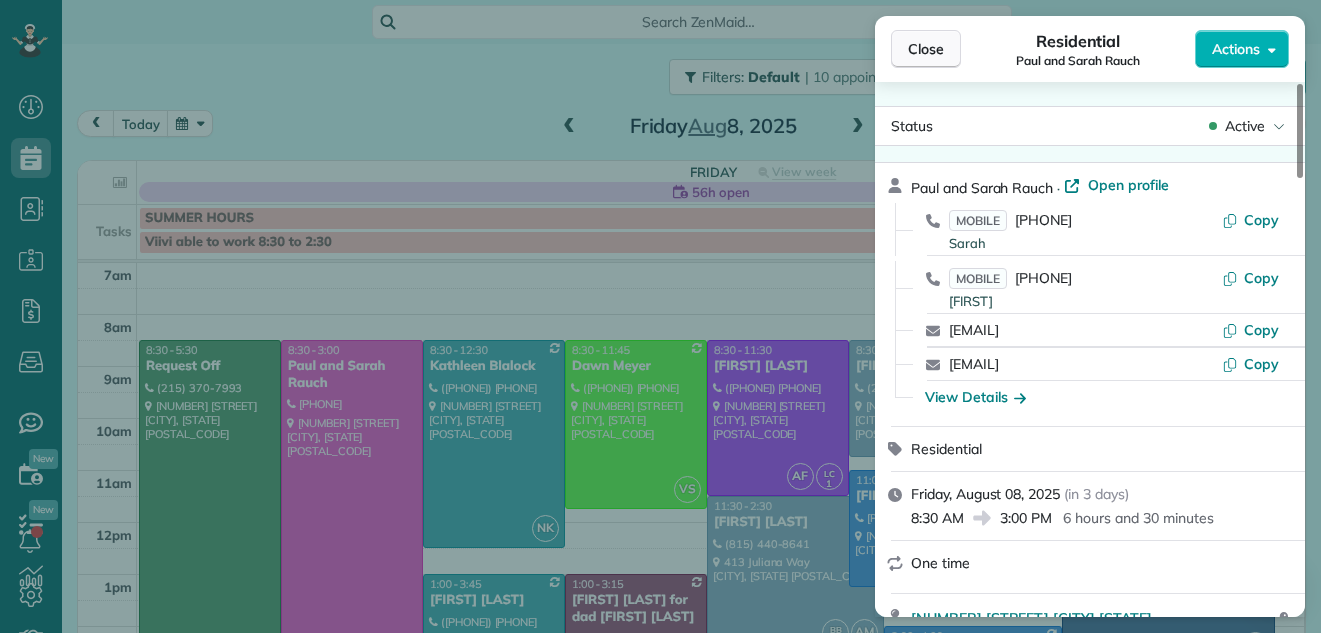click on "Close" at bounding box center [926, 49] 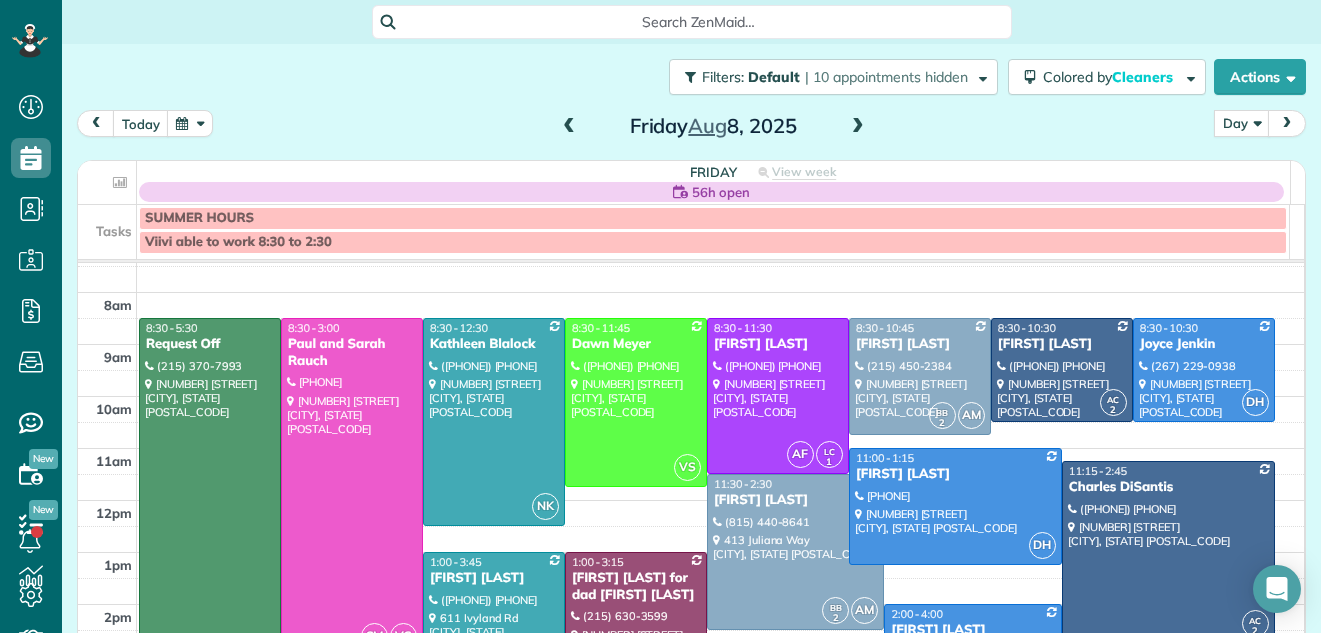 scroll, scrollTop: 12, scrollLeft: 0, axis: vertical 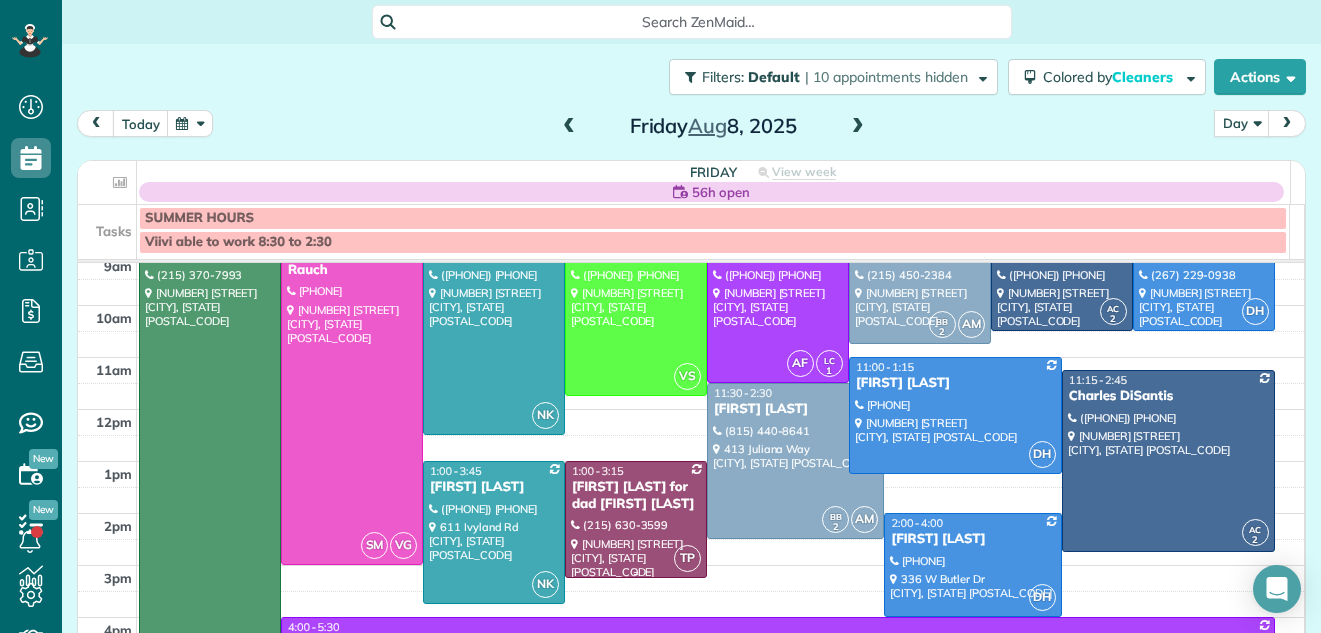 click on "Connie Mossop for dad Ed Andrus" at bounding box center (636, 496) 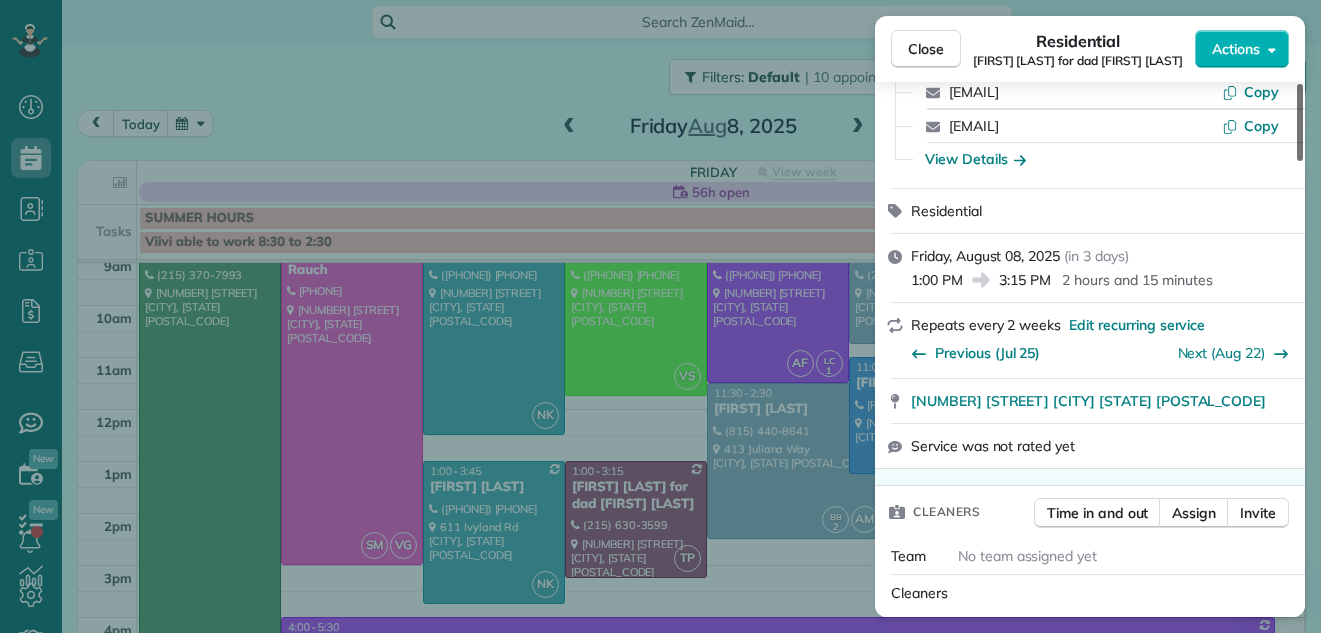 scroll, scrollTop: 270, scrollLeft: 0, axis: vertical 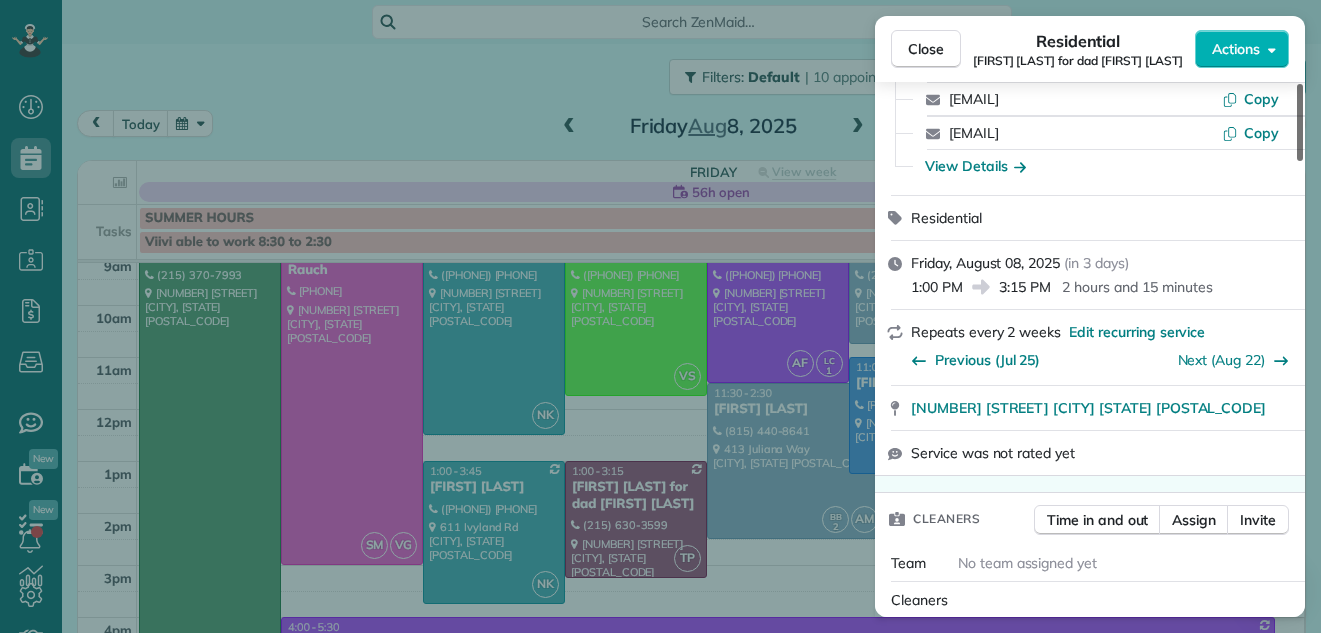 drag, startPoint x: 1300, startPoint y: 112, endPoint x: 1293, endPoint y: 151, distance: 39.623226 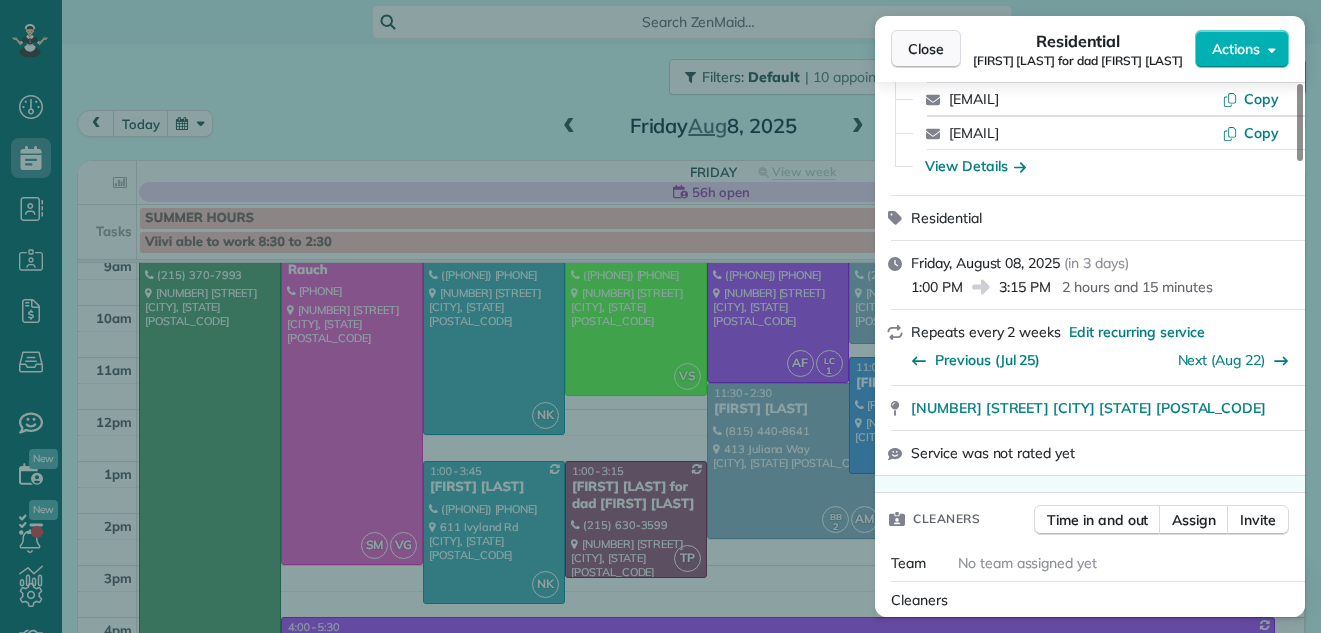 click on "Close" at bounding box center [926, 49] 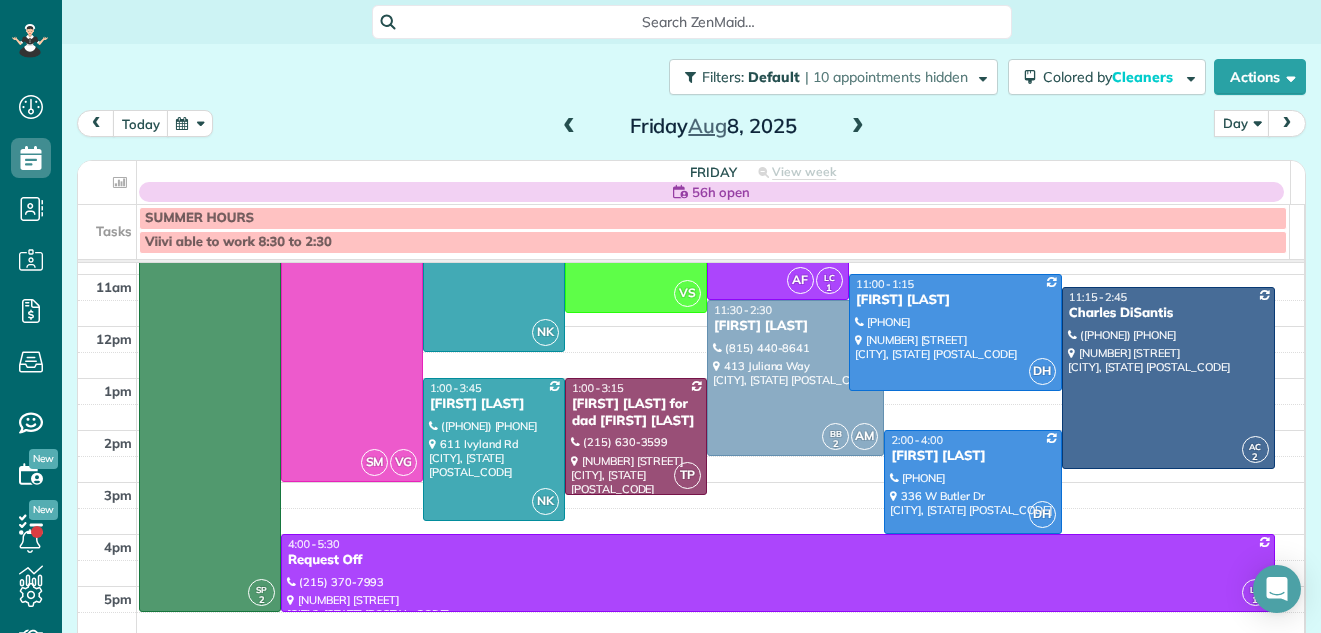 scroll, scrollTop: 228, scrollLeft: 0, axis: vertical 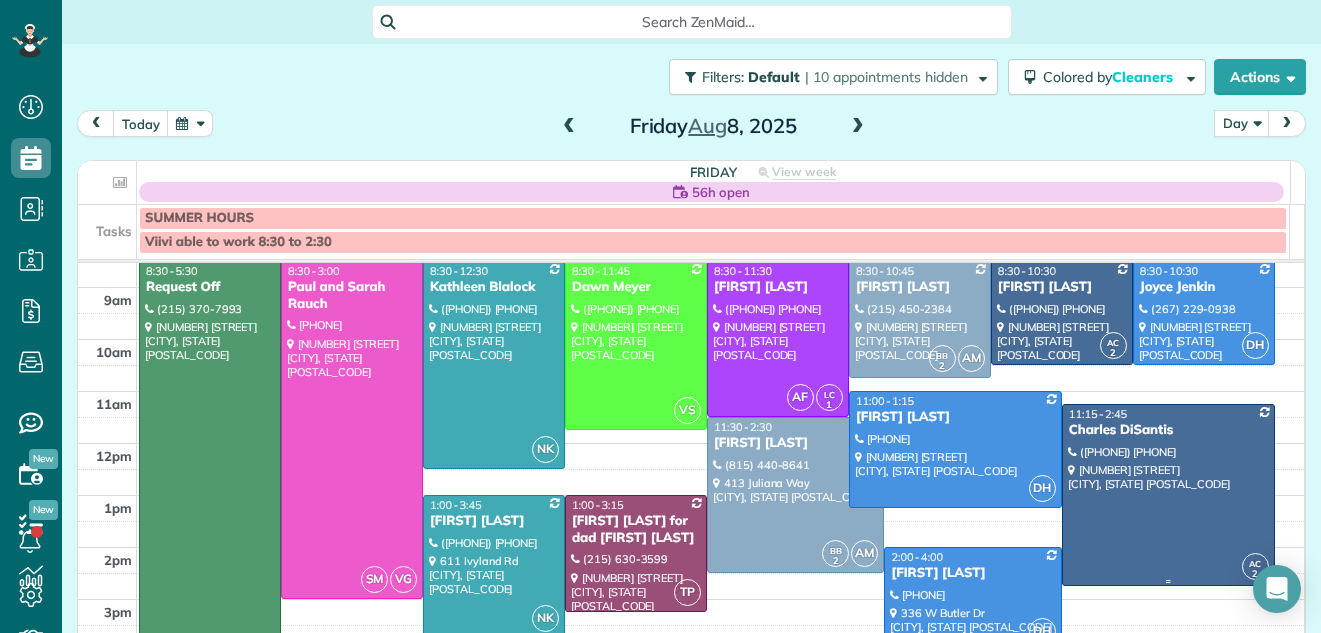click at bounding box center (1168, 495) 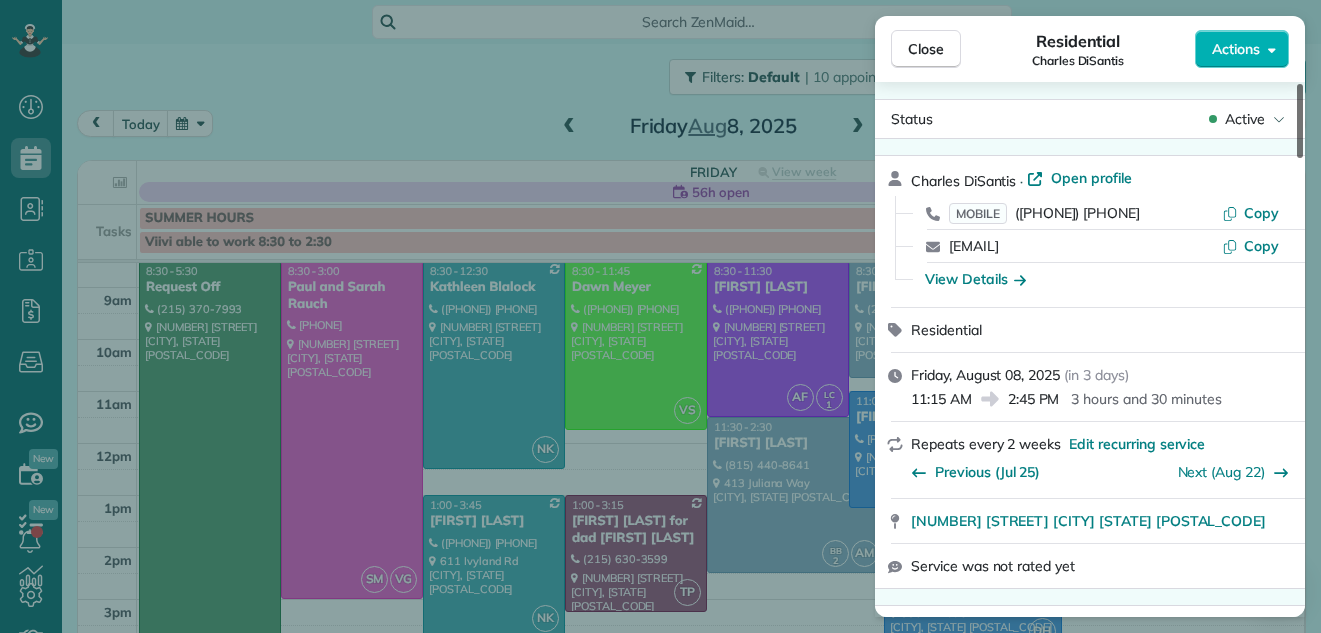 scroll, scrollTop: 0, scrollLeft: 0, axis: both 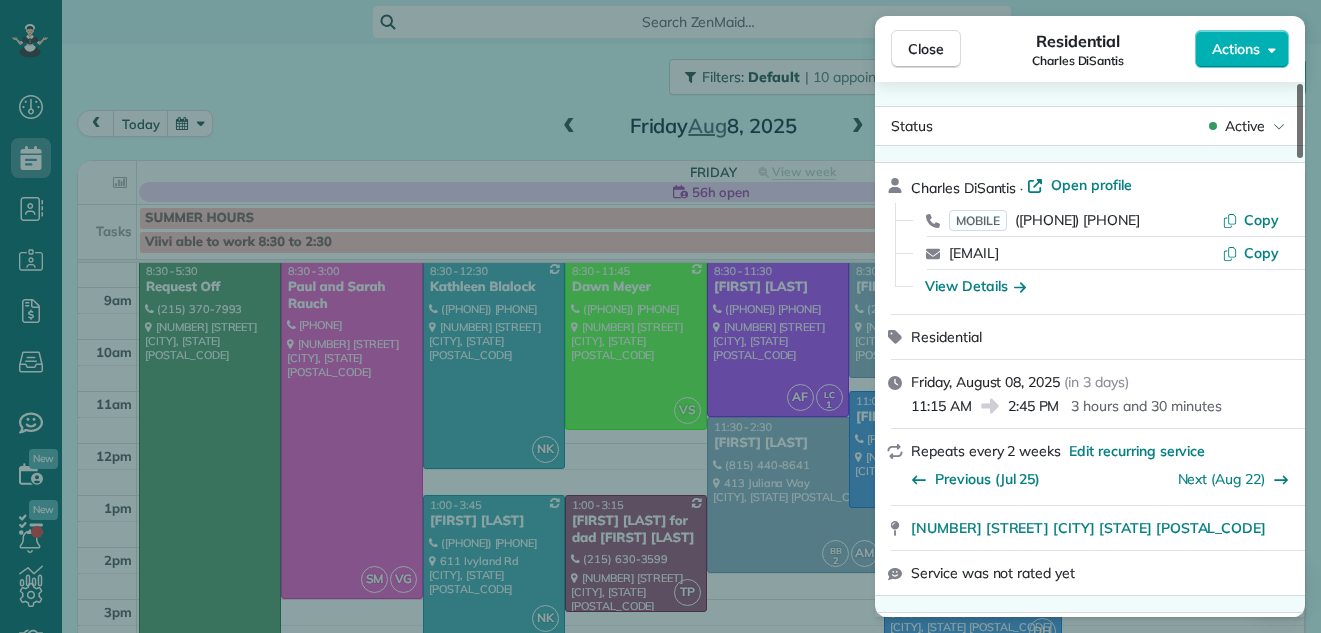 drag, startPoint x: 1300, startPoint y: 136, endPoint x: 1287, endPoint y: 136, distance: 13 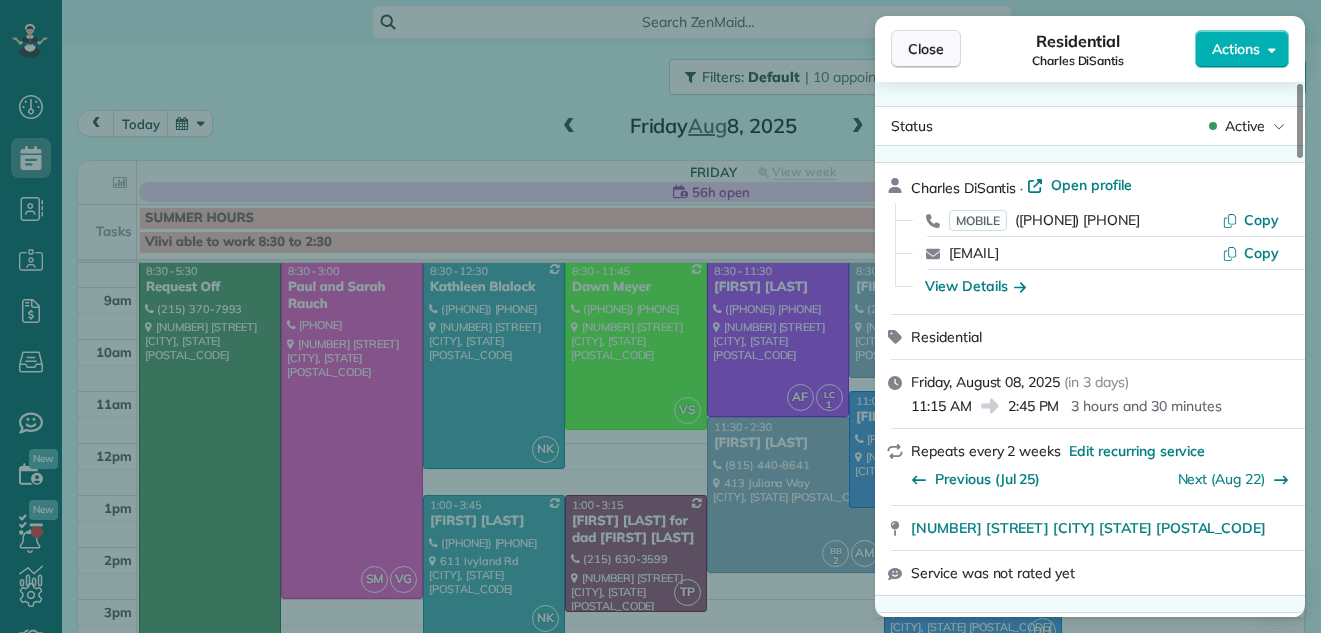 click on "Close" at bounding box center (926, 49) 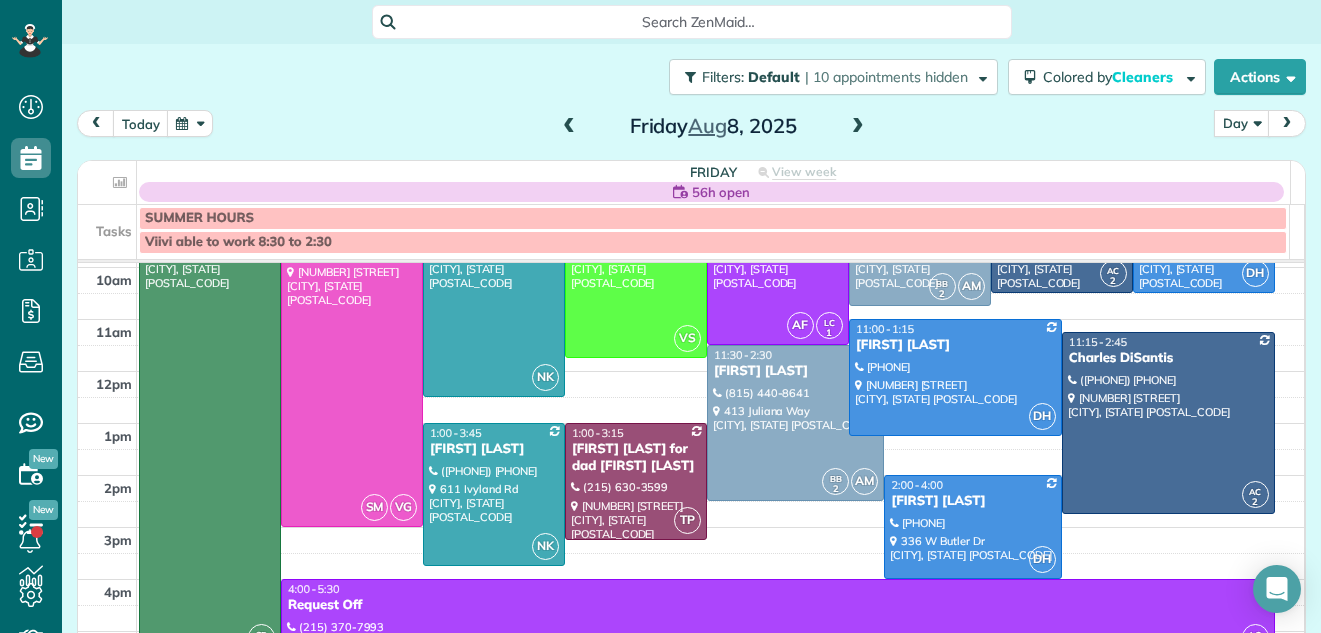 scroll, scrollTop: 101, scrollLeft: 0, axis: vertical 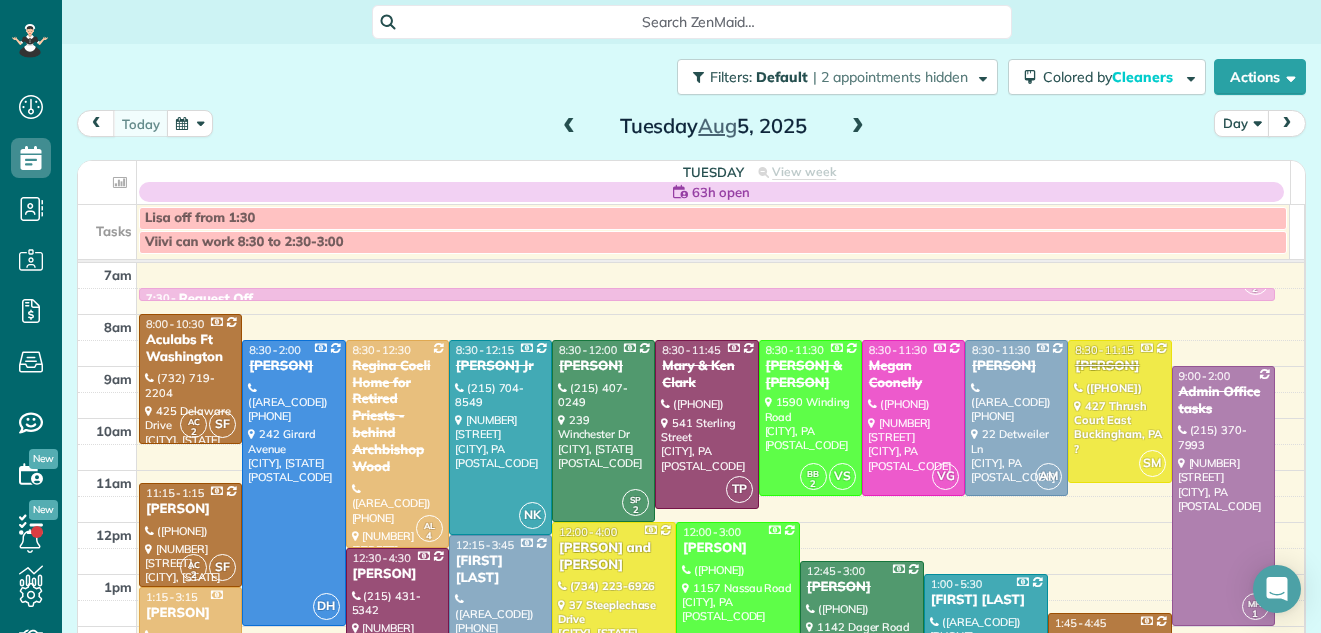 click at bounding box center [858, 127] 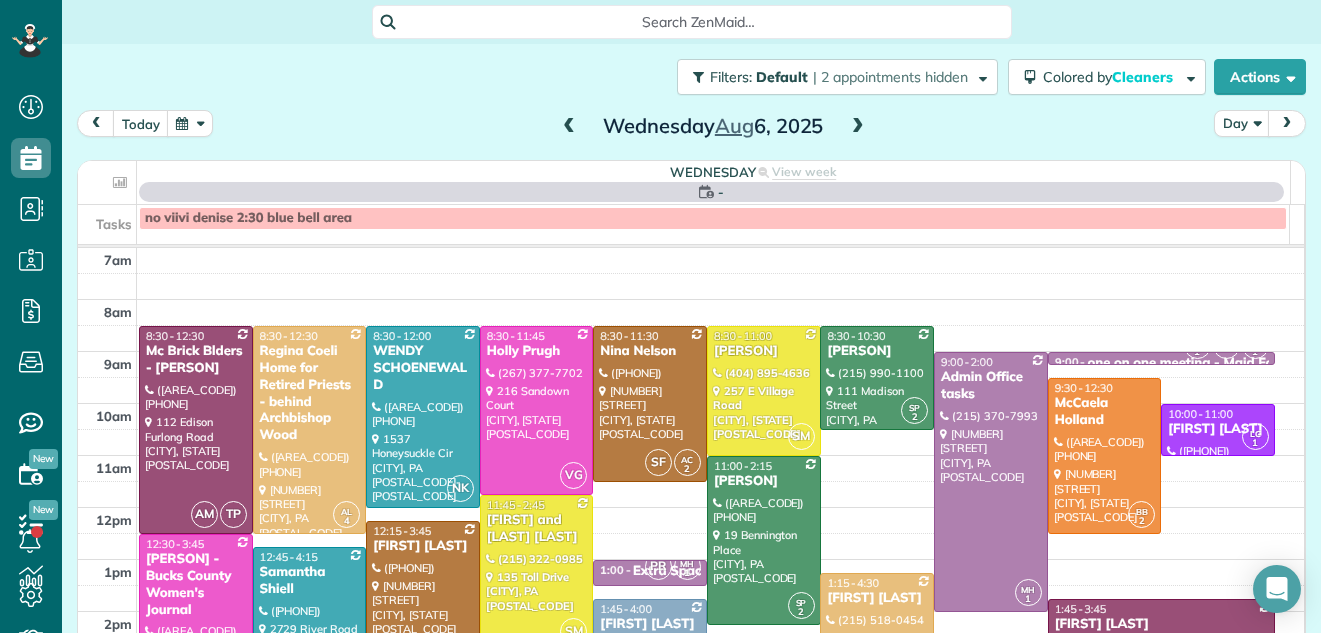 click at bounding box center [858, 127] 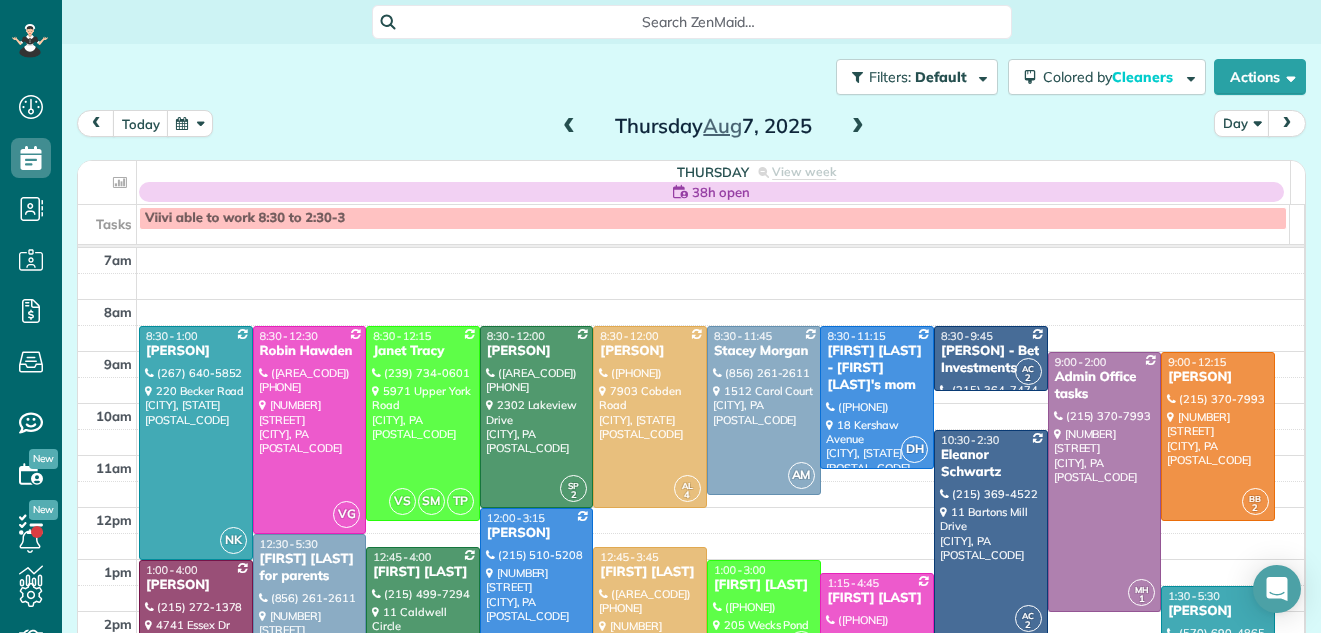 click at bounding box center (858, 127) 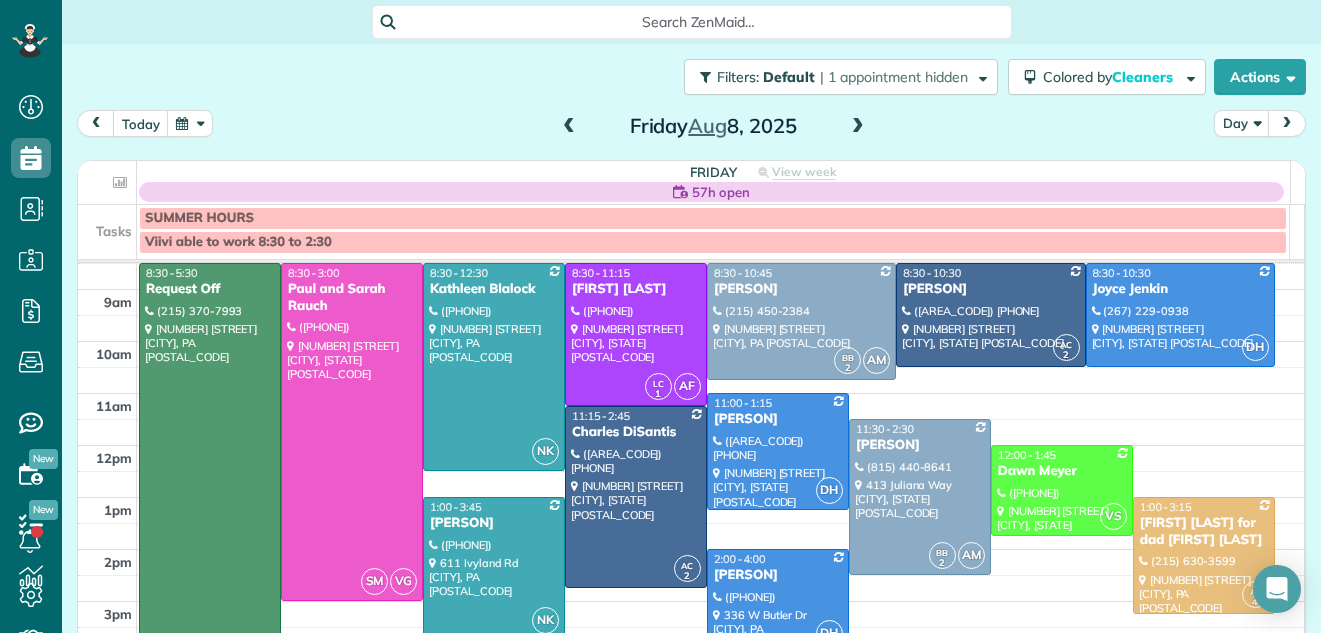 scroll, scrollTop: 30, scrollLeft: 0, axis: vertical 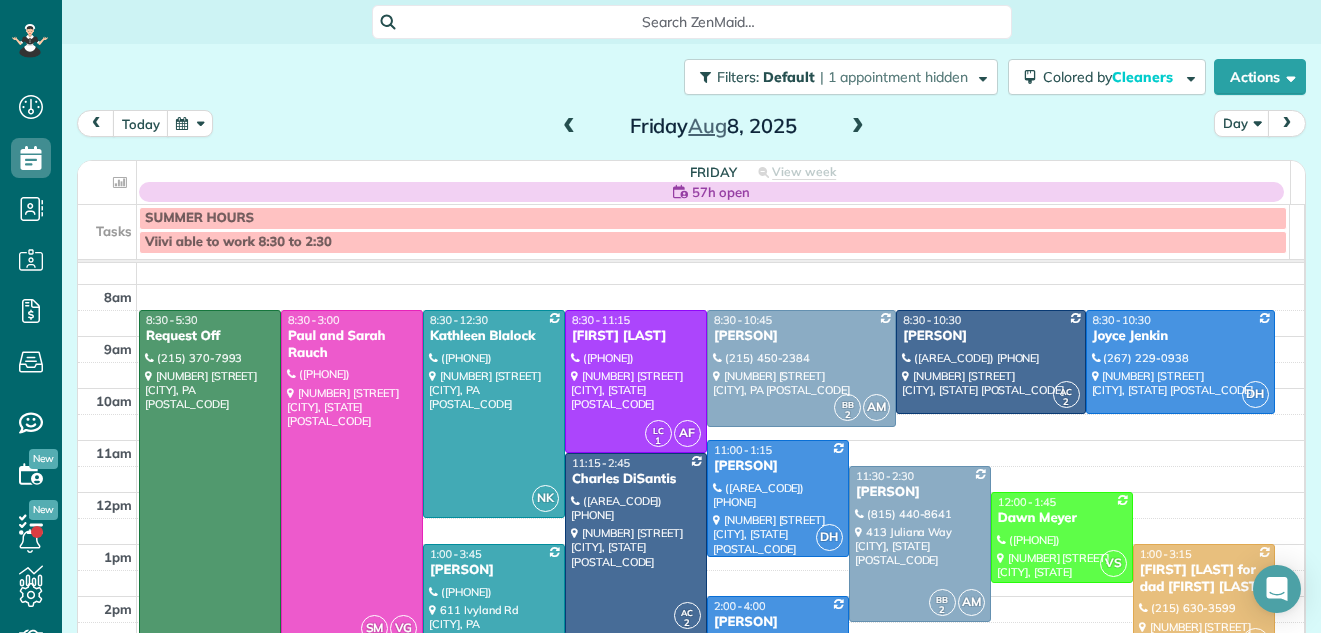 click at bounding box center [352, 479] 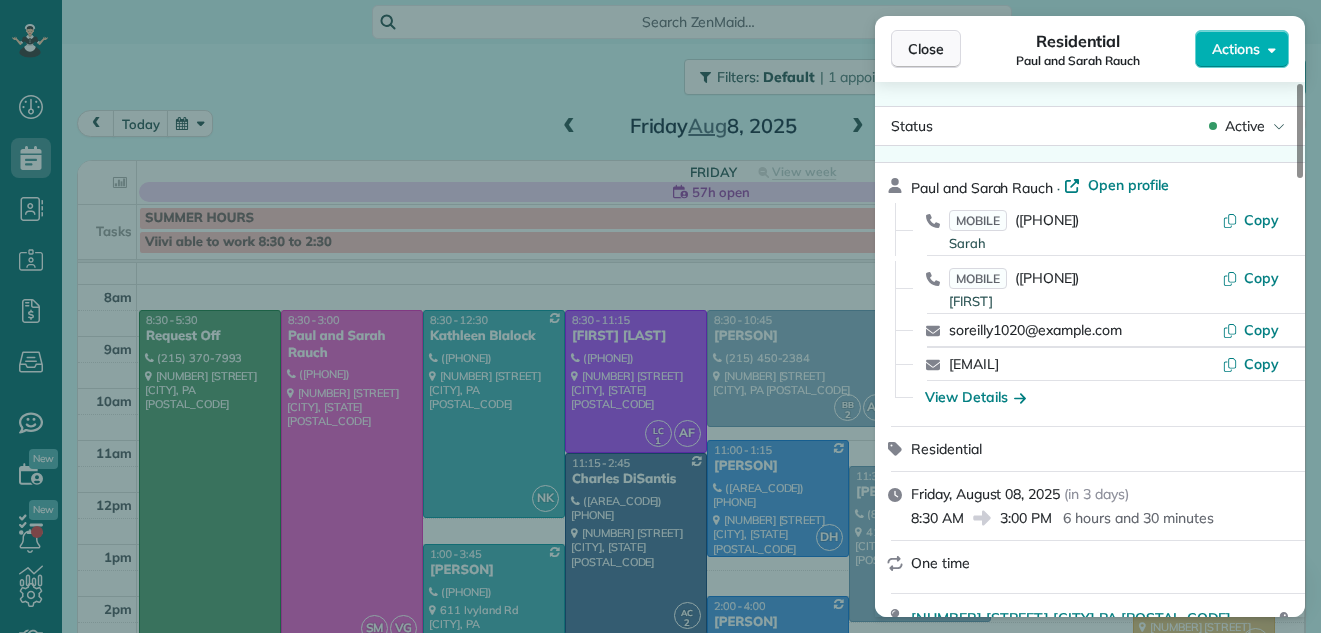 click on "Close" at bounding box center [926, 49] 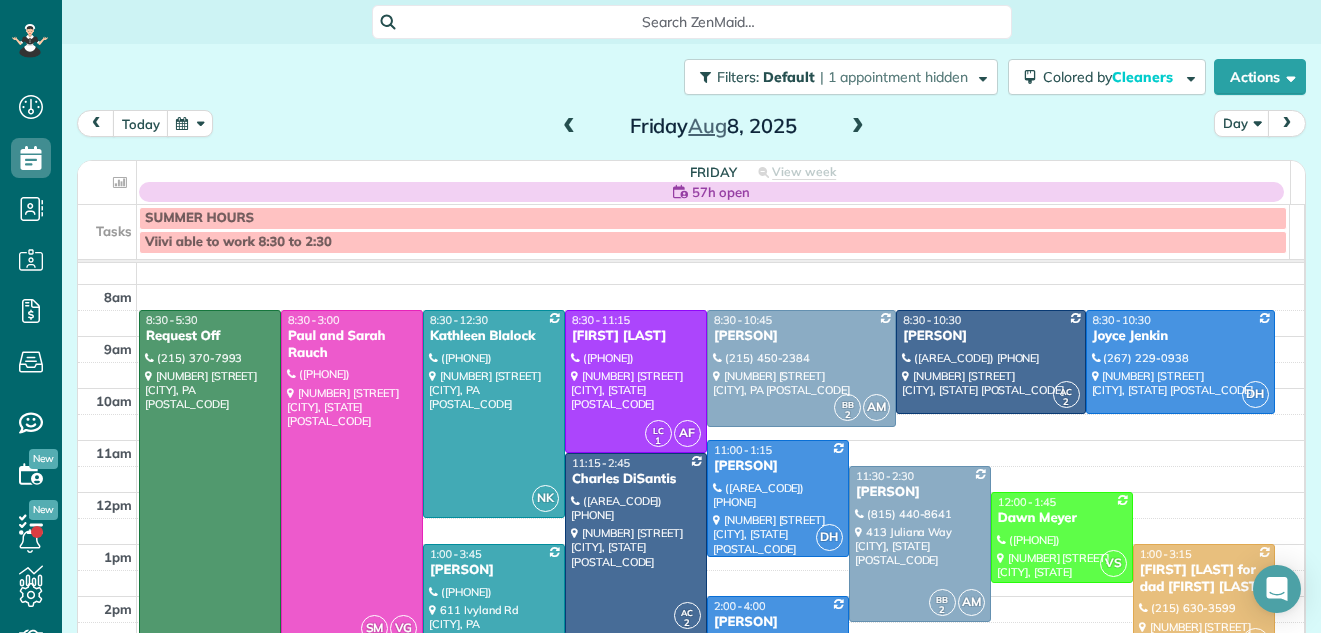 click at bounding box center [569, 127] 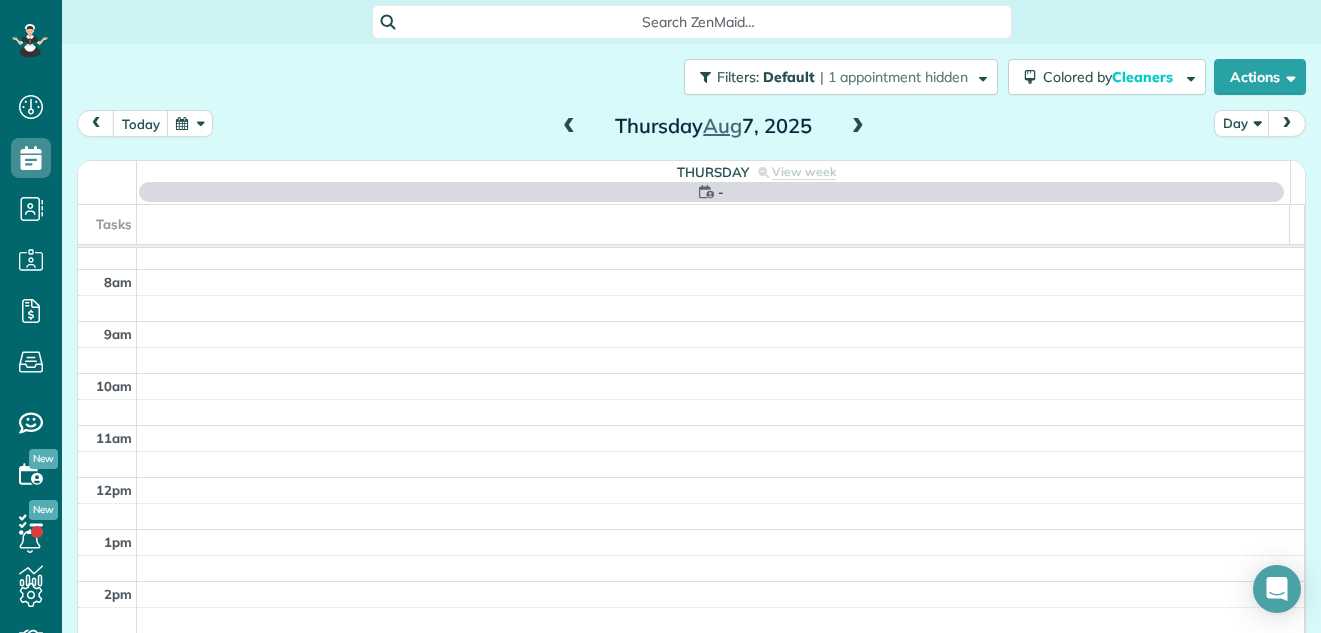 scroll, scrollTop: 0, scrollLeft: 0, axis: both 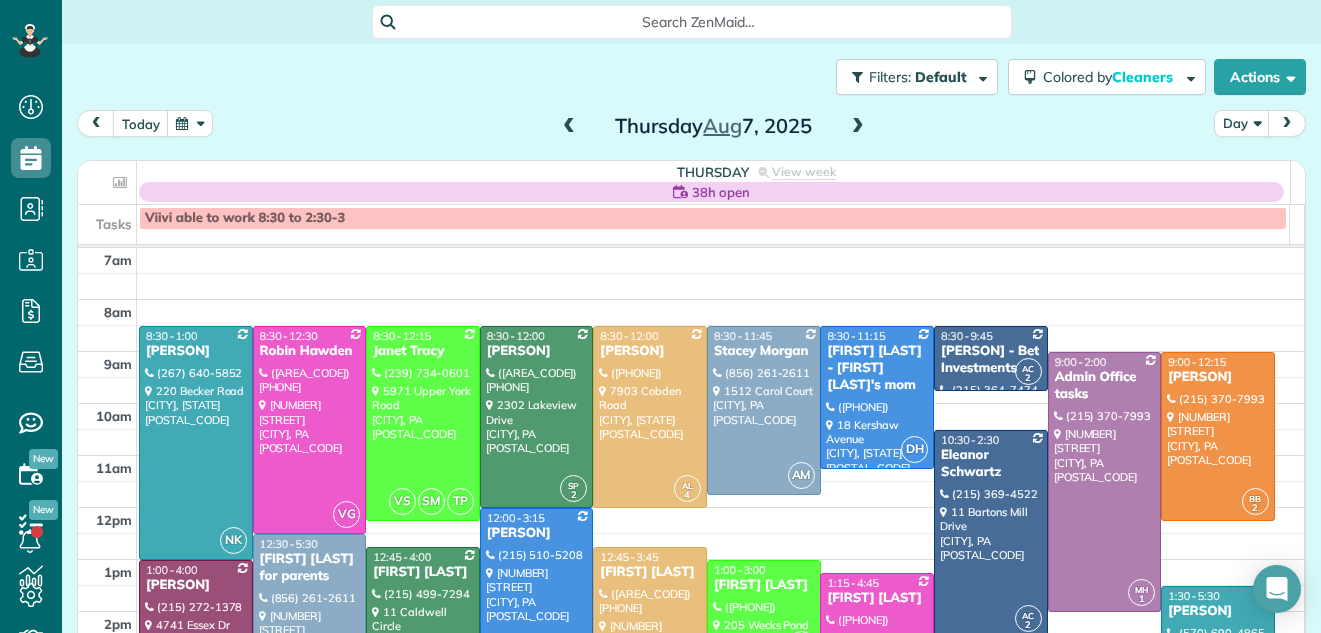 click at bounding box center [569, 127] 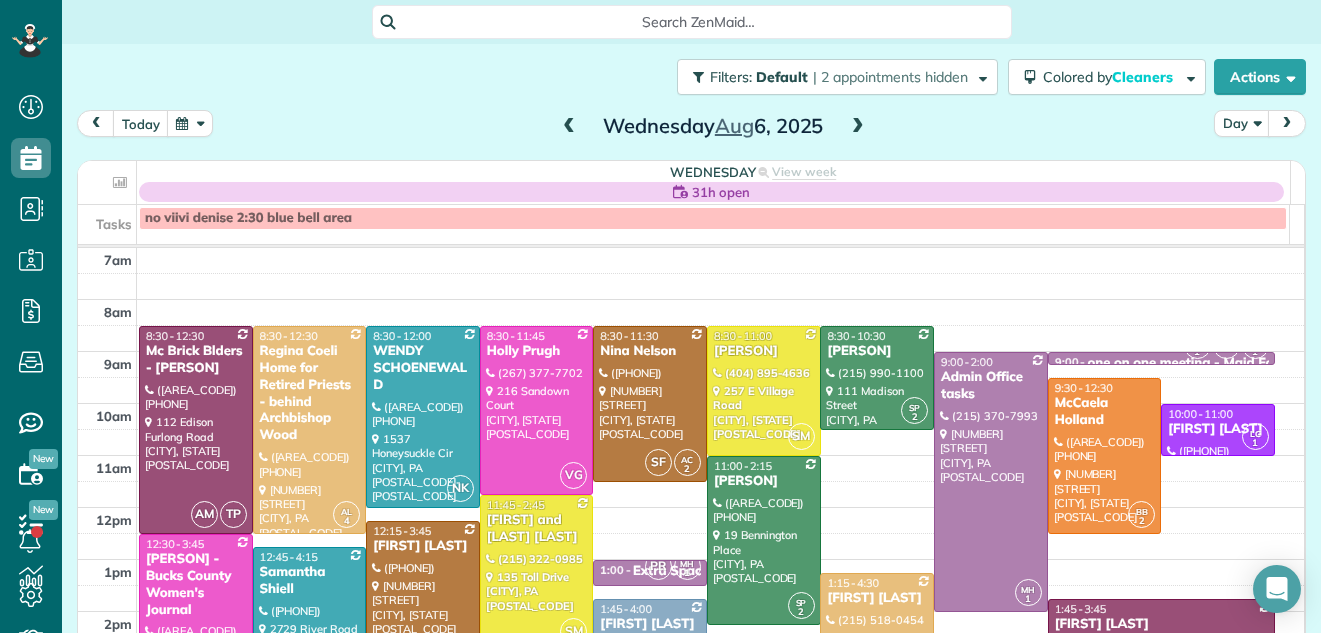 click at bounding box center [569, 127] 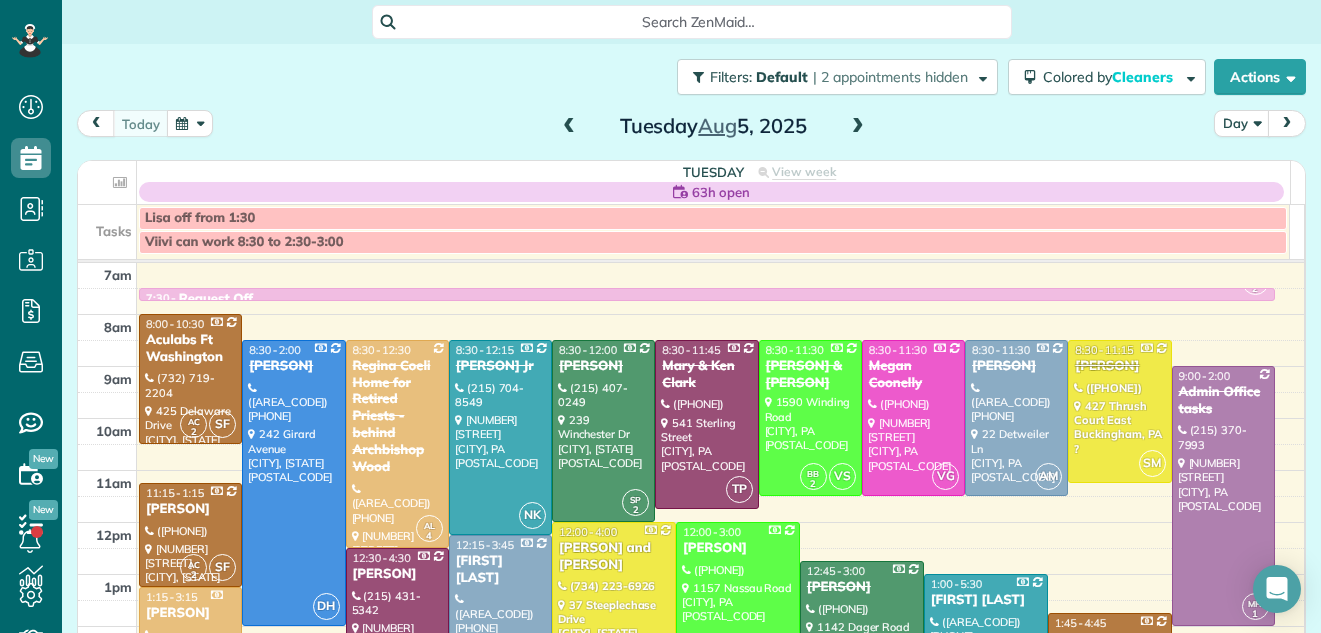click at bounding box center [569, 127] 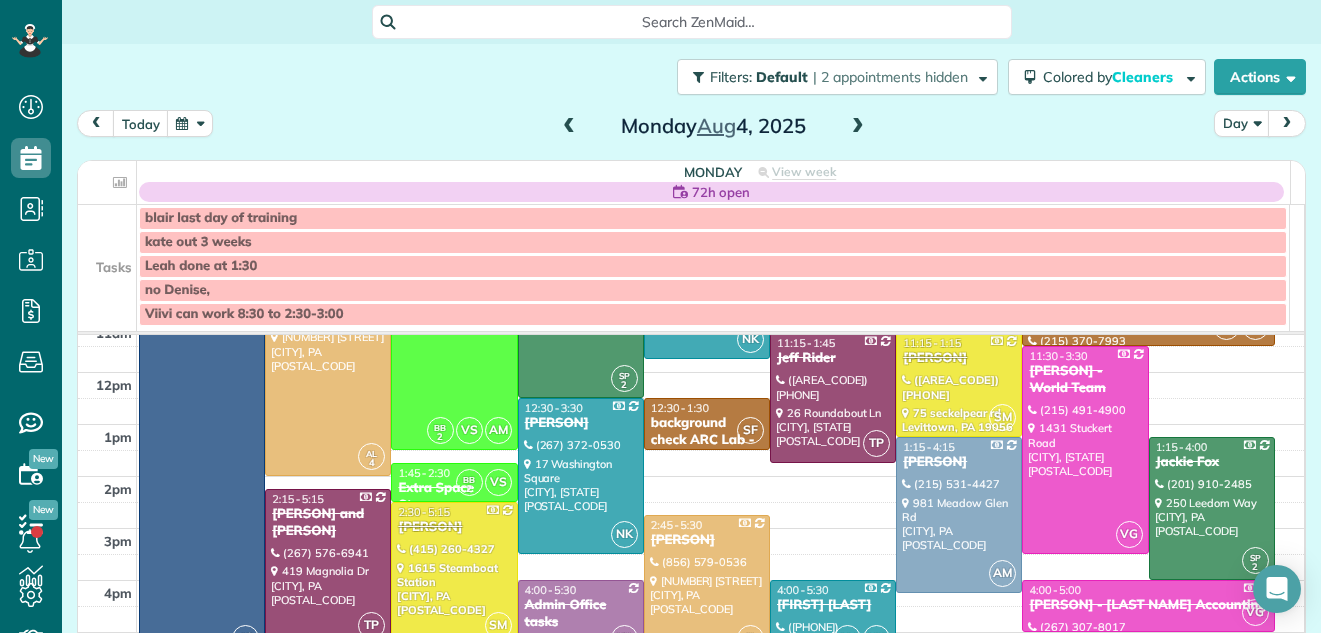 scroll, scrollTop: 282, scrollLeft: 0, axis: vertical 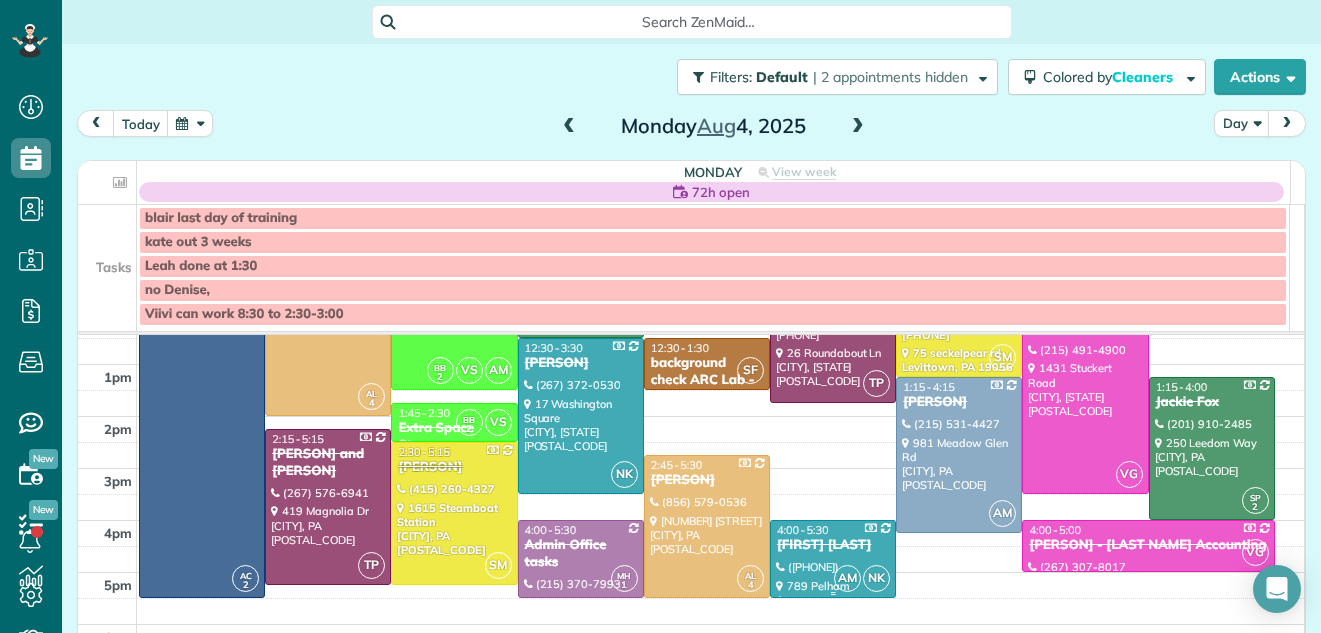 click on "4:00 - 5:30" at bounding box center [803, 530] 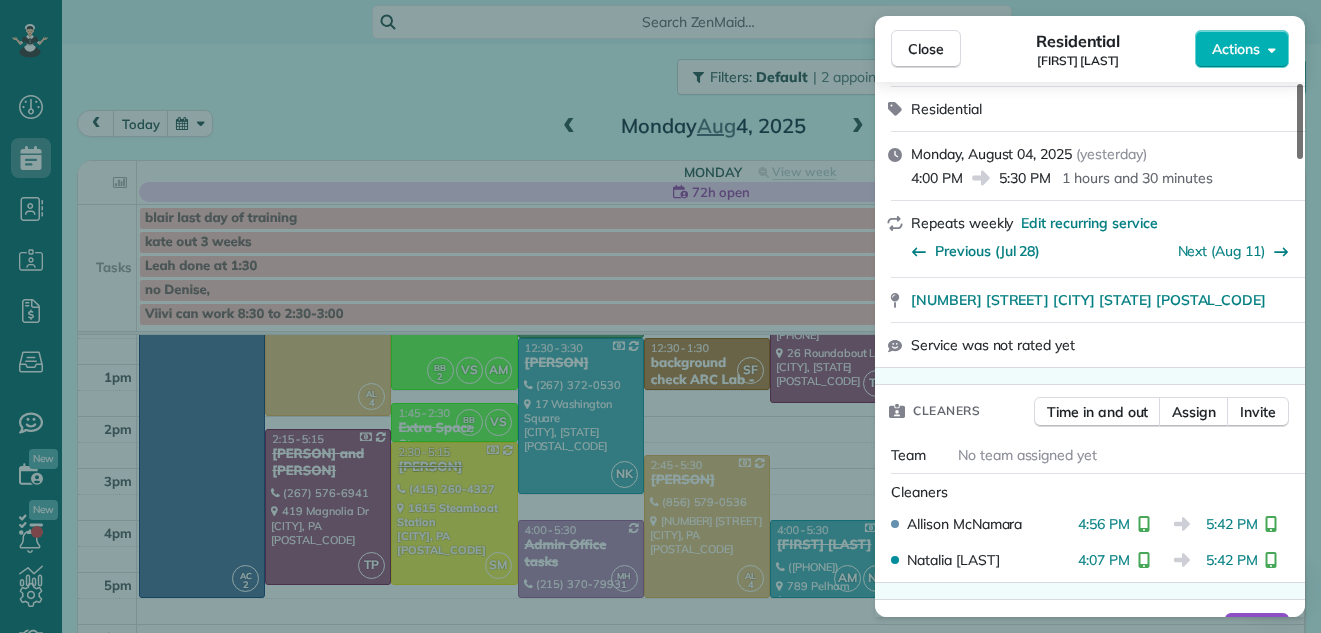 scroll, scrollTop: 277, scrollLeft: 0, axis: vertical 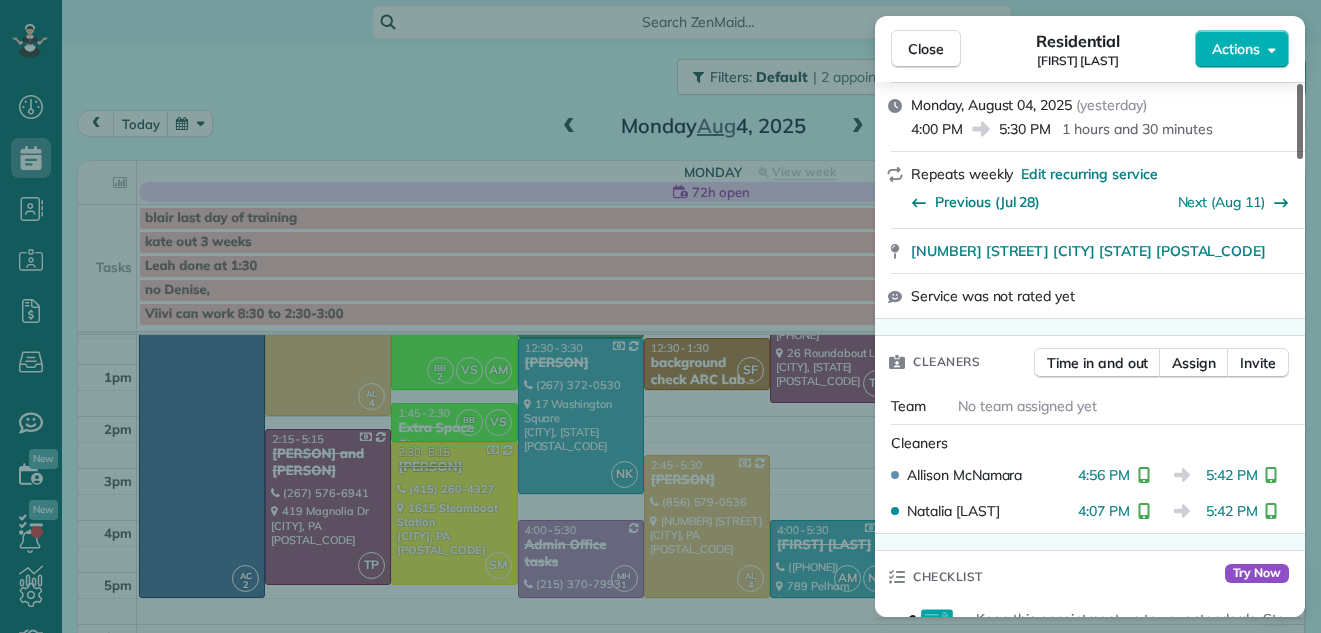 drag, startPoint x: 1297, startPoint y: 134, endPoint x: 1293, endPoint y: 173, distance: 39.20459 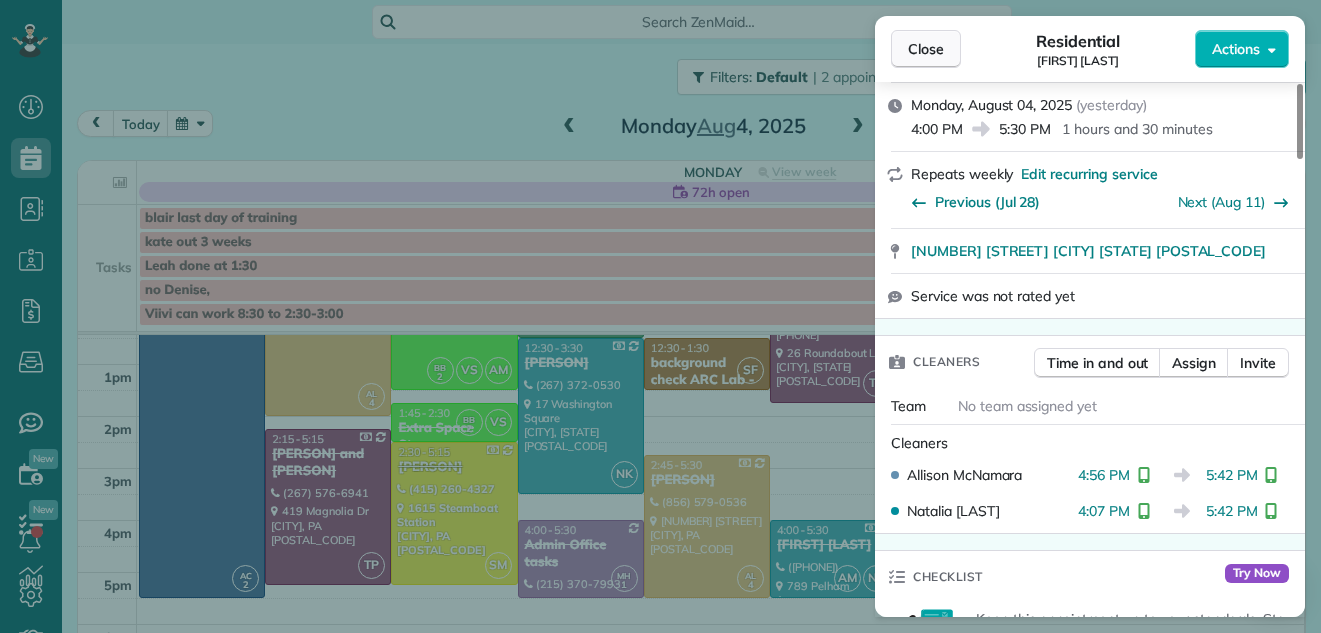 click on "Close" at bounding box center [926, 49] 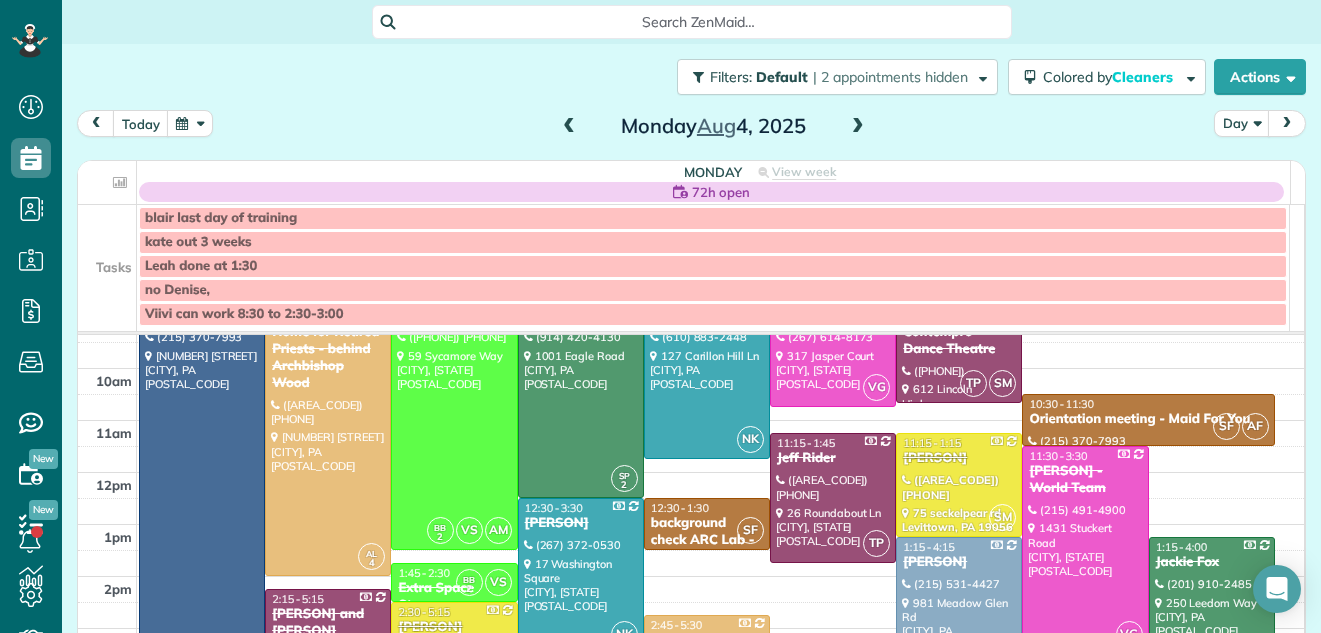 scroll, scrollTop: 2, scrollLeft: 0, axis: vertical 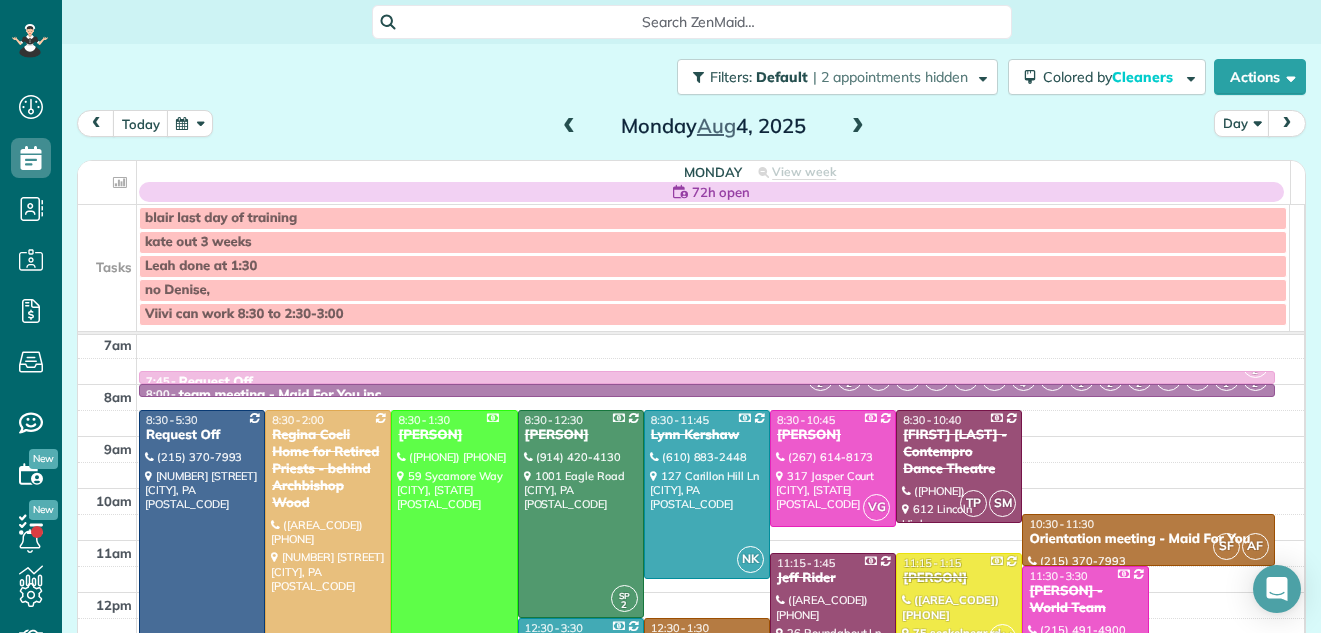 click at bounding box center [858, 127] 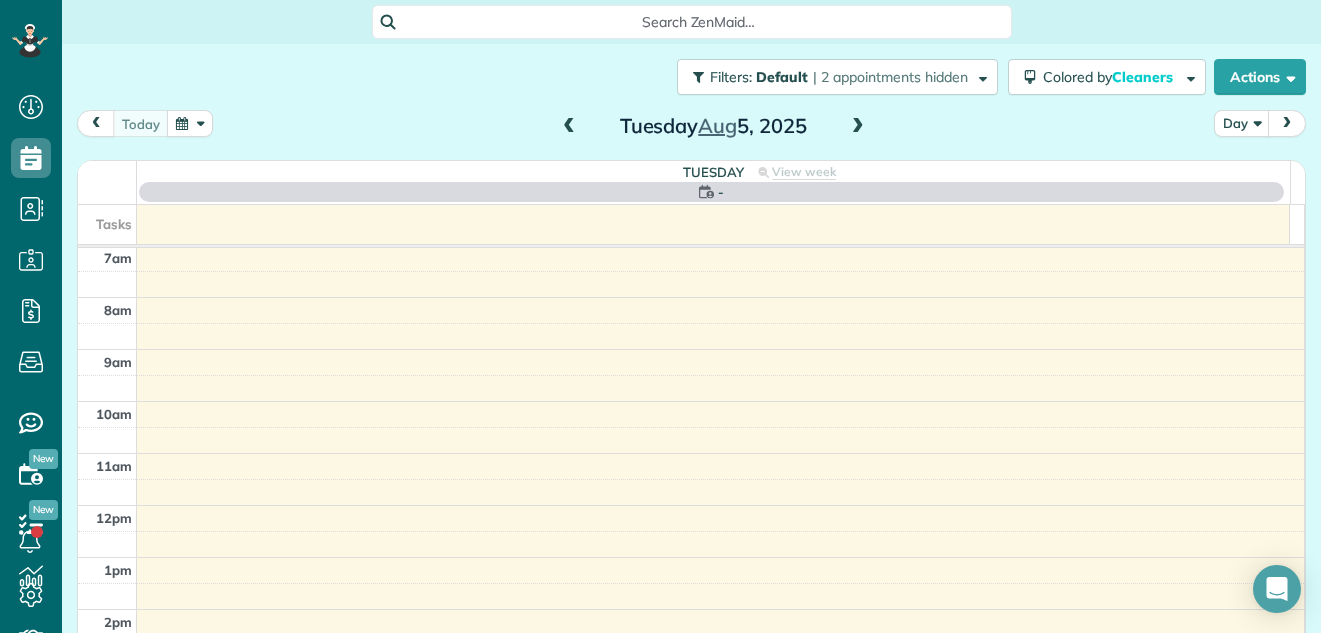 scroll, scrollTop: 0, scrollLeft: 0, axis: both 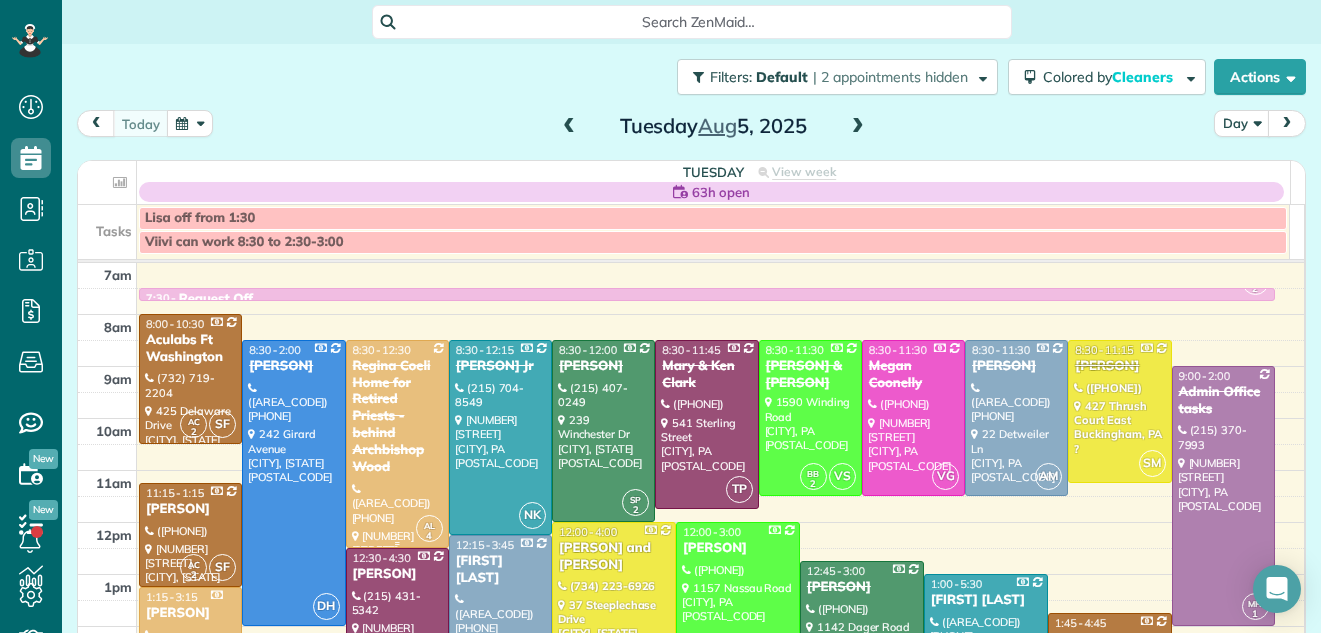 click on "Regina Coeli Home for Retired Priests - behind Archbishop Wood" at bounding box center [397, 417] 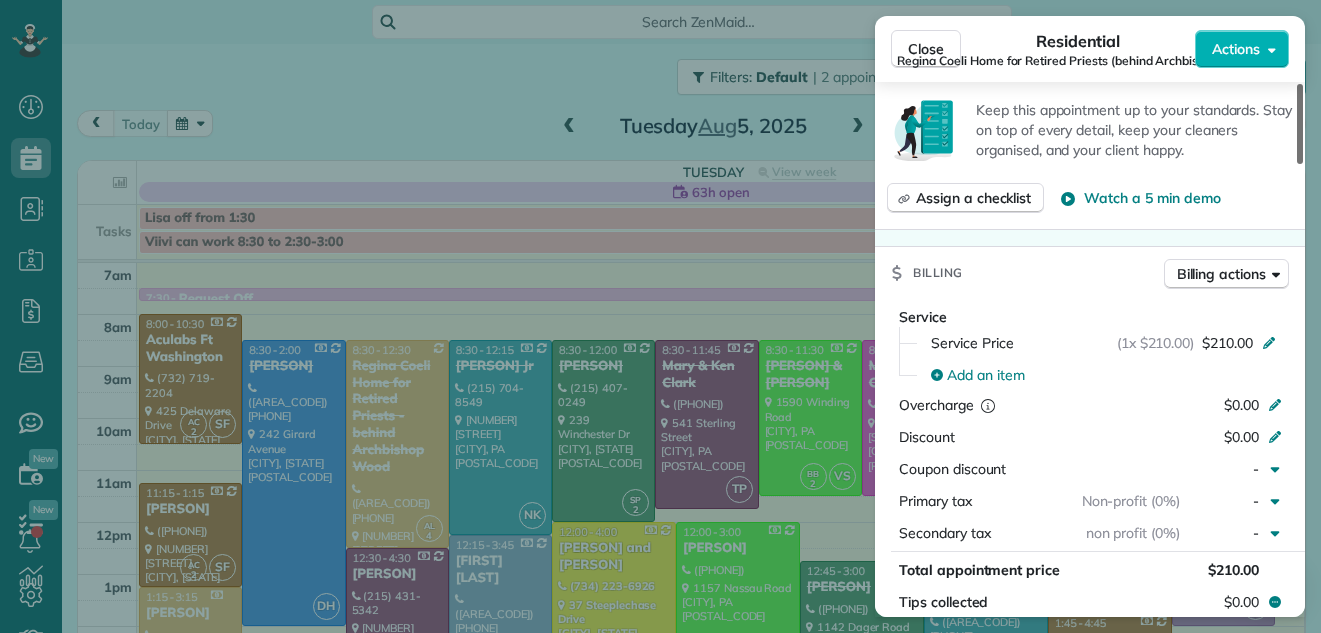 scroll, scrollTop: 1135, scrollLeft: 0, axis: vertical 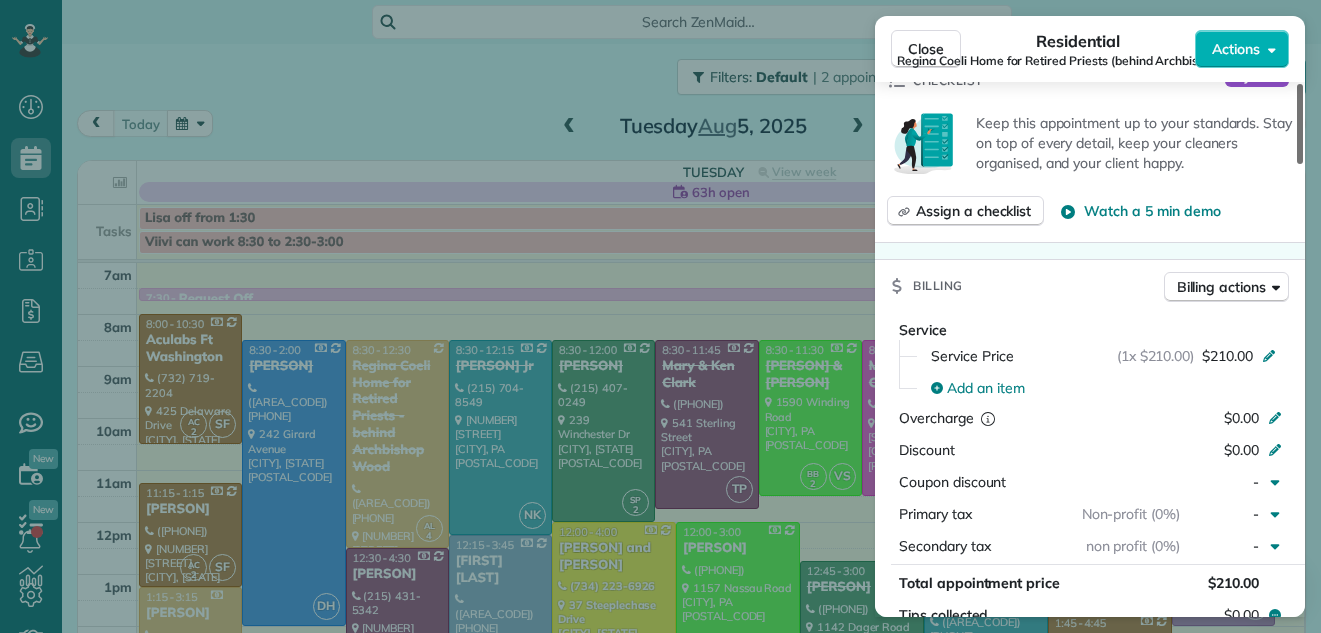 drag, startPoint x: 1300, startPoint y: 146, endPoint x: 1279, endPoint y: 316, distance: 171.29214 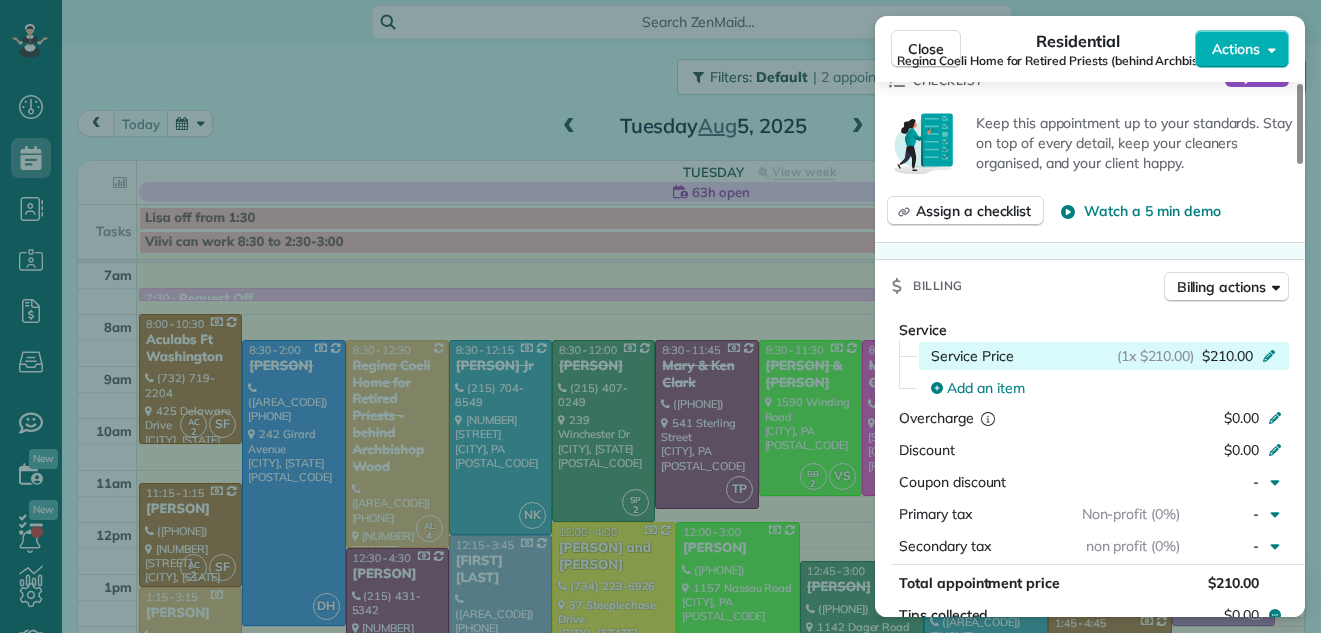 click on "$210.00" at bounding box center [1227, 356] 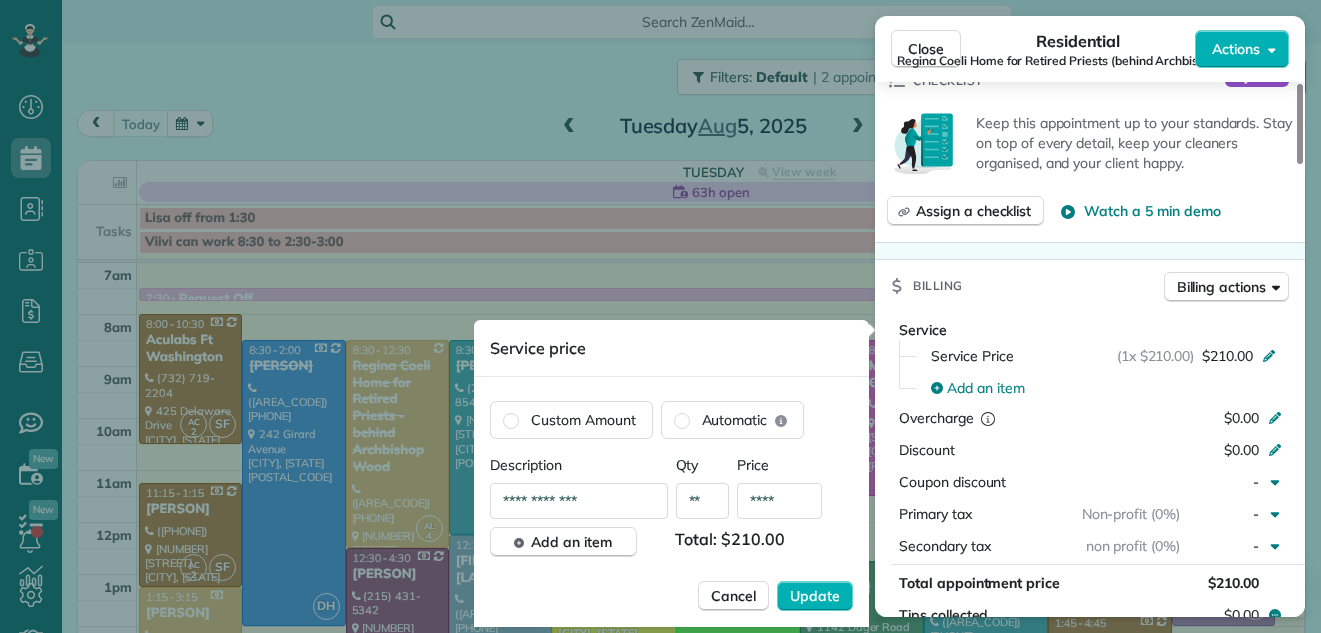 click on "****" at bounding box center [779, 501] 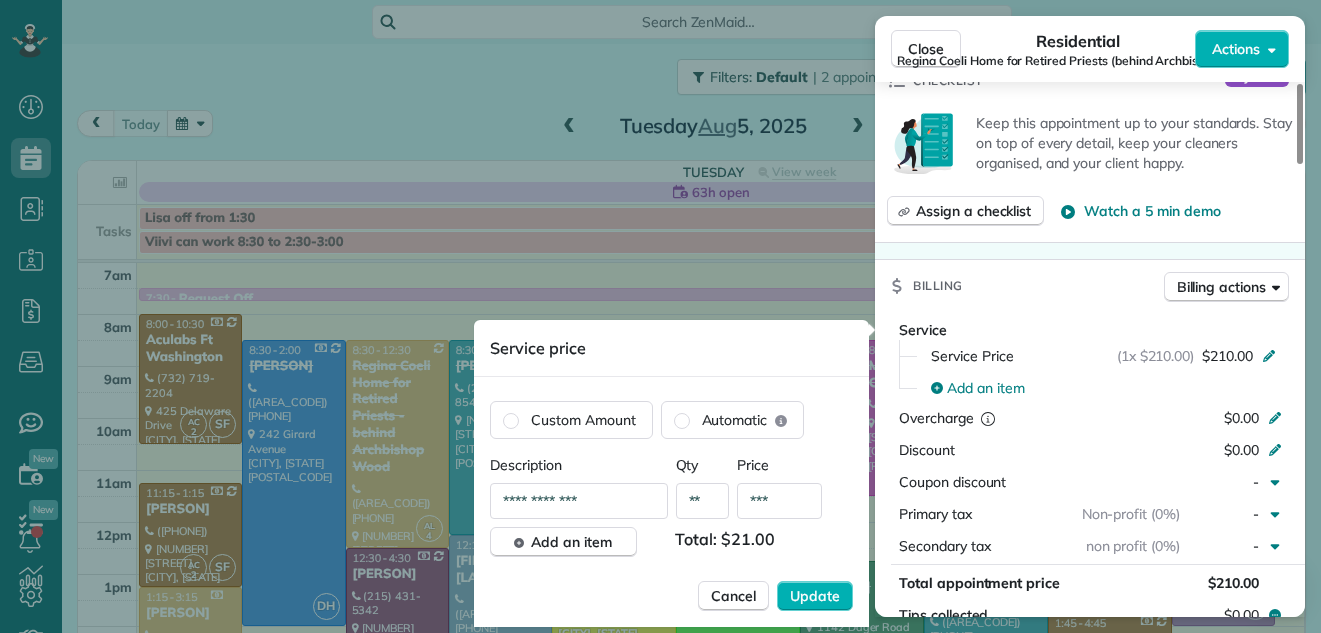 type on "**" 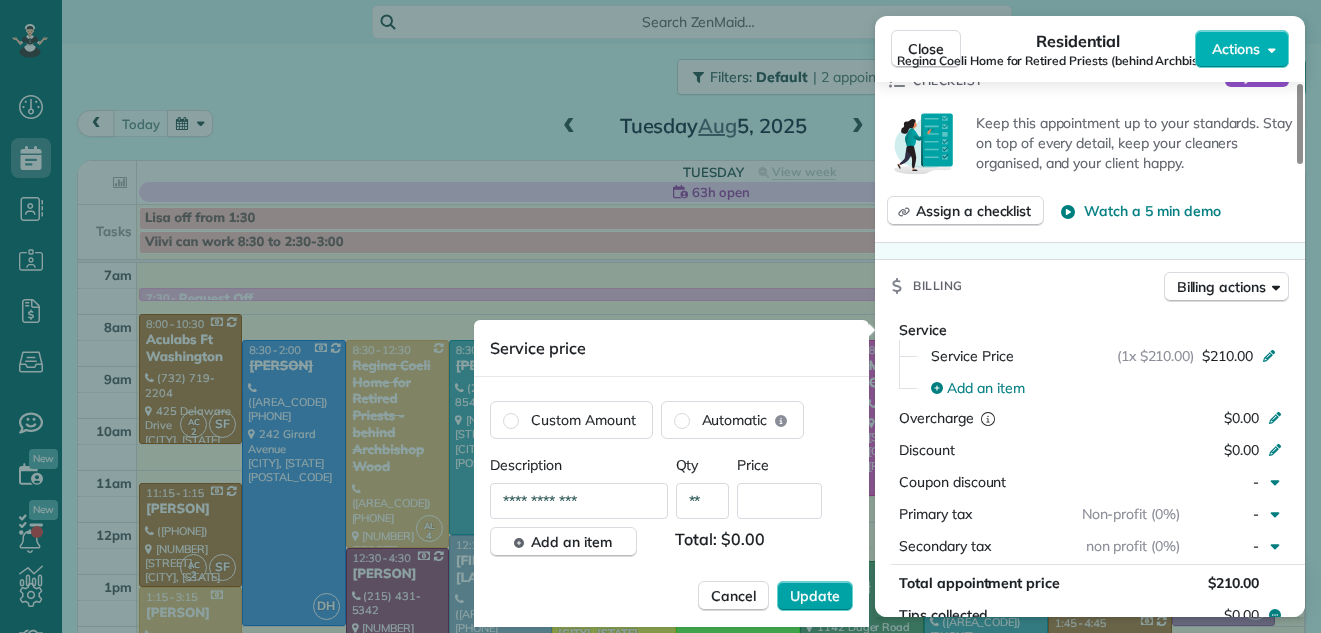 type 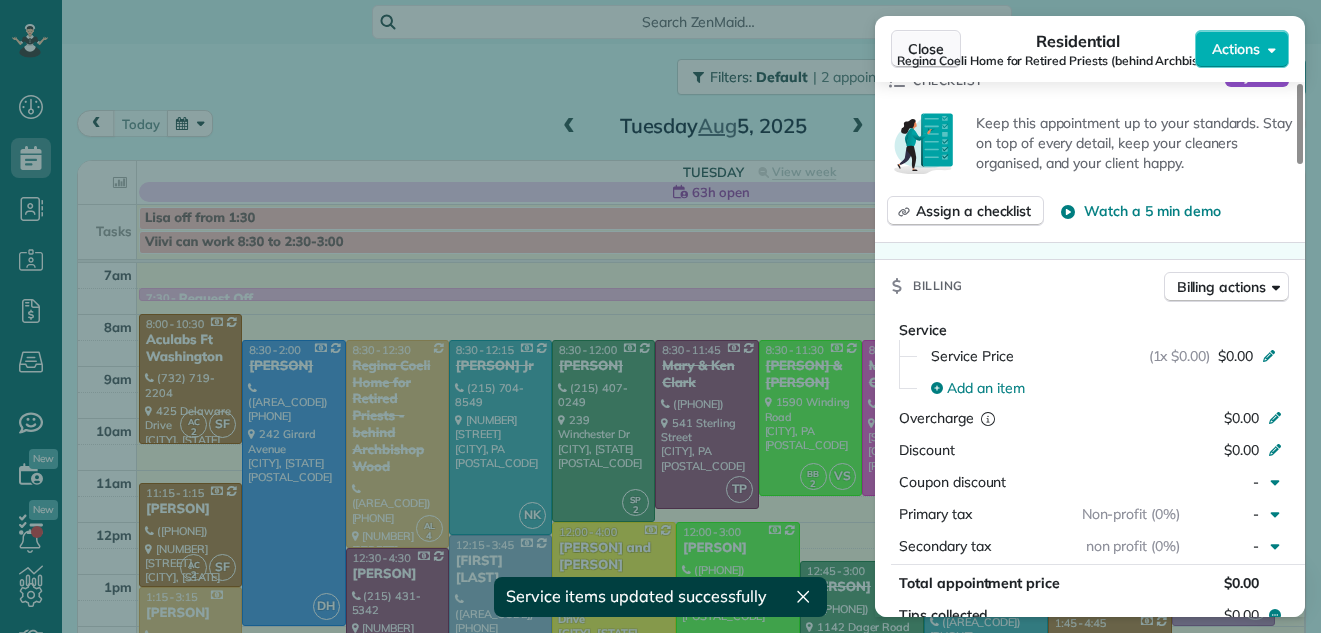 click on "Close" at bounding box center [926, 49] 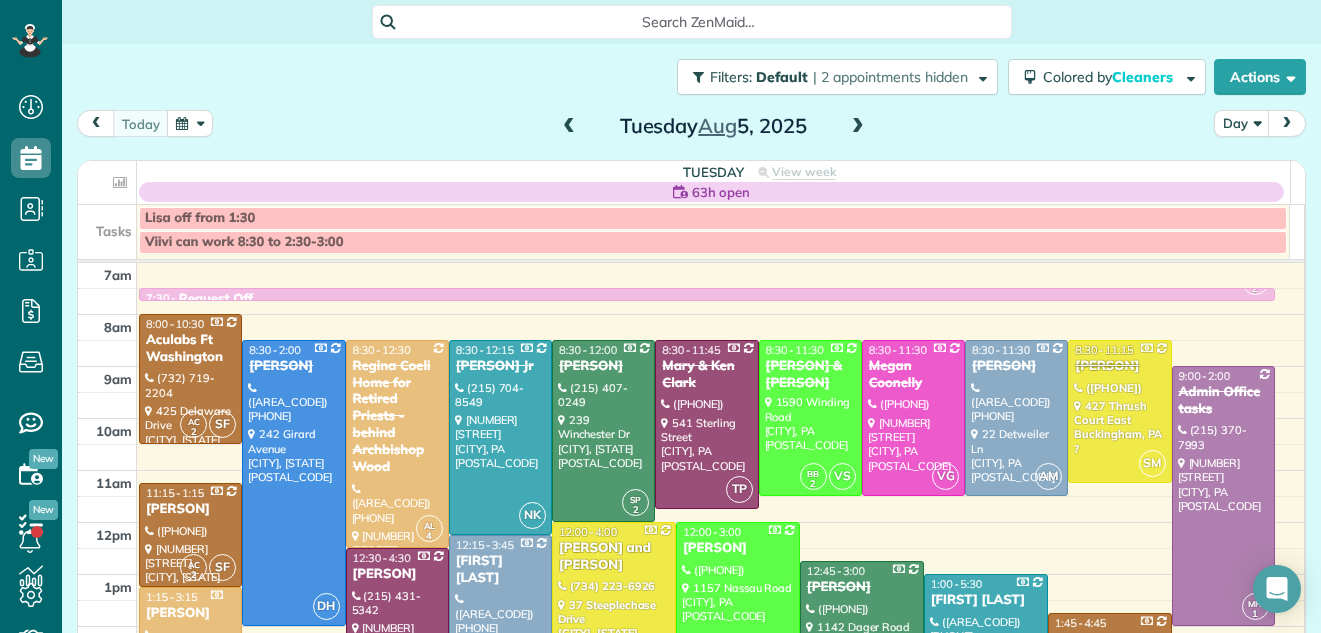 click at bounding box center [858, 127] 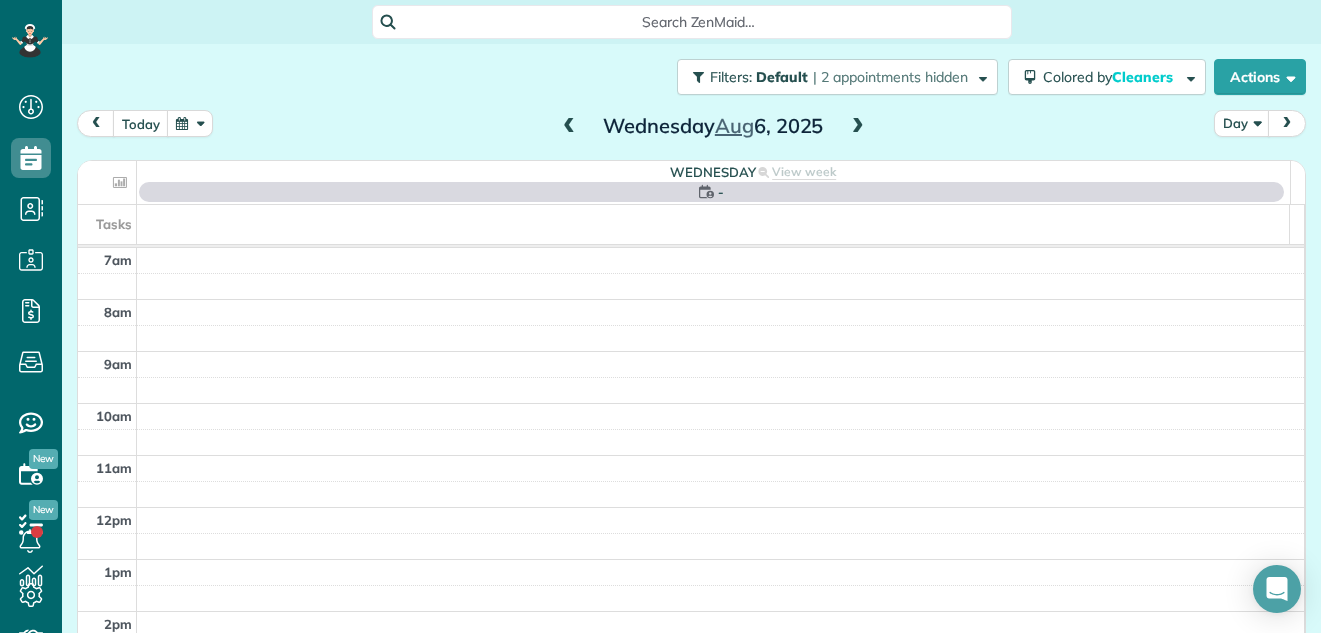 click at bounding box center (858, 127) 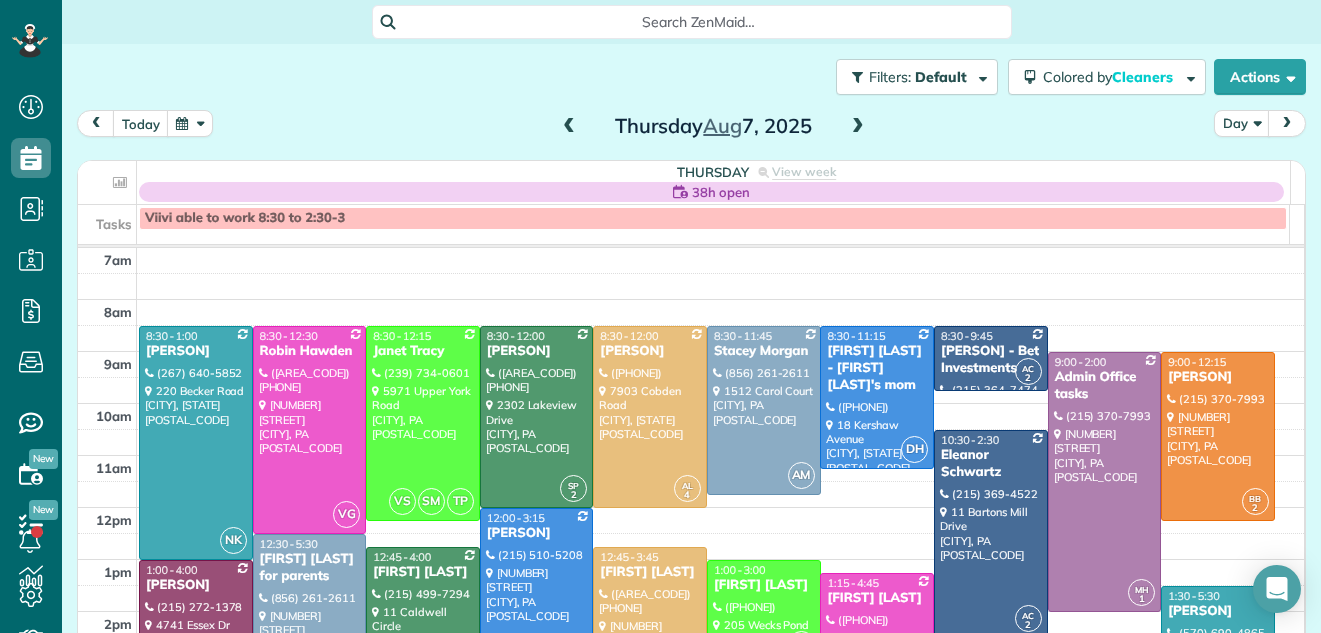 click at bounding box center [858, 127] 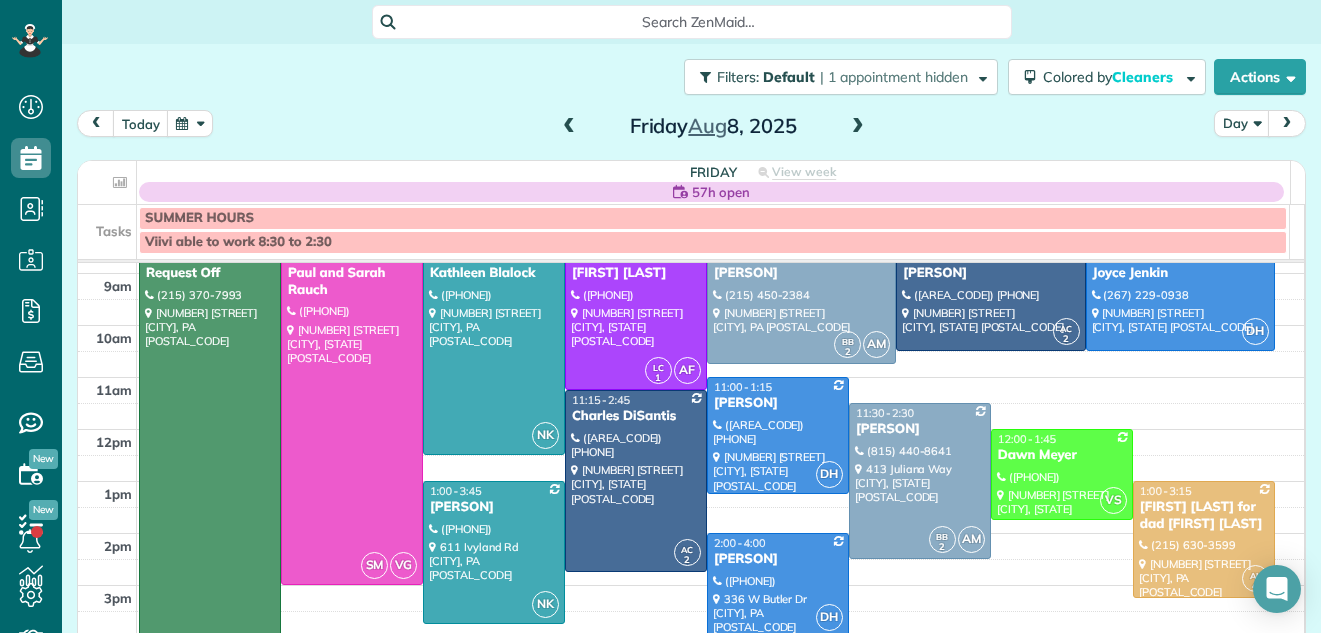 scroll, scrollTop: 99, scrollLeft: 0, axis: vertical 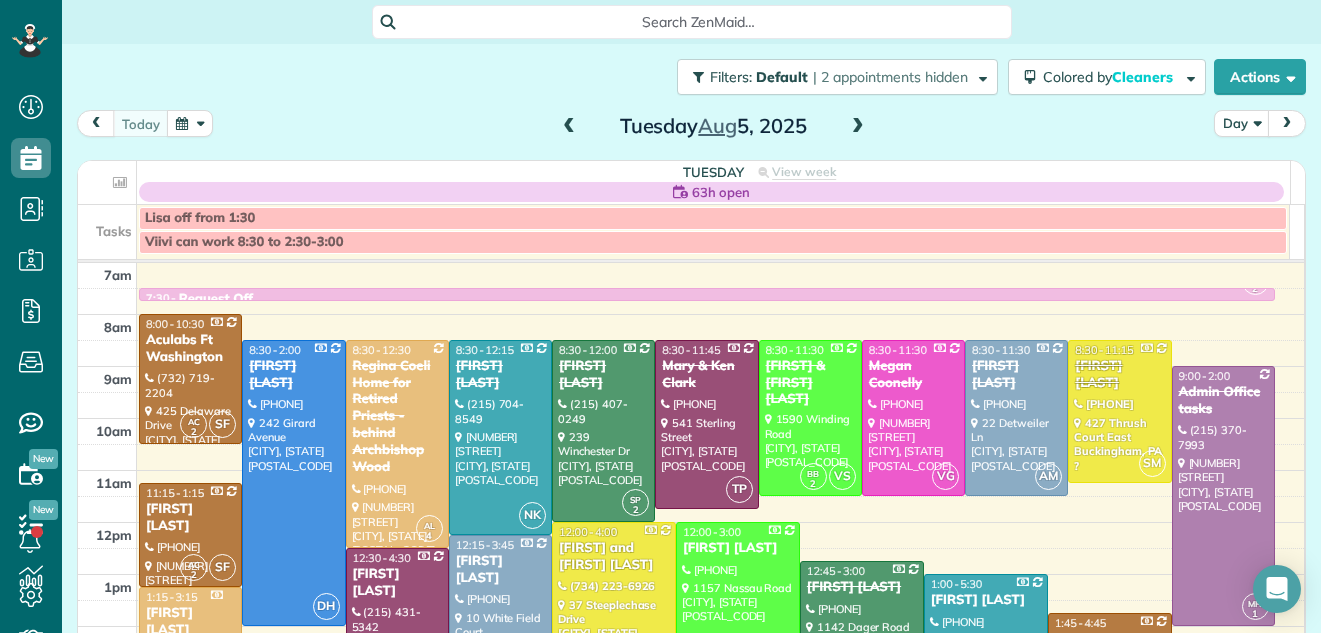 click at bounding box center [858, 127] 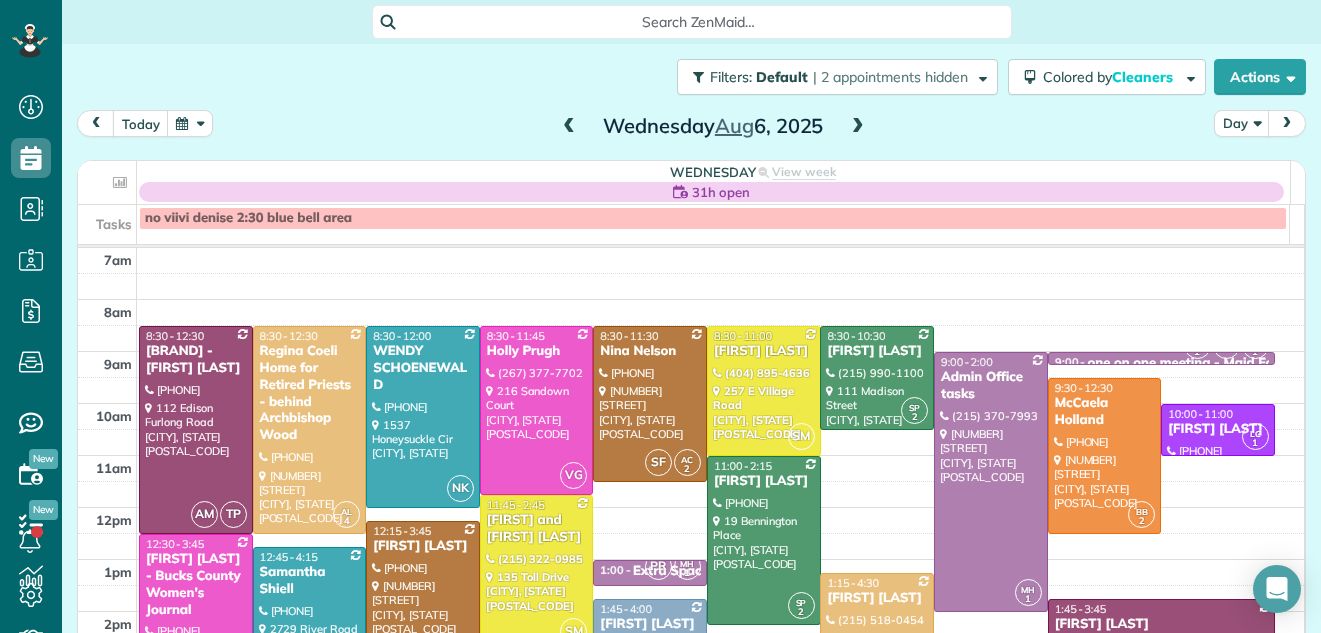 click at bounding box center [858, 127] 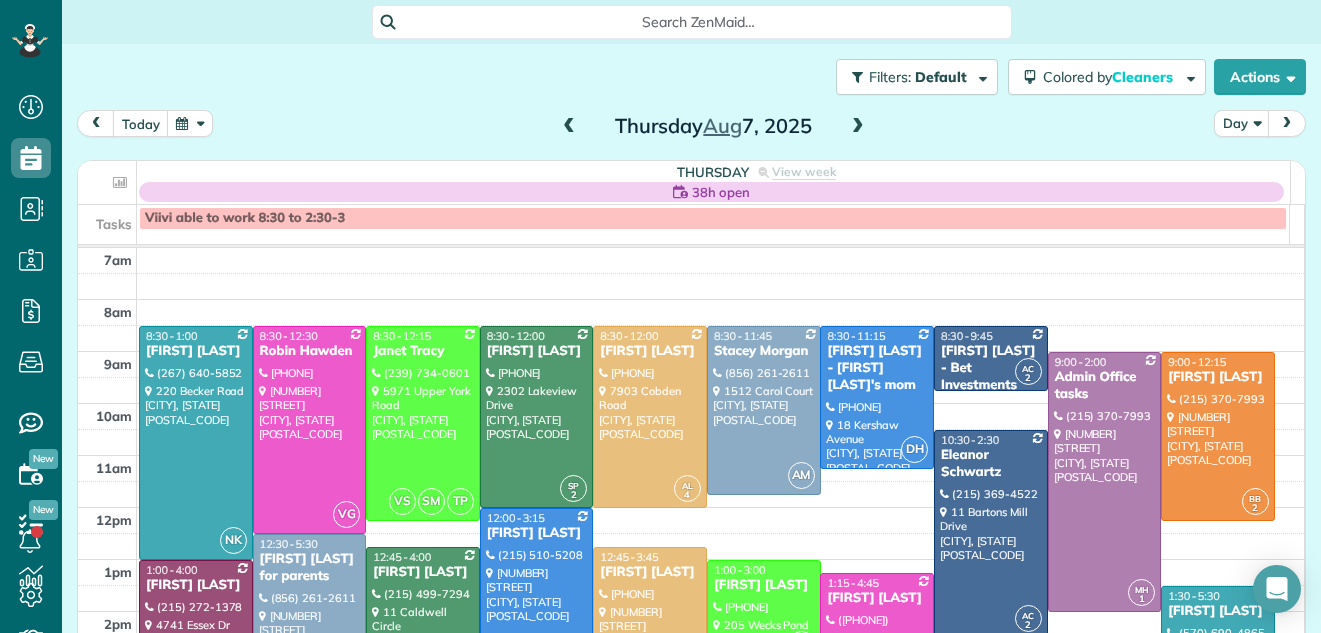 click at bounding box center [858, 127] 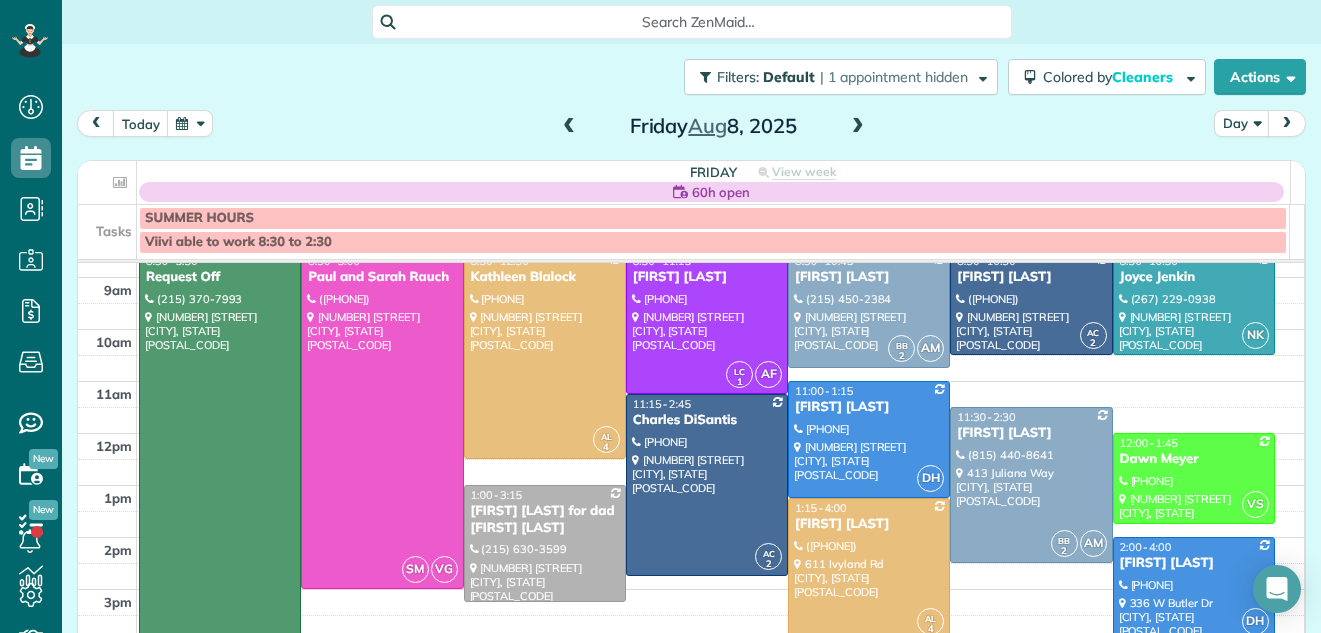 scroll, scrollTop: 28, scrollLeft: 0, axis: vertical 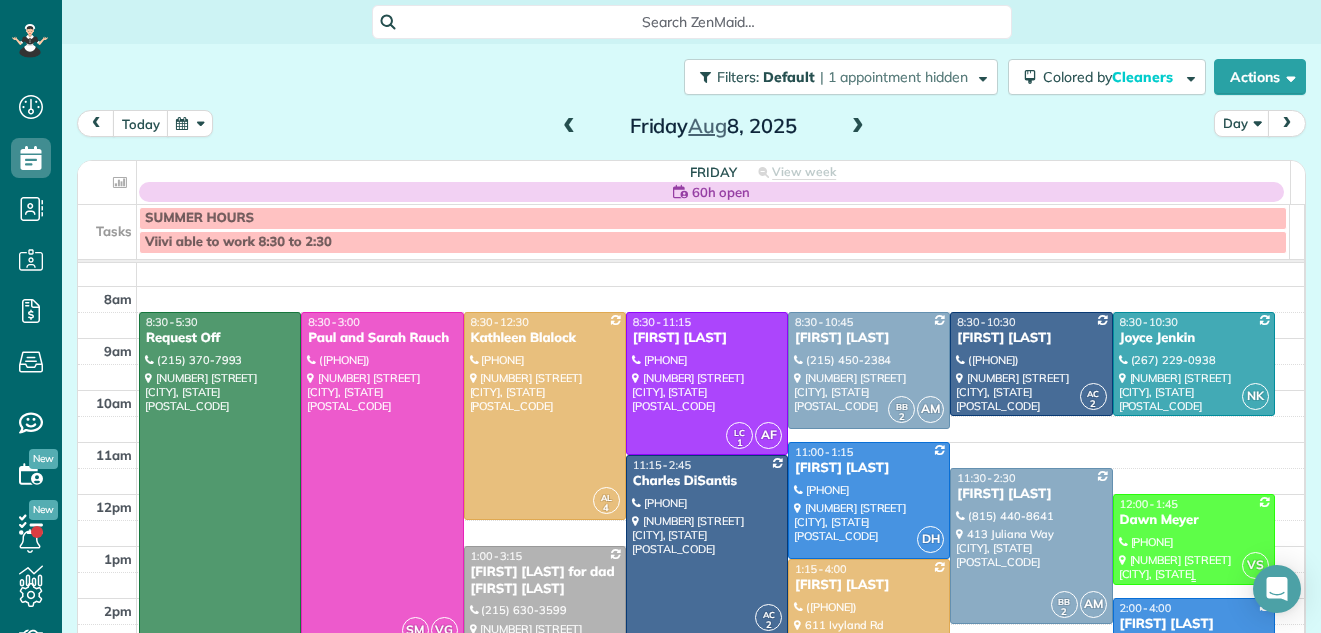 click on "Dawn Meyer" at bounding box center (1194, 520) 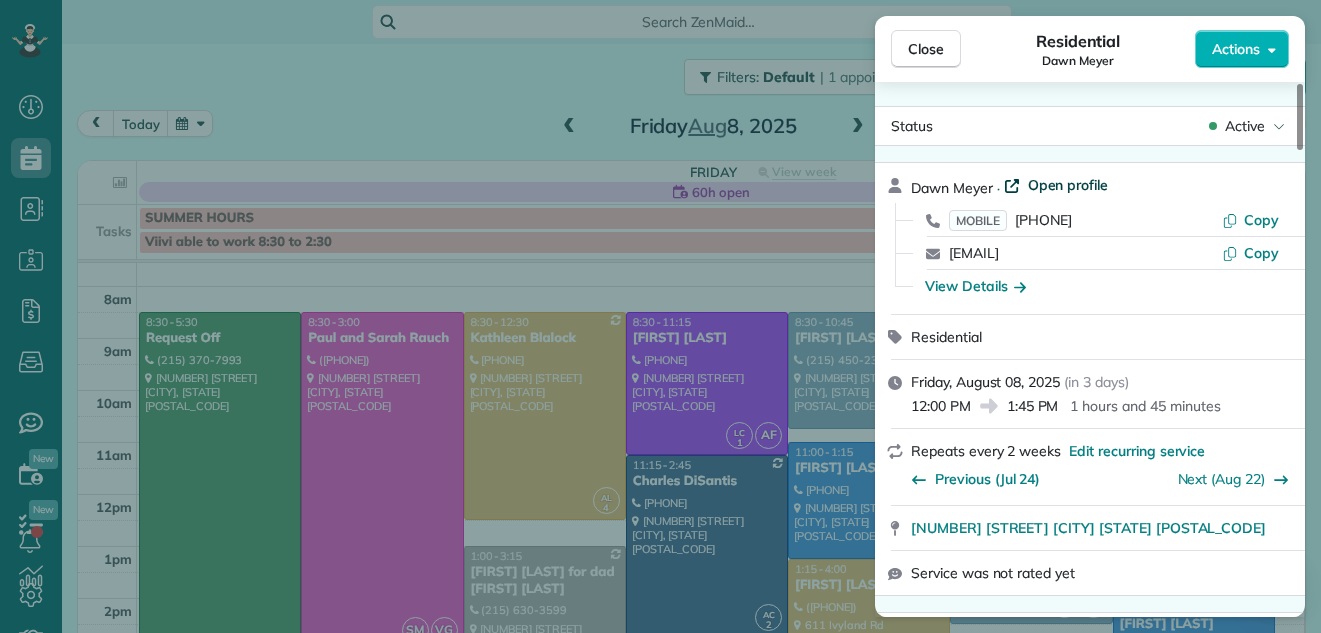click on "Open profile" at bounding box center (1068, 185) 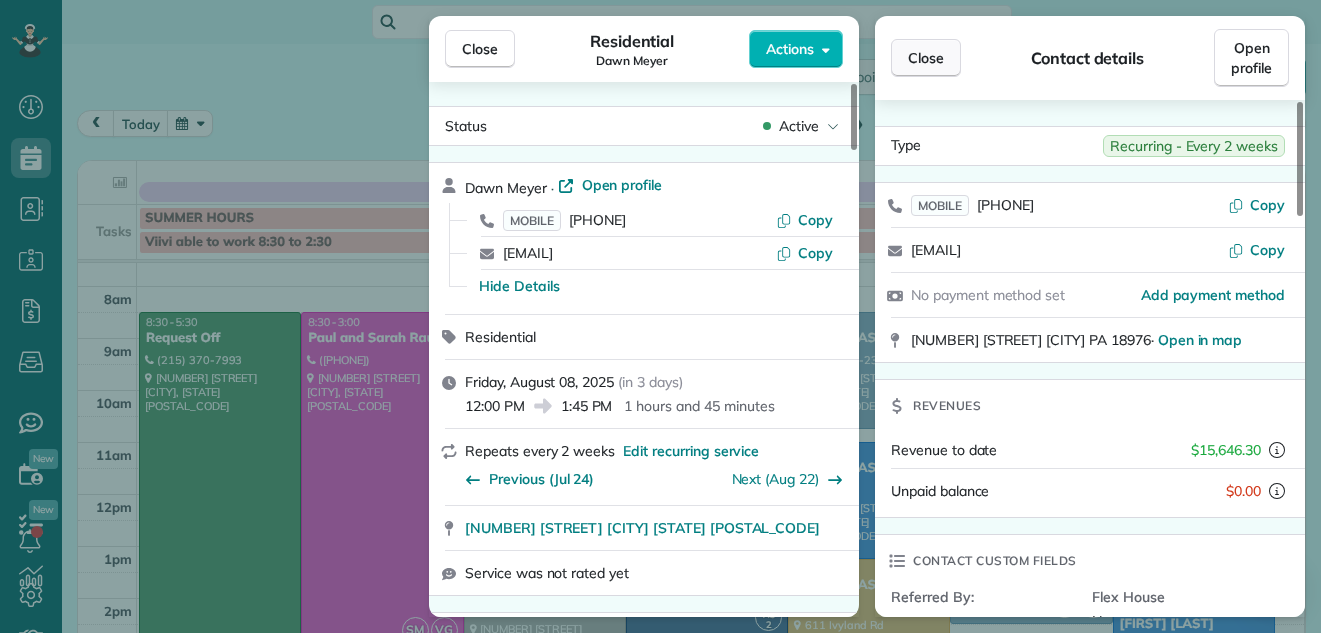 click on "Close" at bounding box center [926, 58] 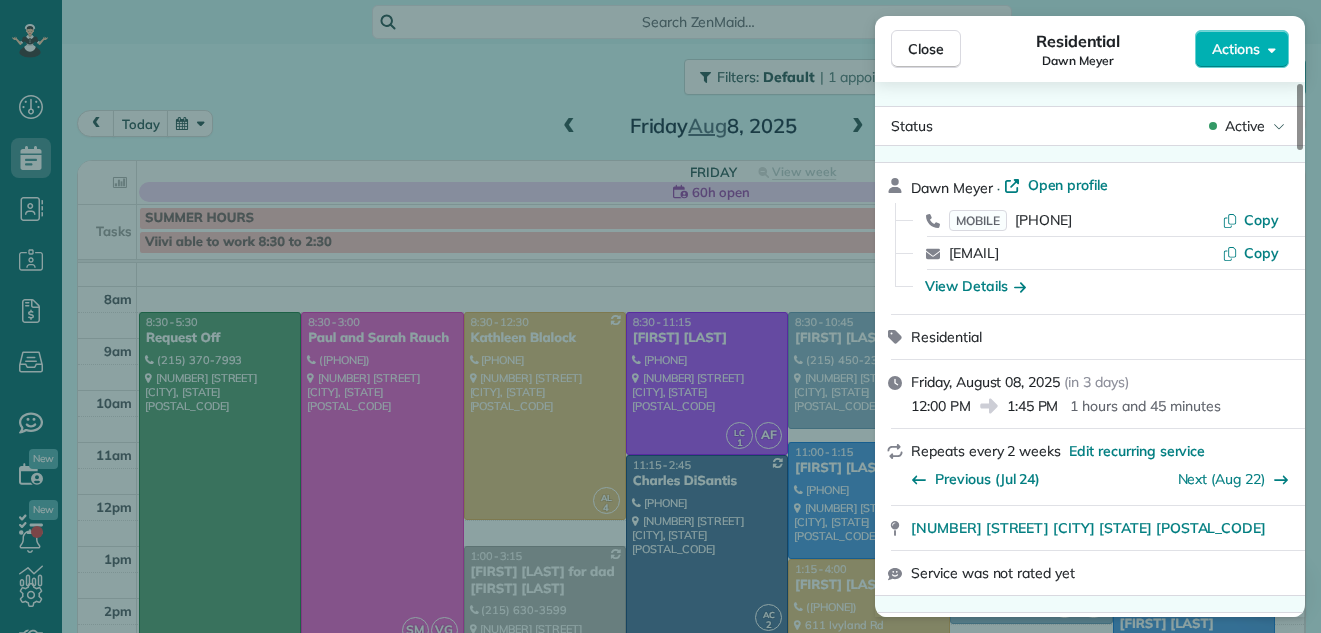 click on "Close" at bounding box center (926, 49) 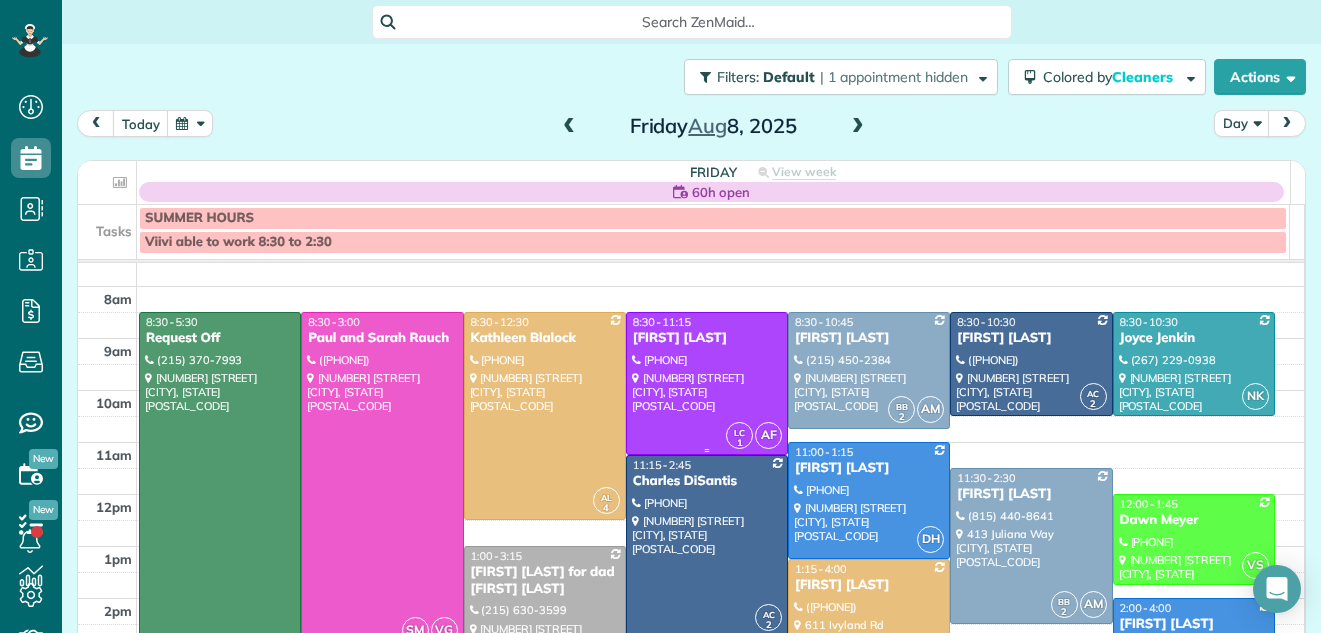 click at bounding box center (707, 383) 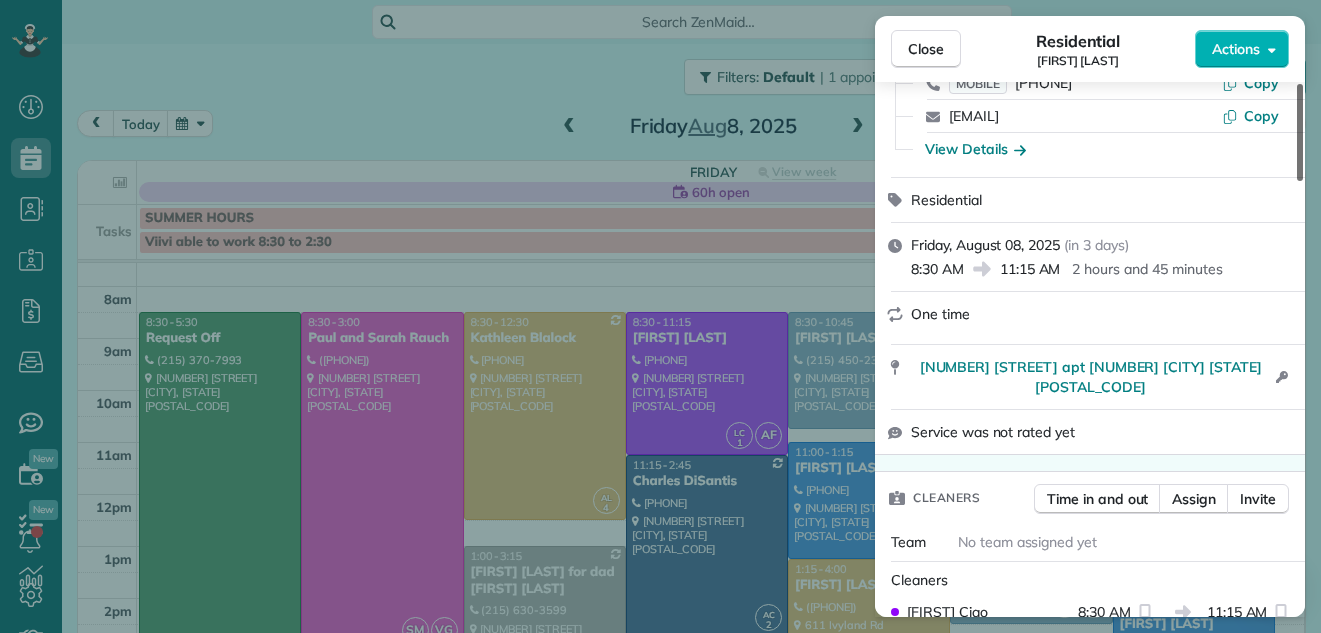 scroll, scrollTop: 231, scrollLeft: 0, axis: vertical 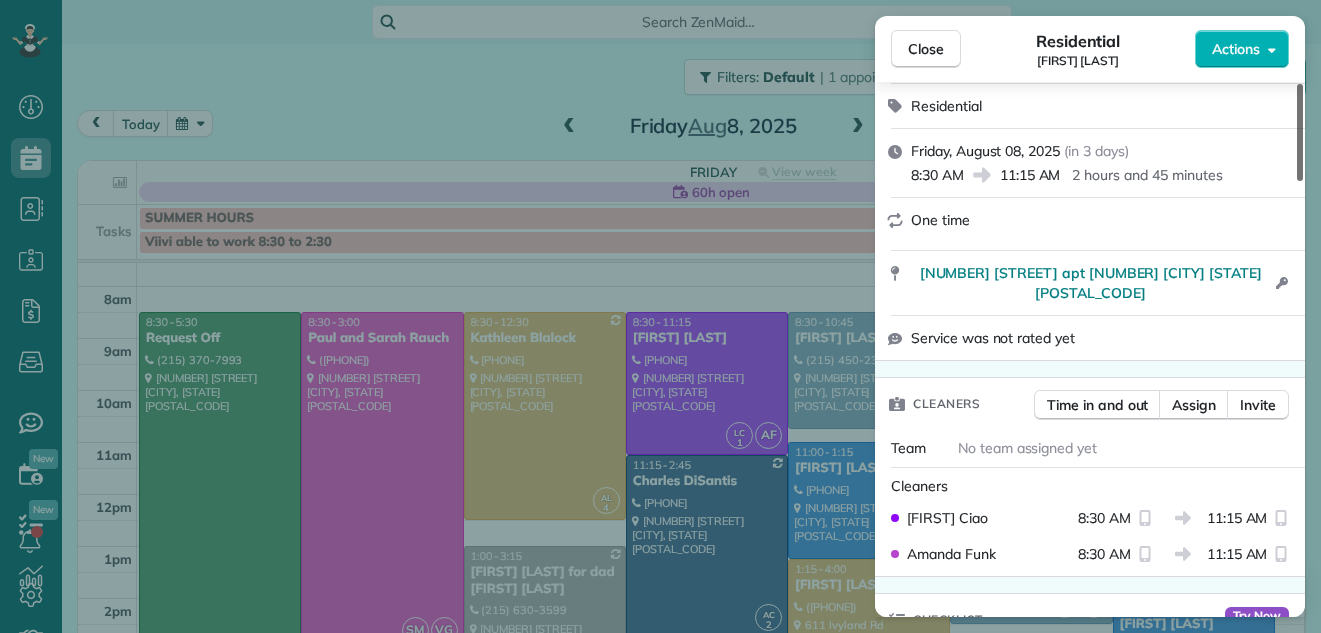 drag, startPoint x: 1299, startPoint y: 152, endPoint x: 1294, endPoint y: 194, distance: 42.296574 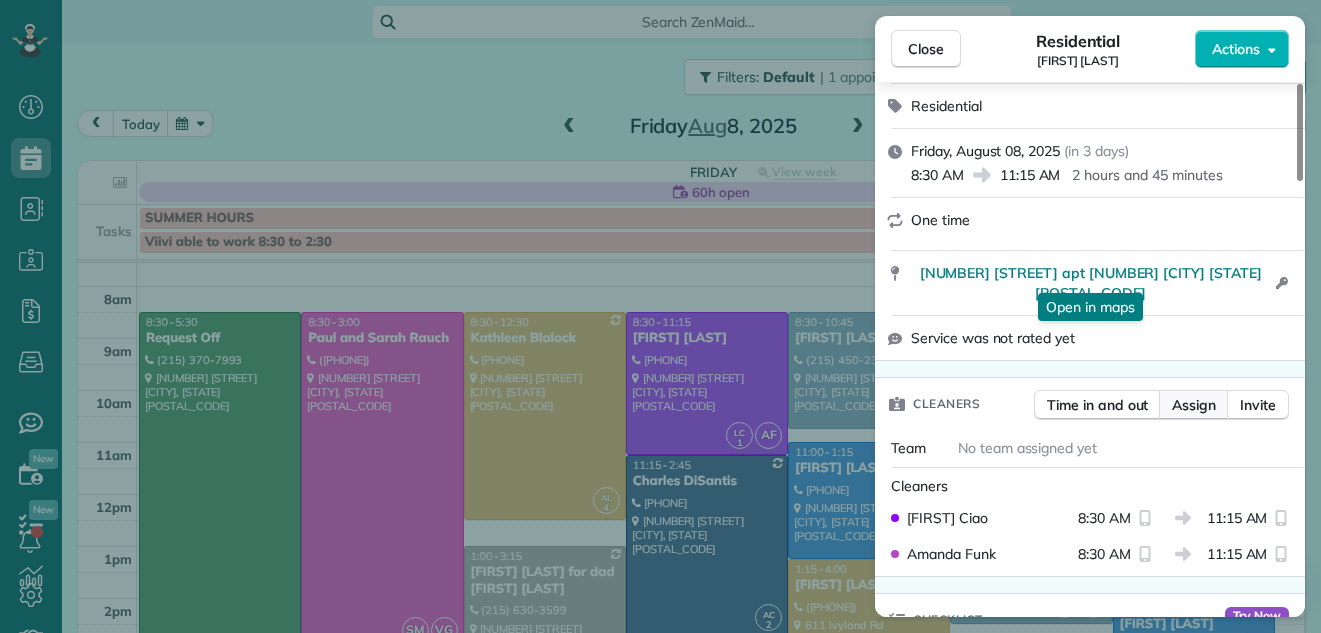 click on "Assign" at bounding box center (1194, 405) 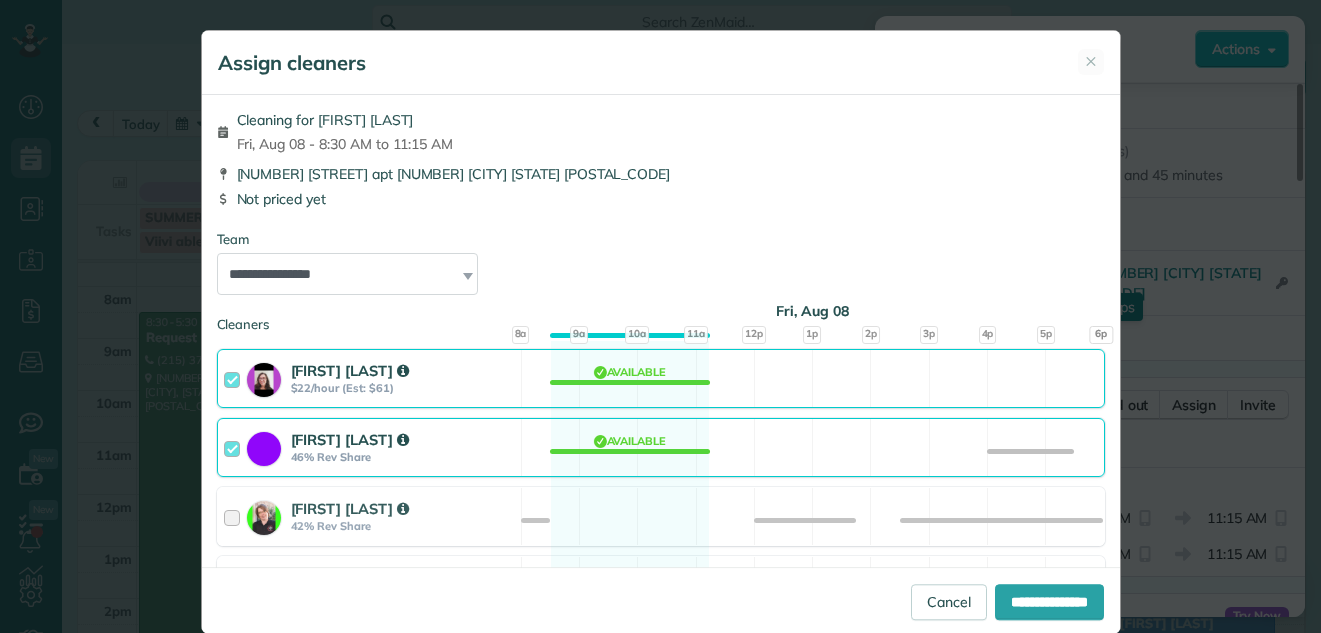 click at bounding box center [235, 378] 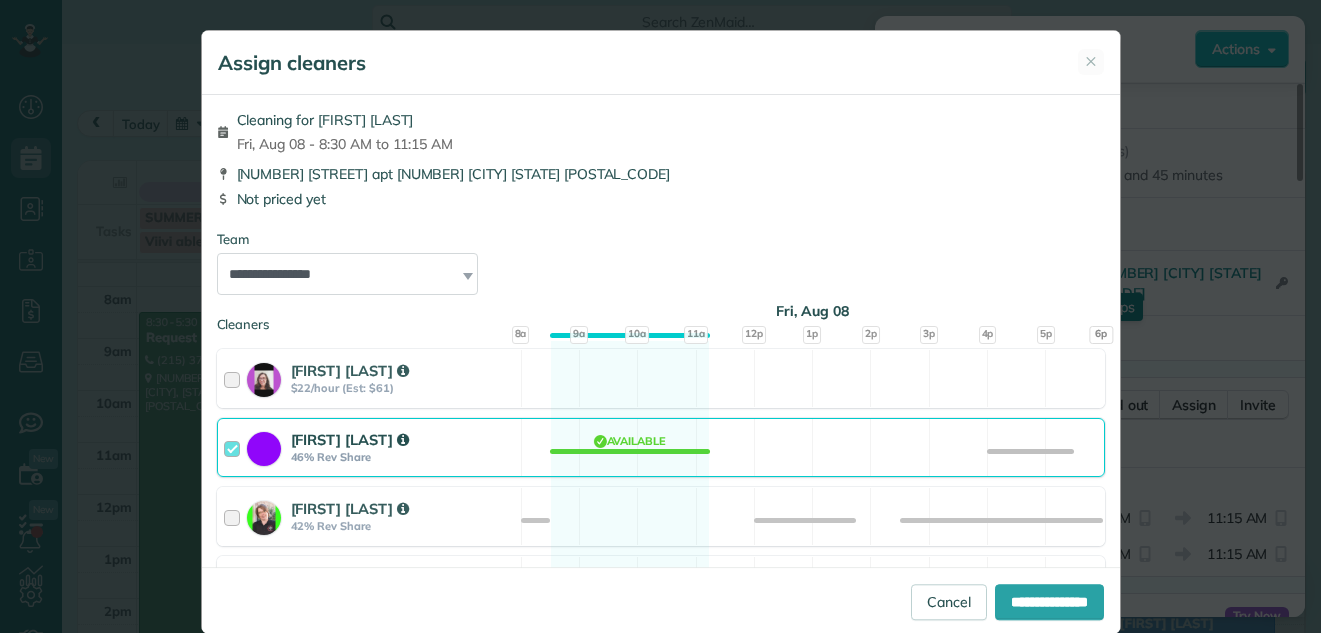 click on "Lisa Ciao
46% Rev Share" at bounding box center (369, 447) 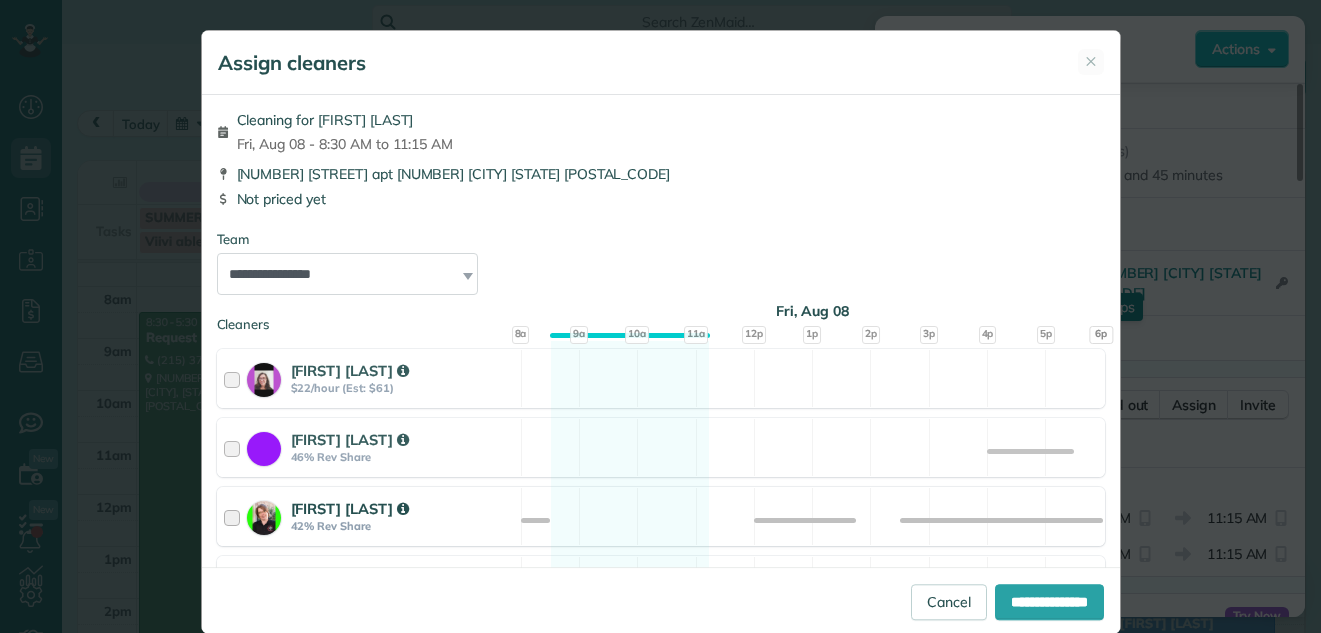 click at bounding box center [235, 516] 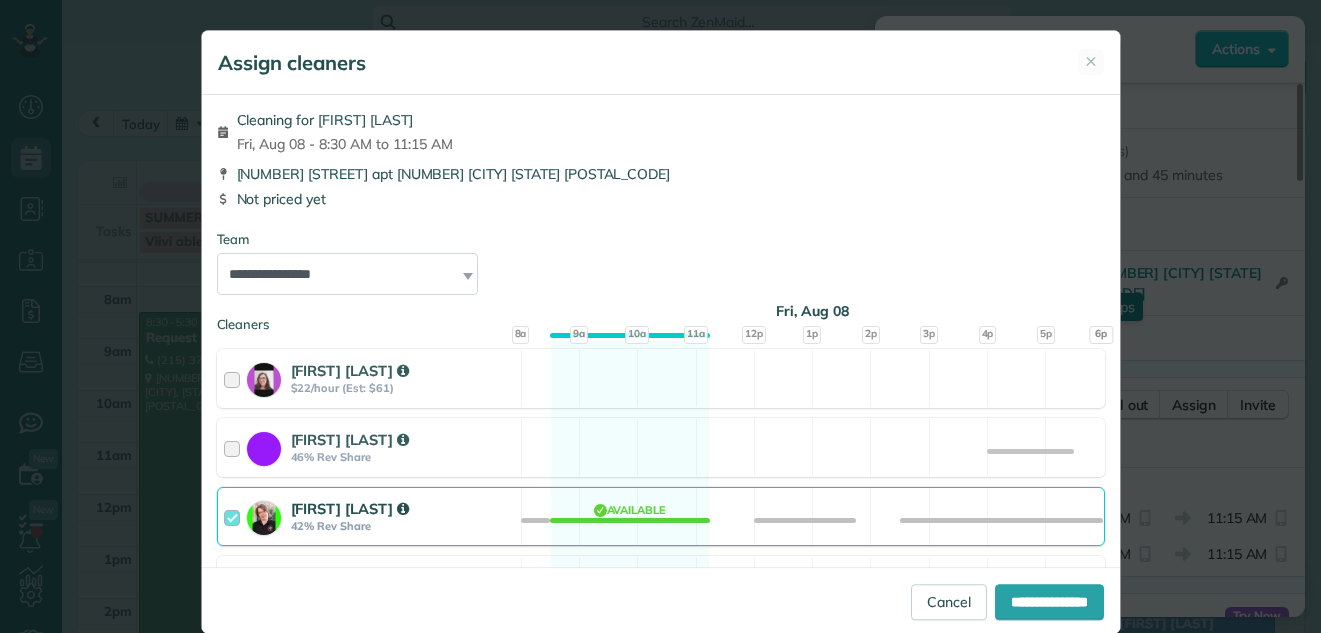 scroll, scrollTop: 1140, scrollLeft: 0, axis: vertical 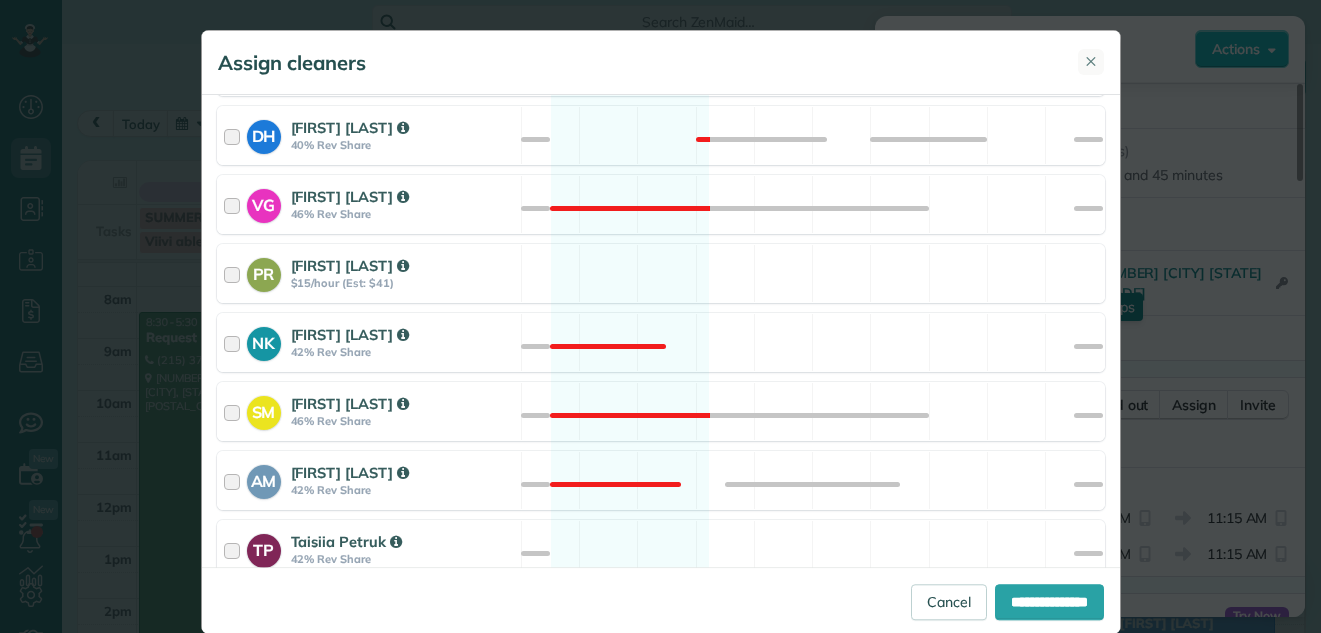 click on "✕" at bounding box center (1091, 61) 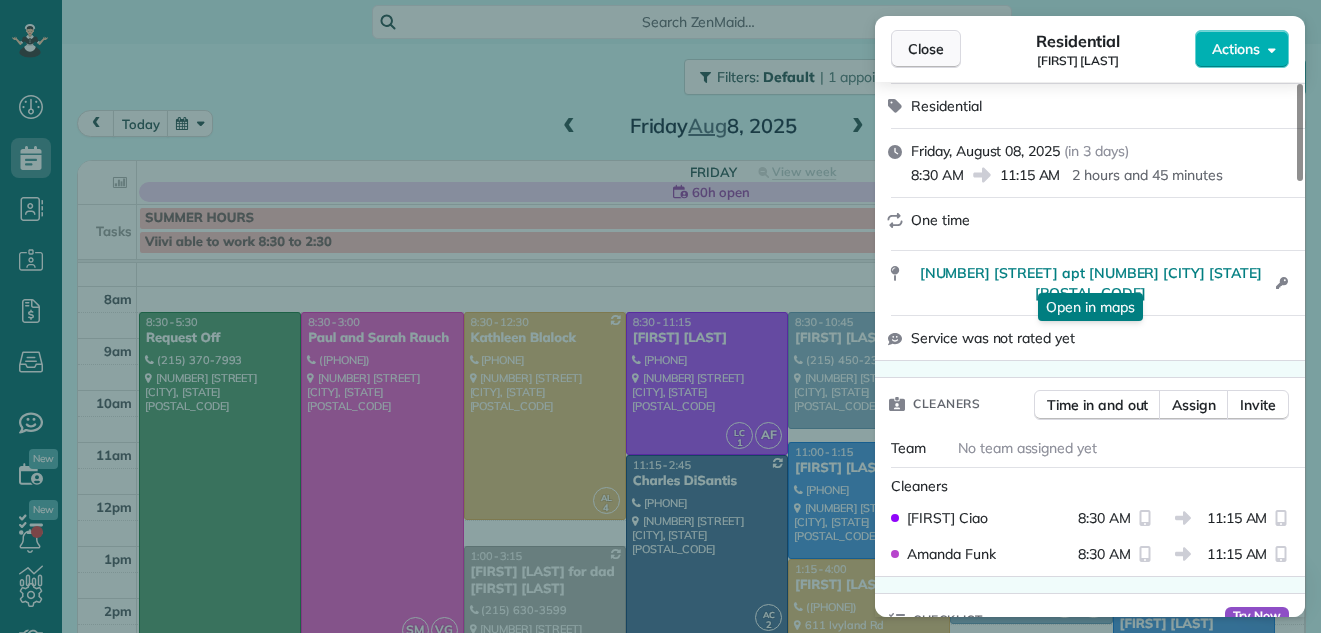 click on "Close" at bounding box center (926, 49) 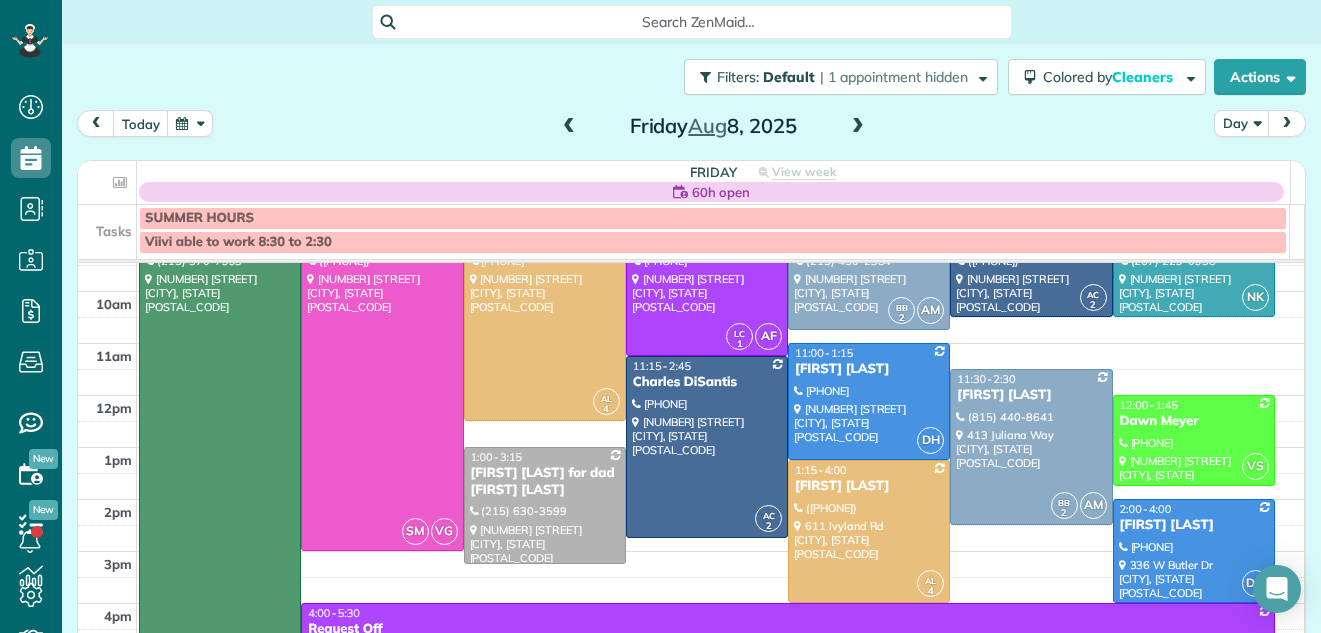 scroll, scrollTop: 135, scrollLeft: 0, axis: vertical 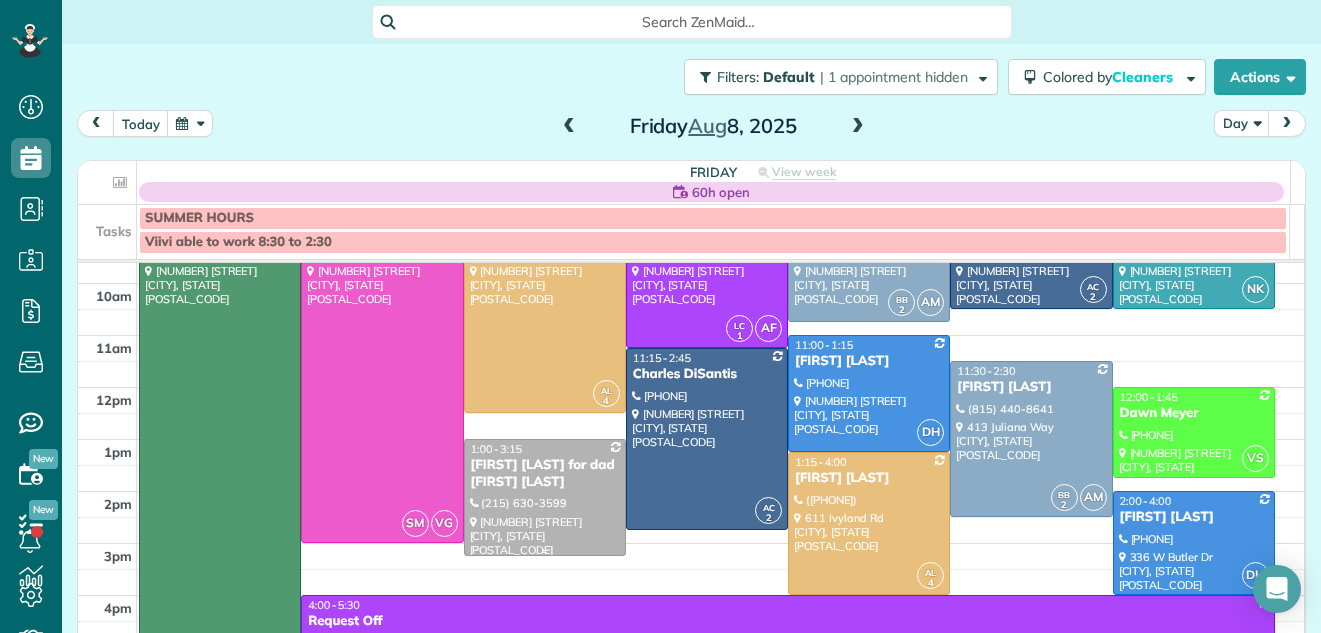 click on "1:00 - 3:15" at bounding box center [545, 449] 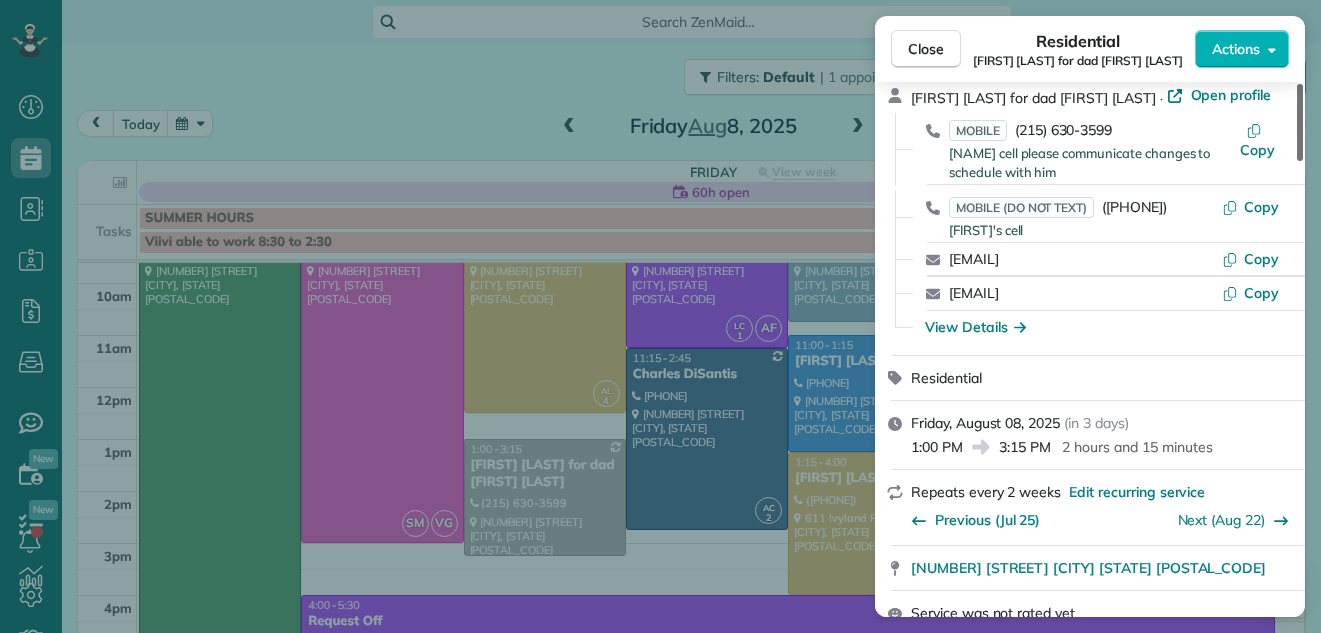 scroll, scrollTop: 0, scrollLeft: 0, axis: both 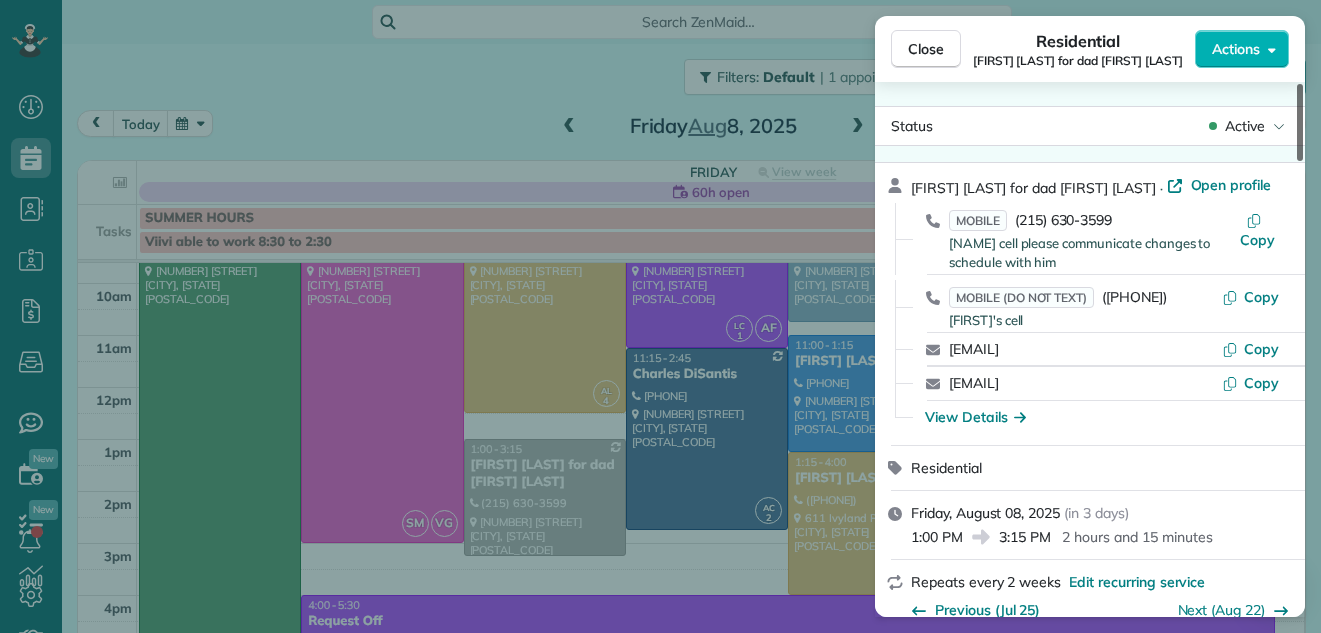 drag, startPoint x: 1300, startPoint y: 139, endPoint x: 1322, endPoint y: 90, distance: 53.712196 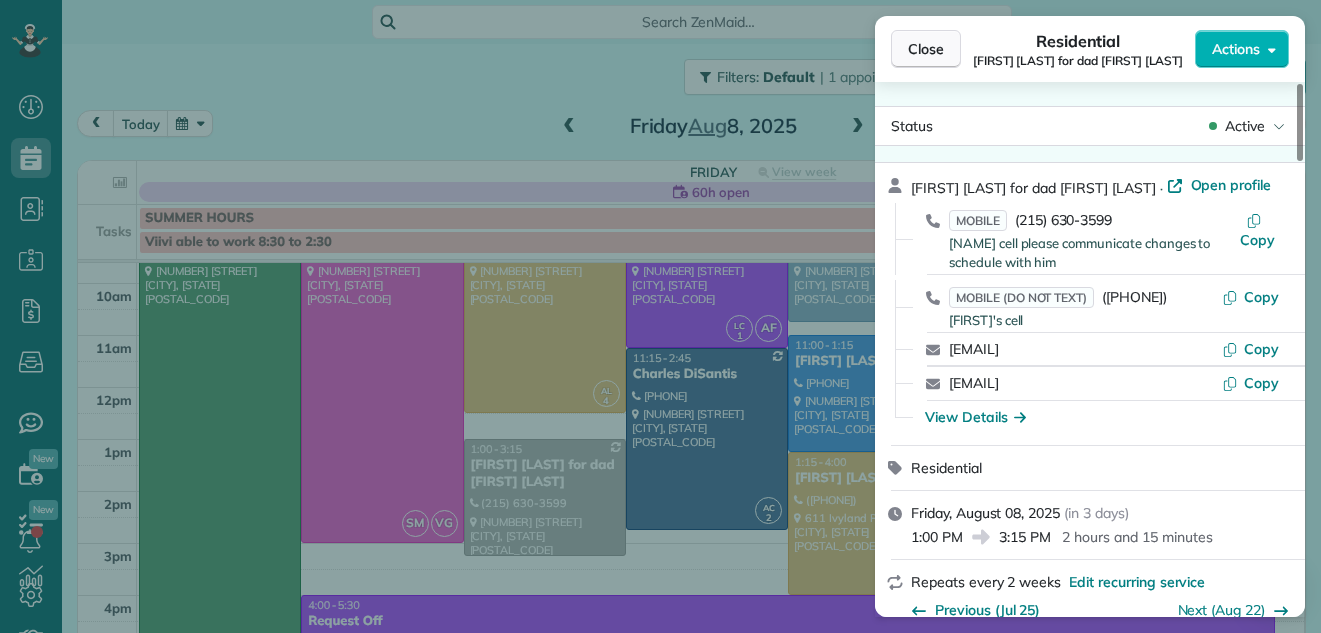 click on "Close" at bounding box center [926, 49] 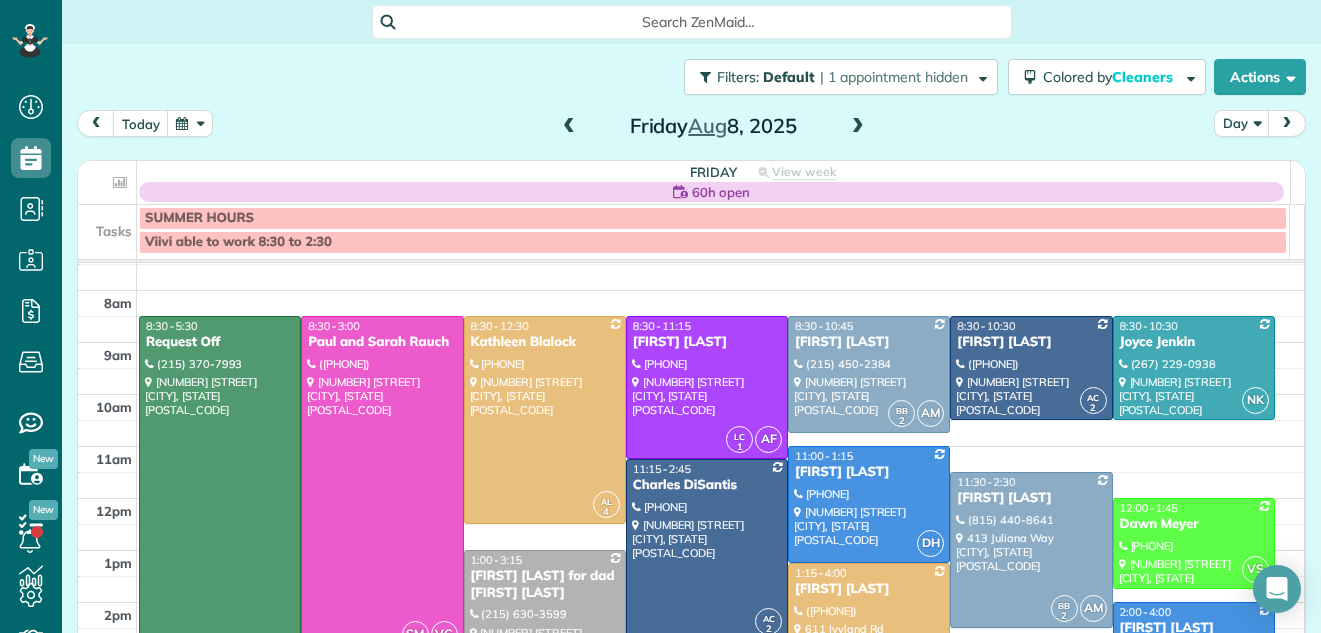 scroll, scrollTop: 0, scrollLeft: 0, axis: both 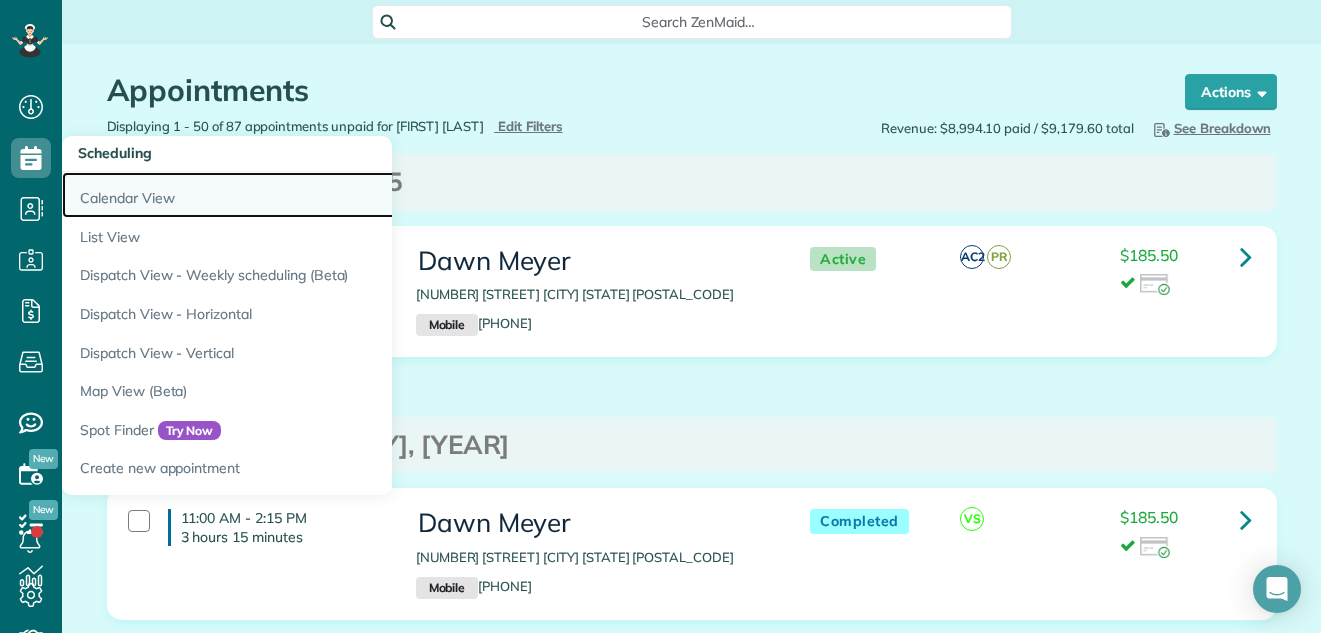 click on "Calendar View" at bounding box center [312, 195] 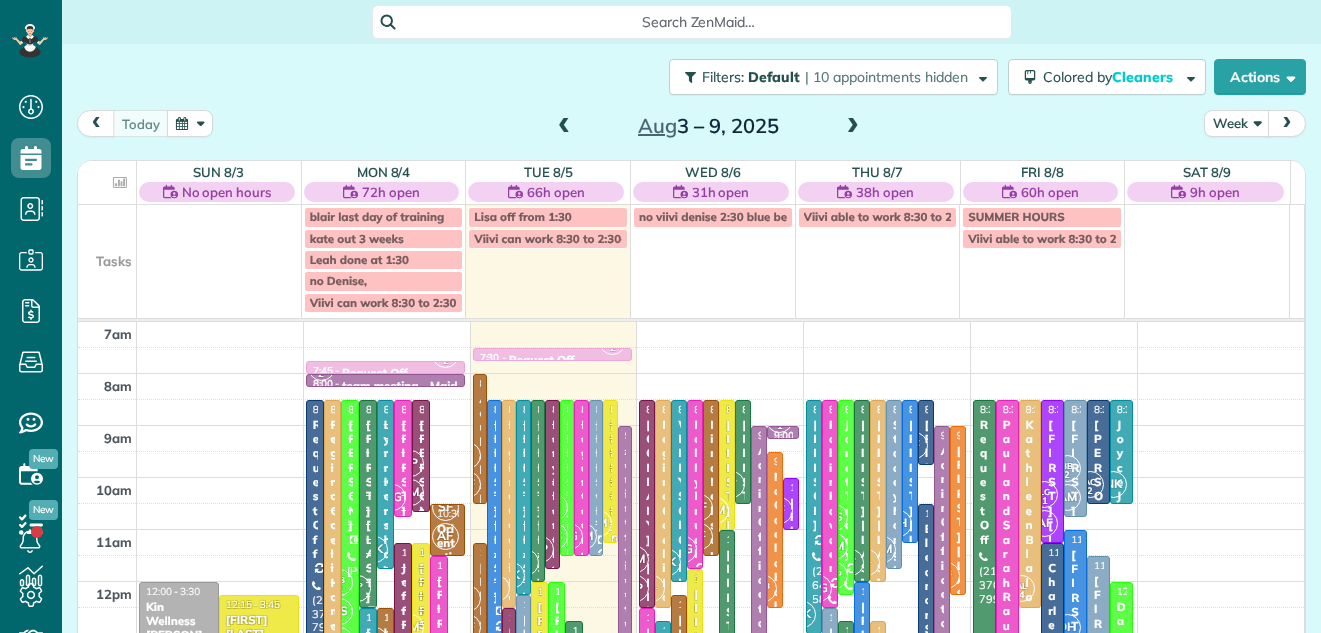 scroll, scrollTop: 0, scrollLeft: 0, axis: both 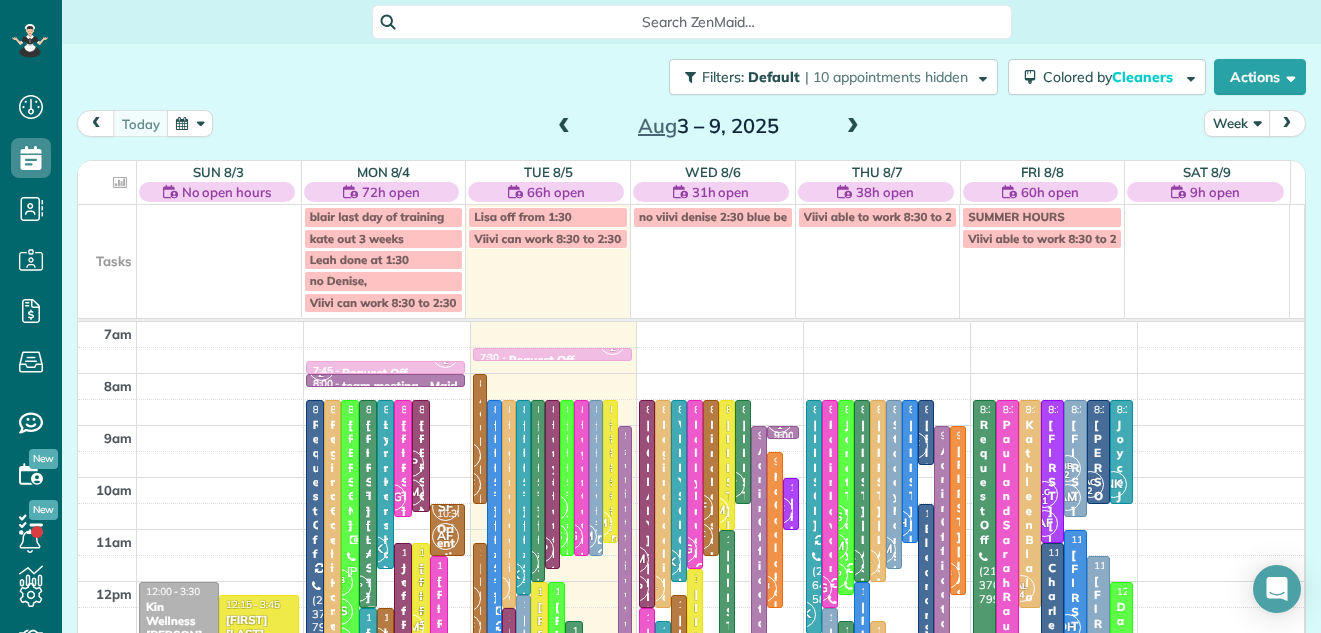 click on "Week" at bounding box center [1237, 123] 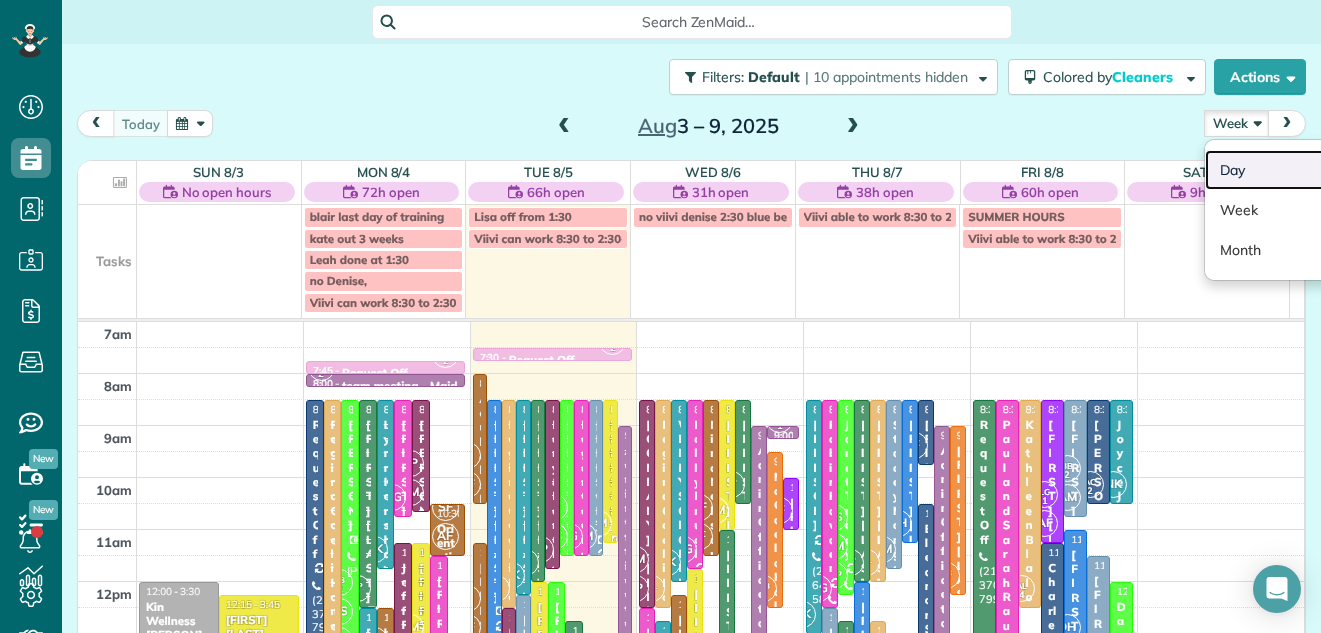 click on "Day" at bounding box center (1284, 170) 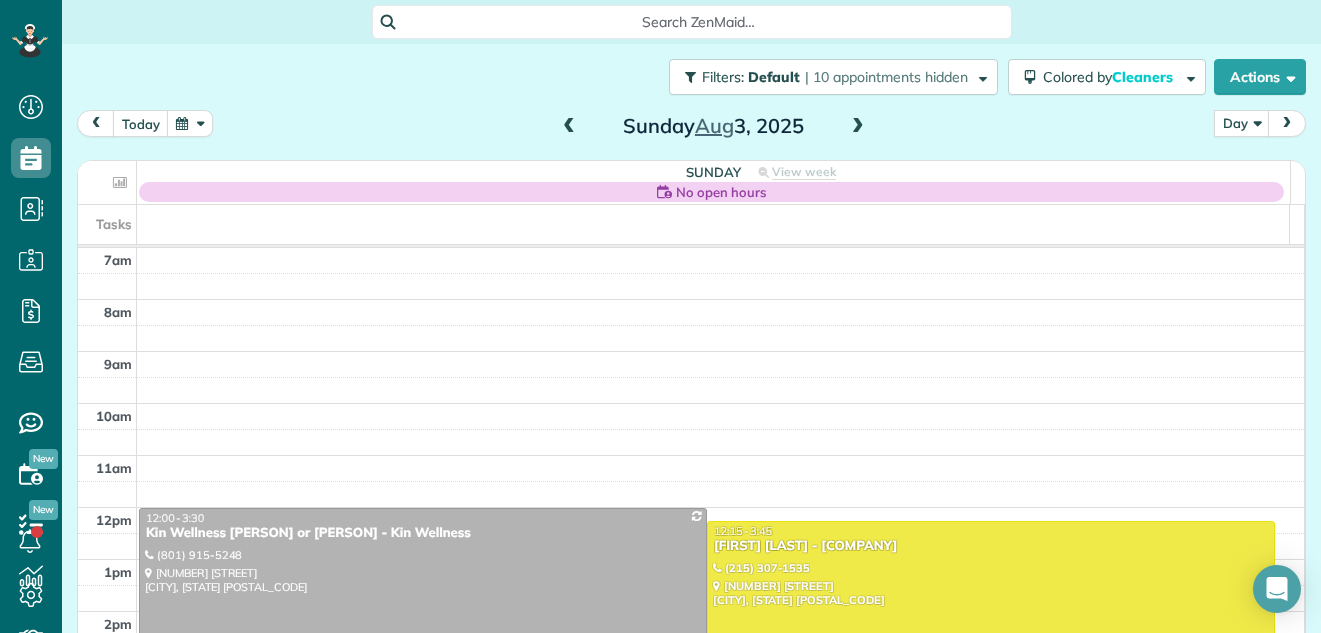 click at bounding box center [858, 127] 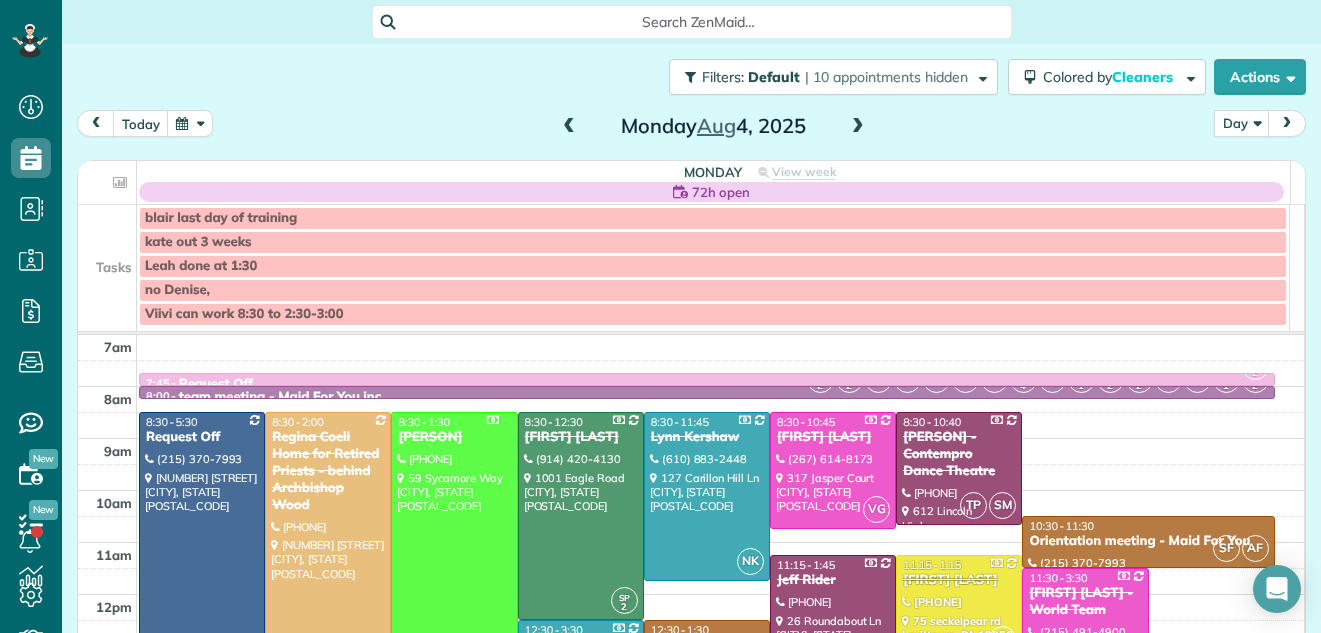 click at bounding box center [858, 127] 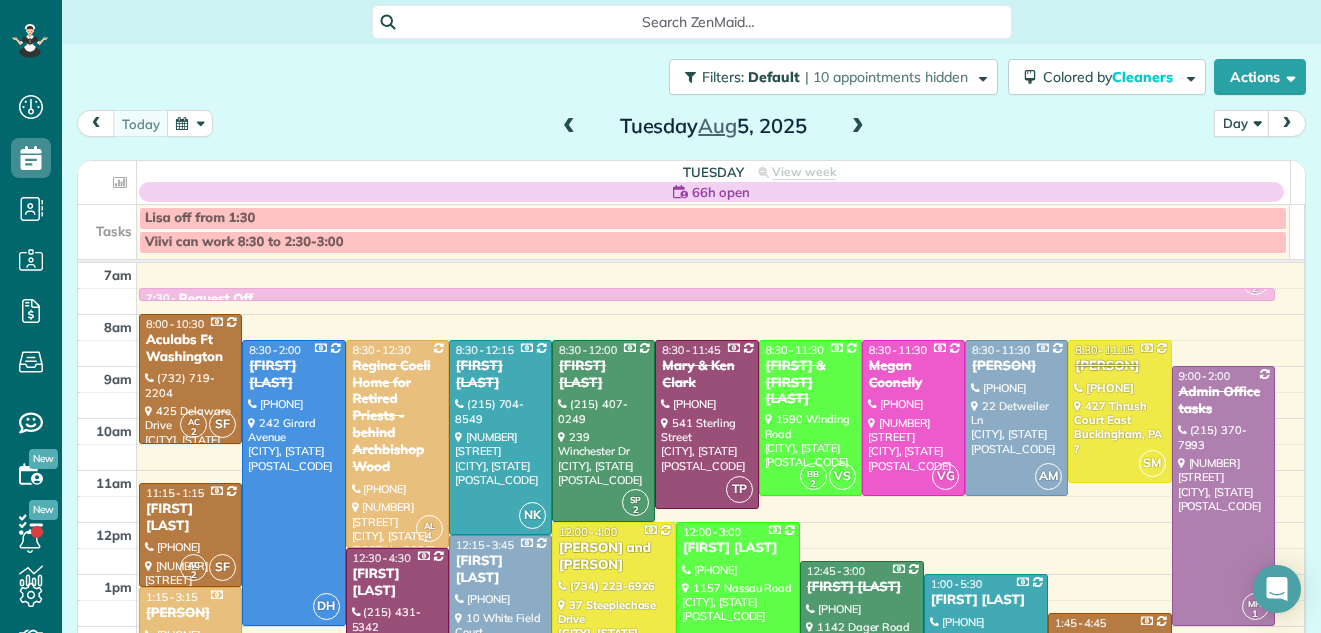 click at bounding box center (858, 127) 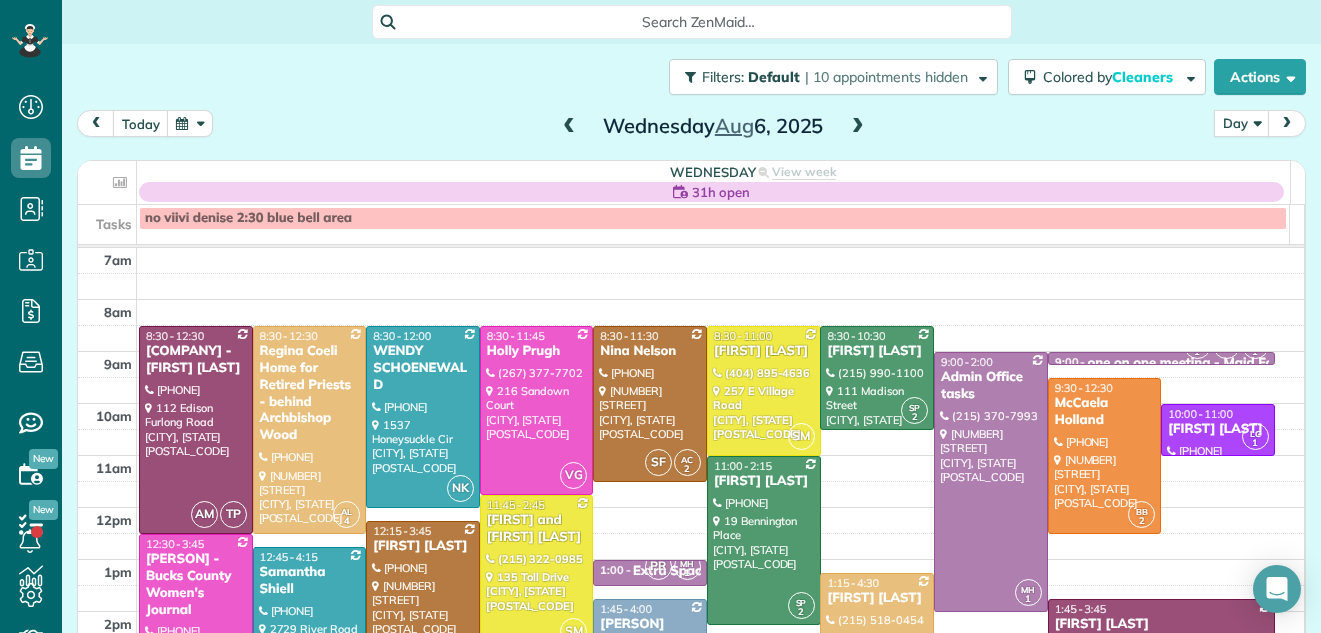 click at bounding box center (858, 127) 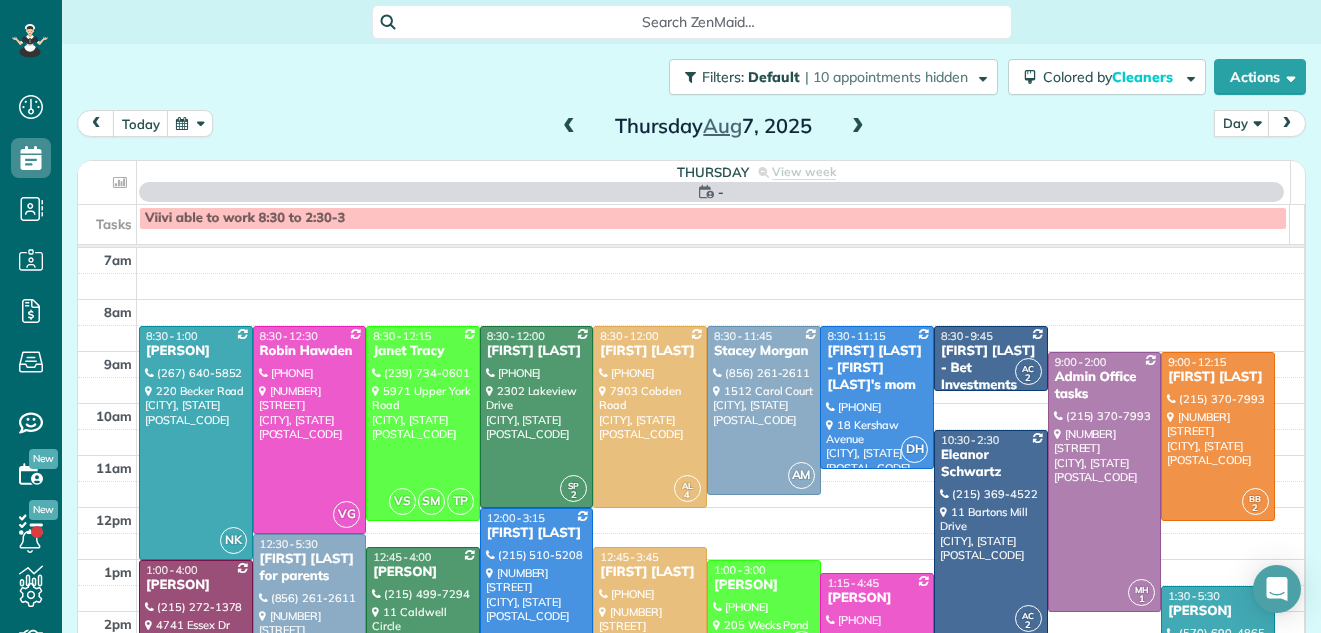 click at bounding box center [858, 127] 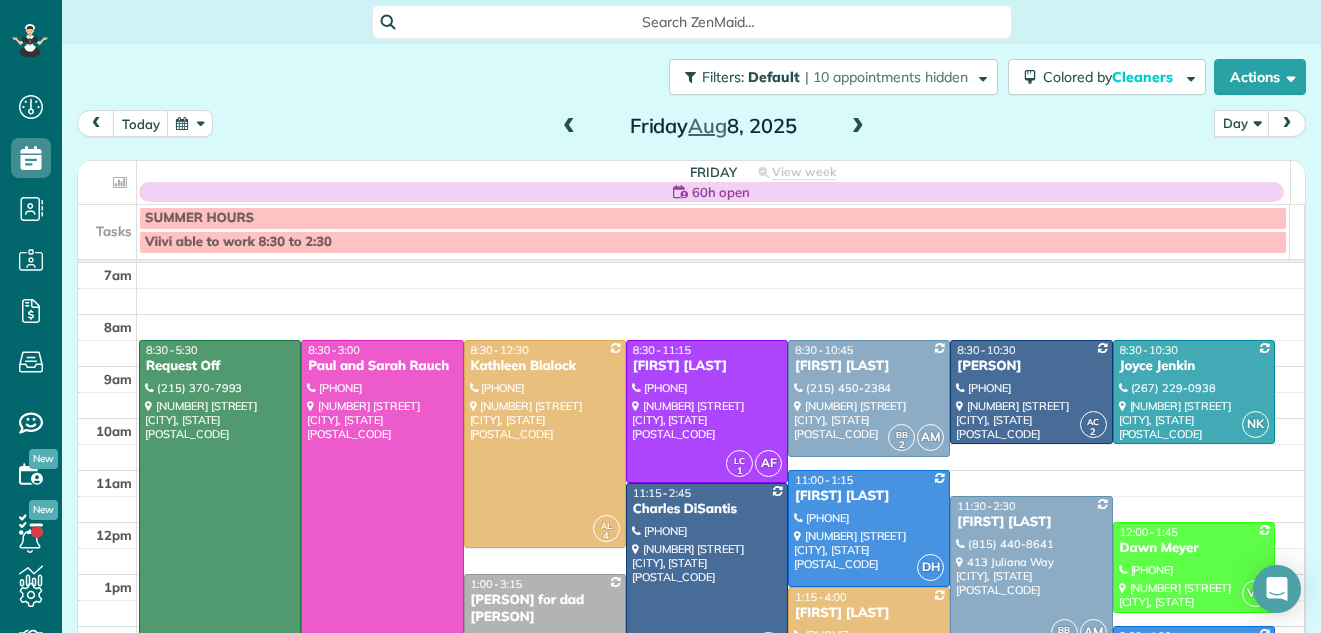 click at bounding box center (858, 127) 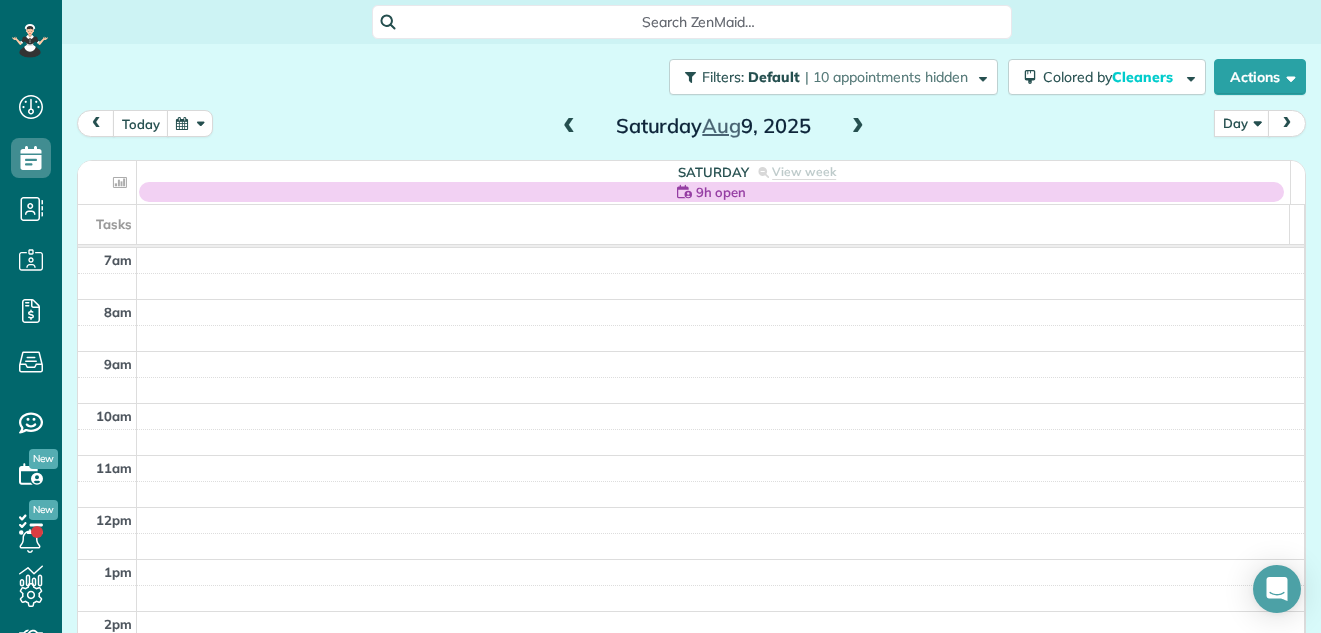 click at bounding box center (569, 127) 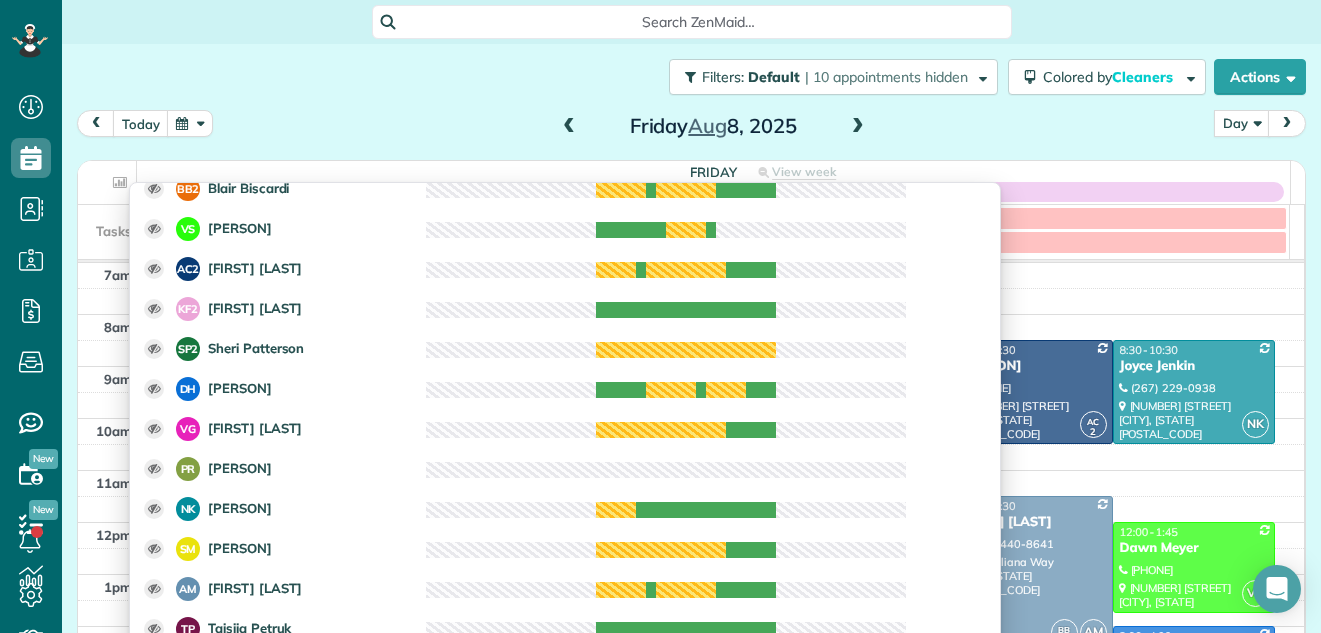 scroll, scrollTop: 564, scrollLeft: 0, axis: vertical 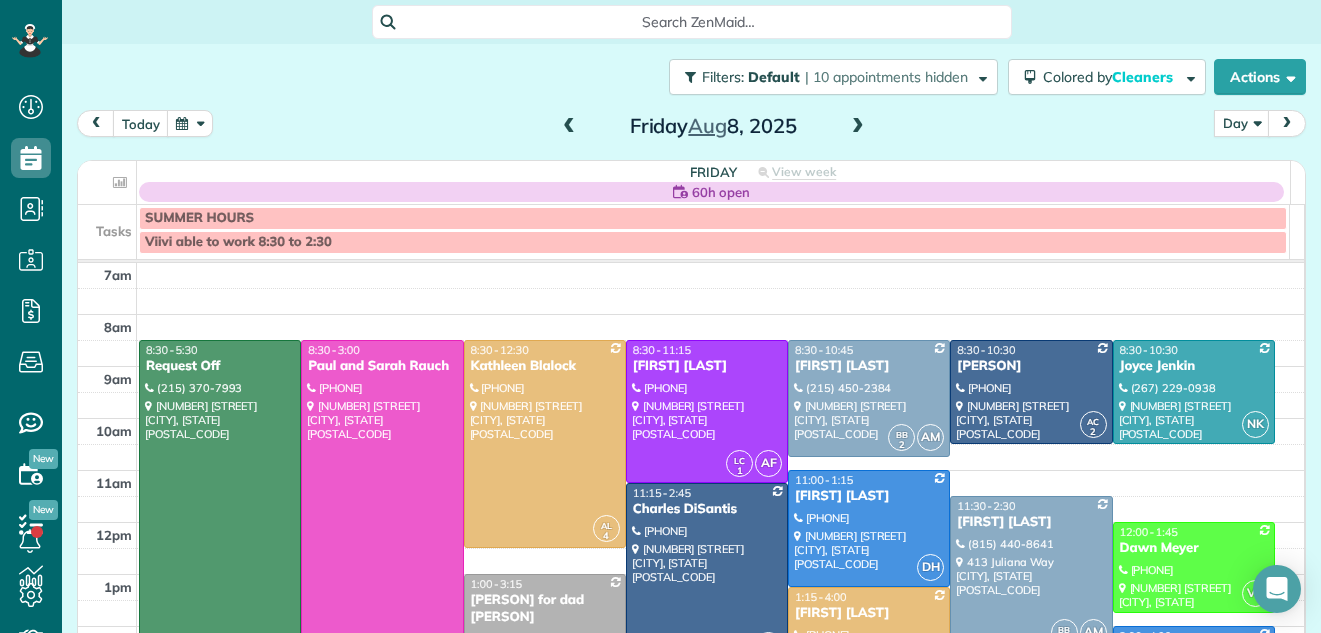 click on "today   Day Day Week Month Friday  Aug  8, 2025" at bounding box center (691, 128) 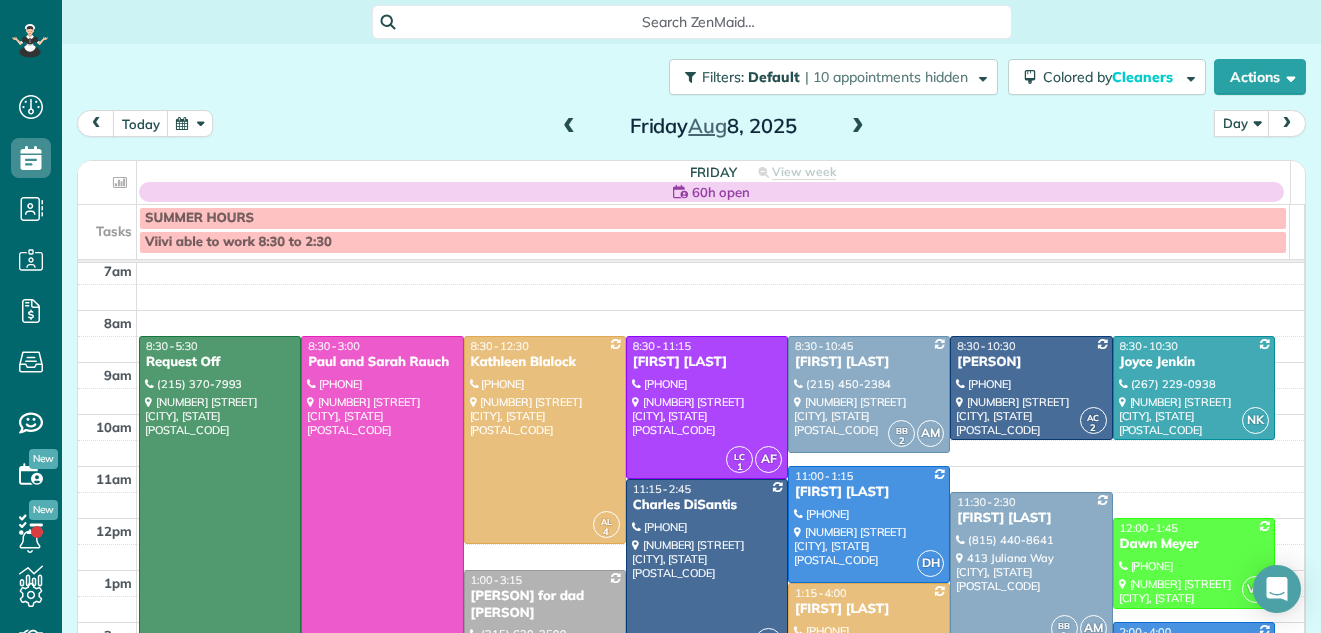 scroll, scrollTop: 0, scrollLeft: 0, axis: both 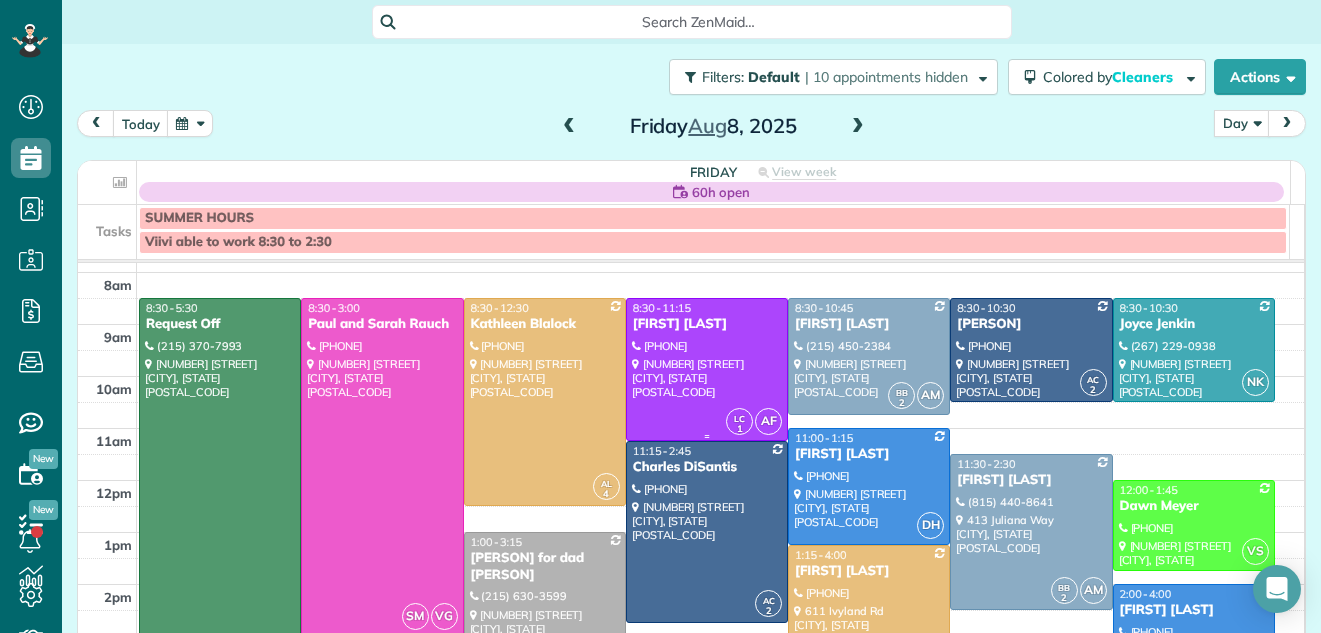 click at bounding box center [707, 369] 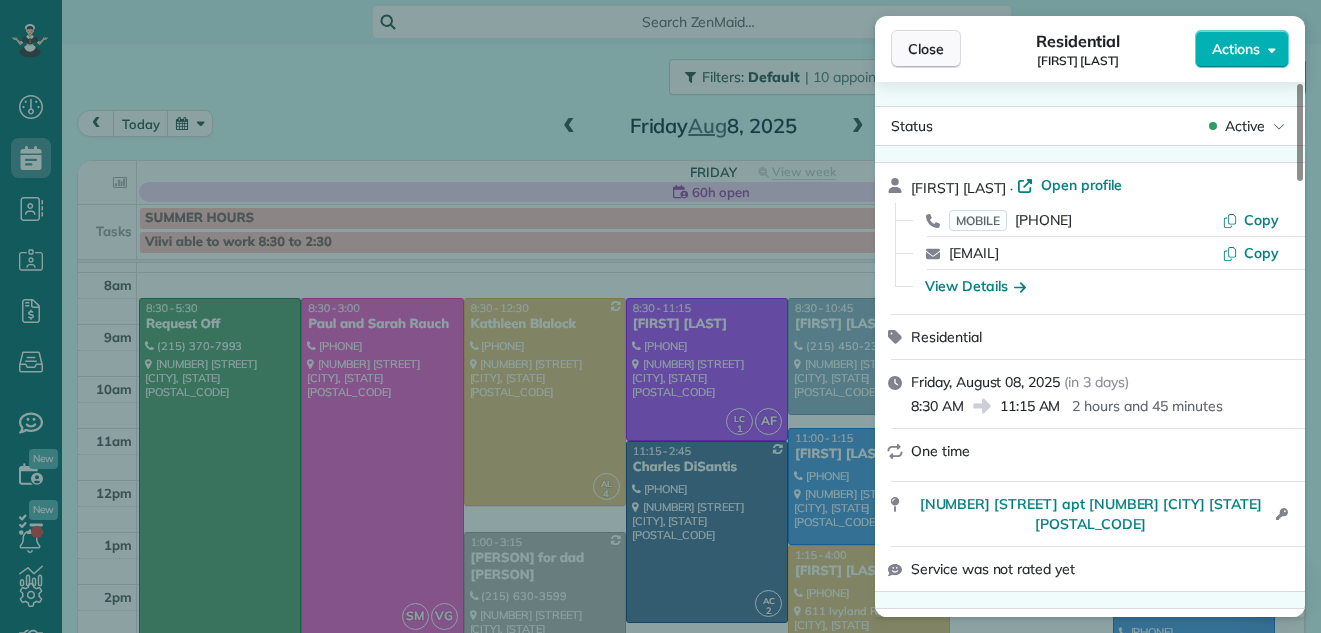 click on "Close" at bounding box center [926, 49] 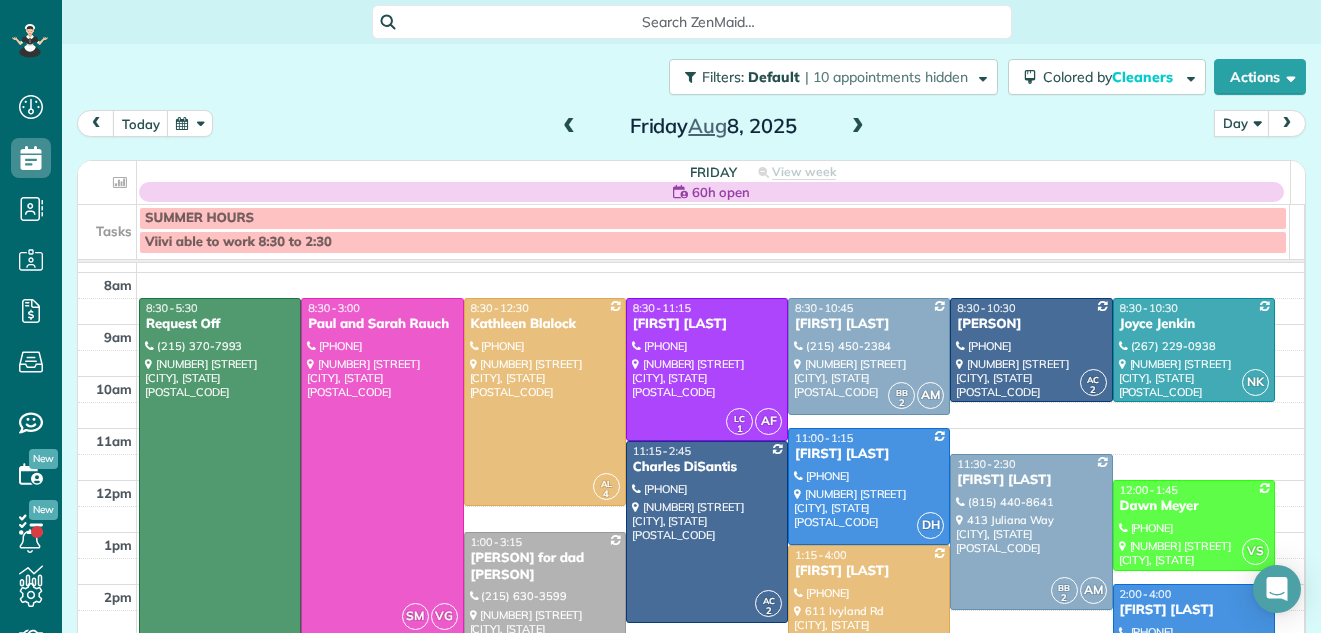 scroll, scrollTop: 46, scrollLeft: 0, axis: vertical 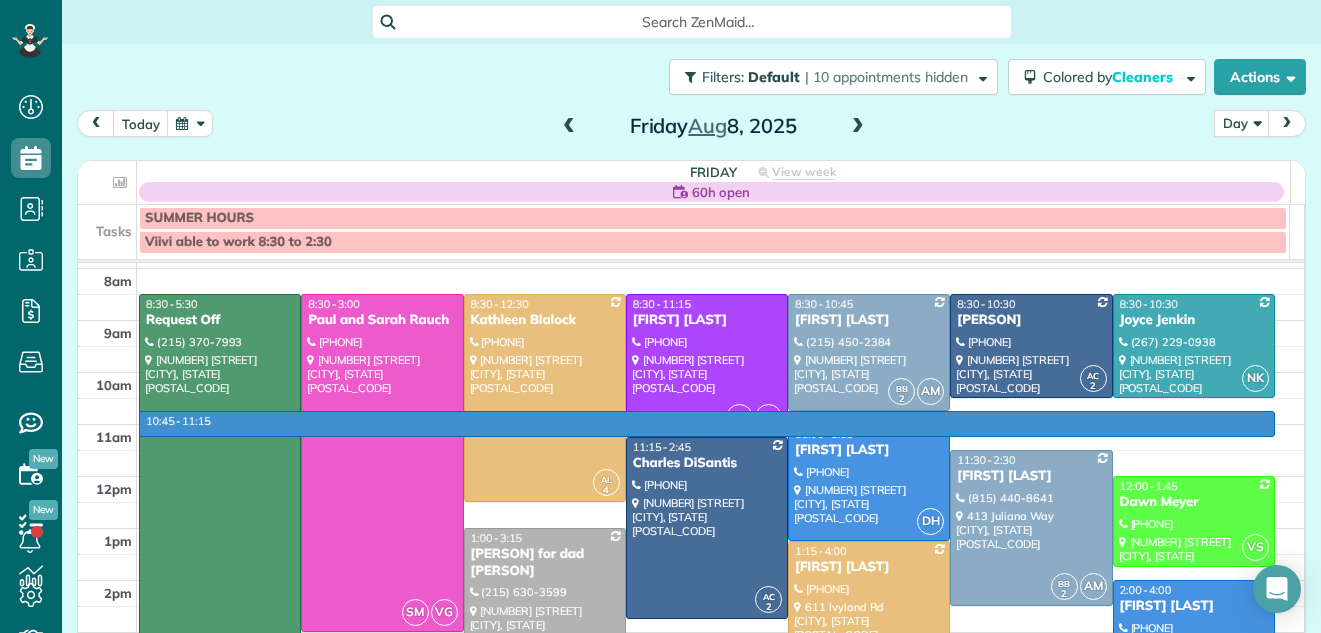 drag, startPoint x: 1271, startPoint y: 432, endPoint x: 1270, endPoint y: 419, distance: 13.038404 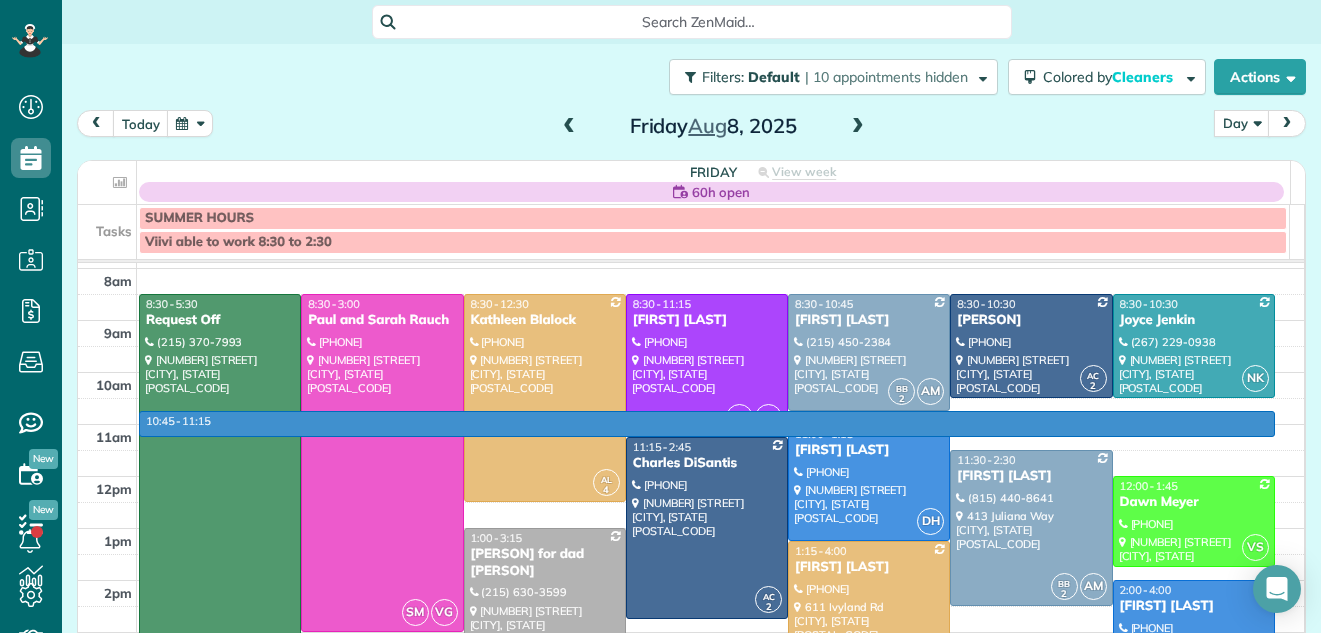 click on "7am 8am 9am 10am 11am 12pm 1pm 2pm 3pm 4pm 5pm 6pm 7pm 8pm" at bounding box center (691, 580) 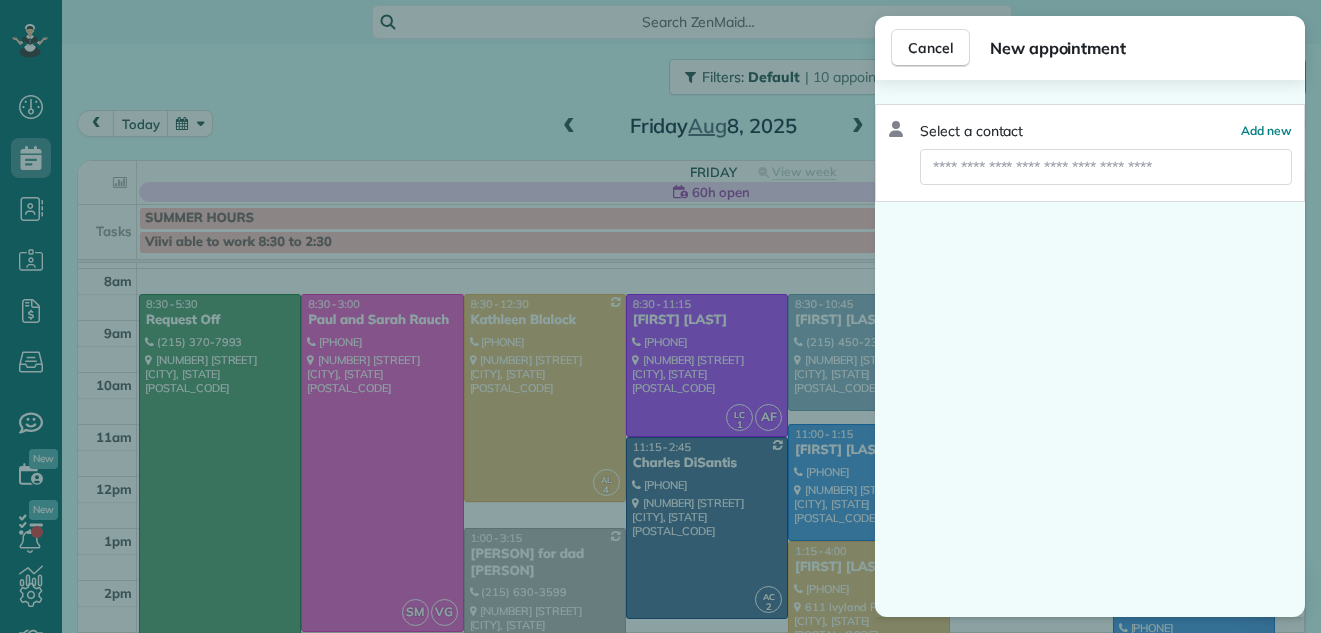click on "Cancel New appointment Select a contact Add new" at bounding box center (660, 316) 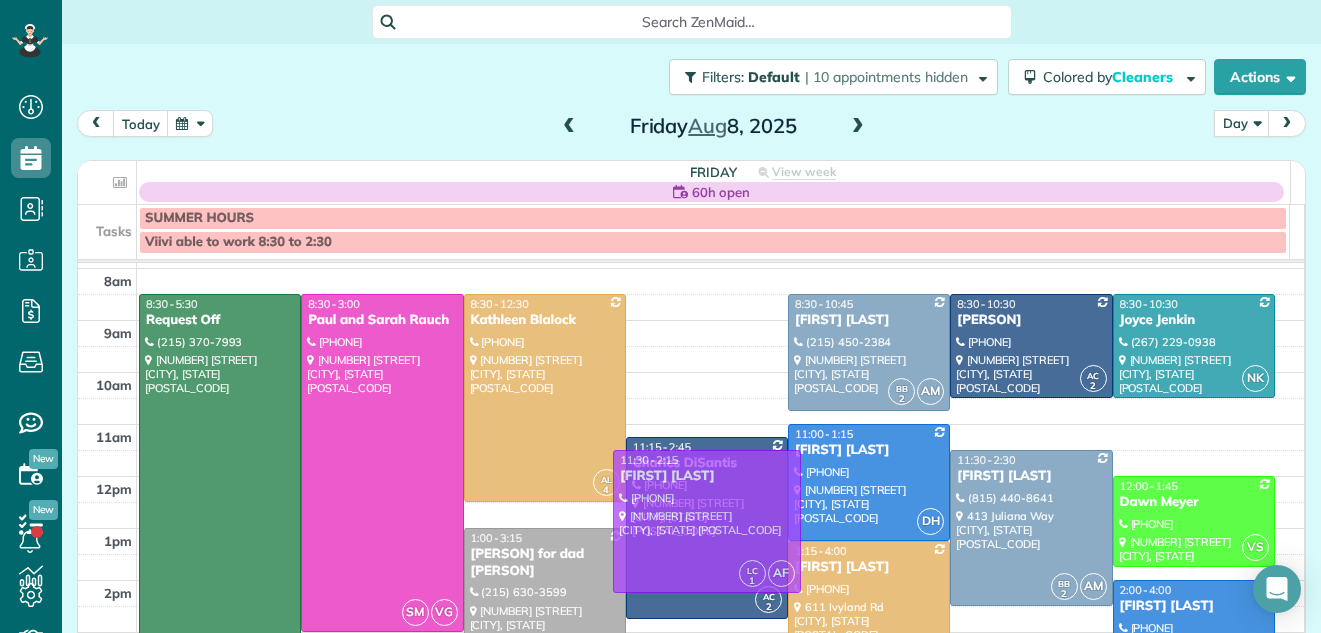 drag, startPoint x: 735, startPoint y: 342, endPoint x: 739, endPoint y: 494, distance: 152.05263 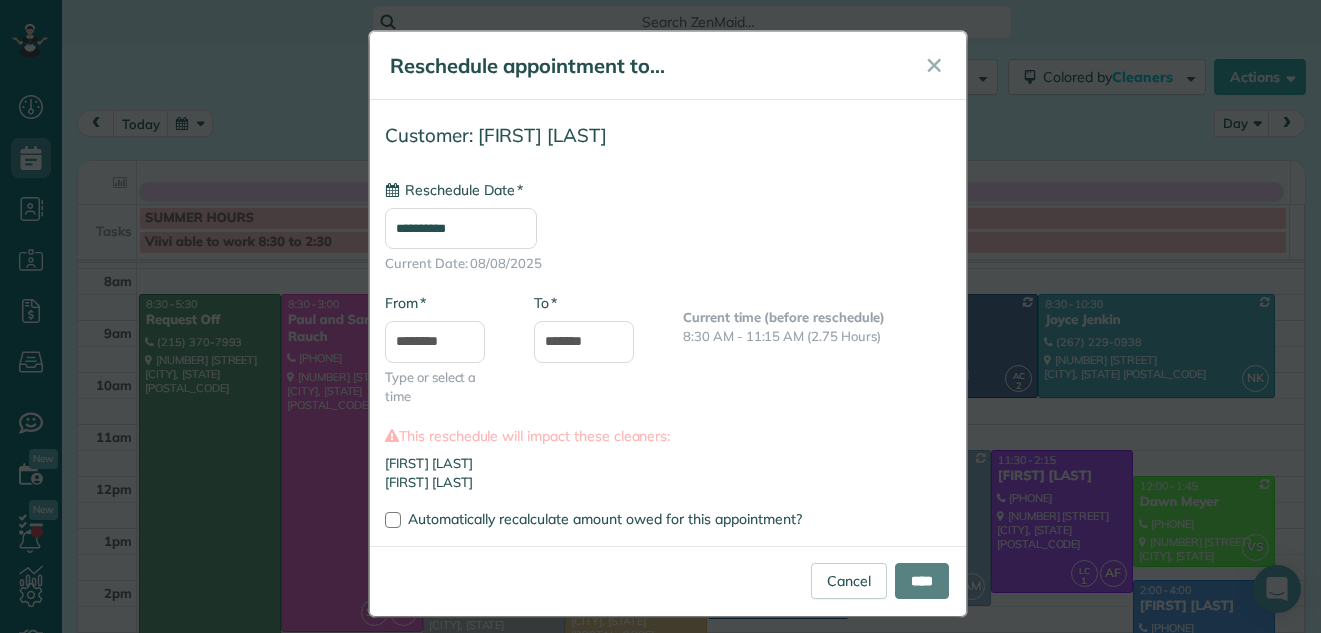 type on "**********" 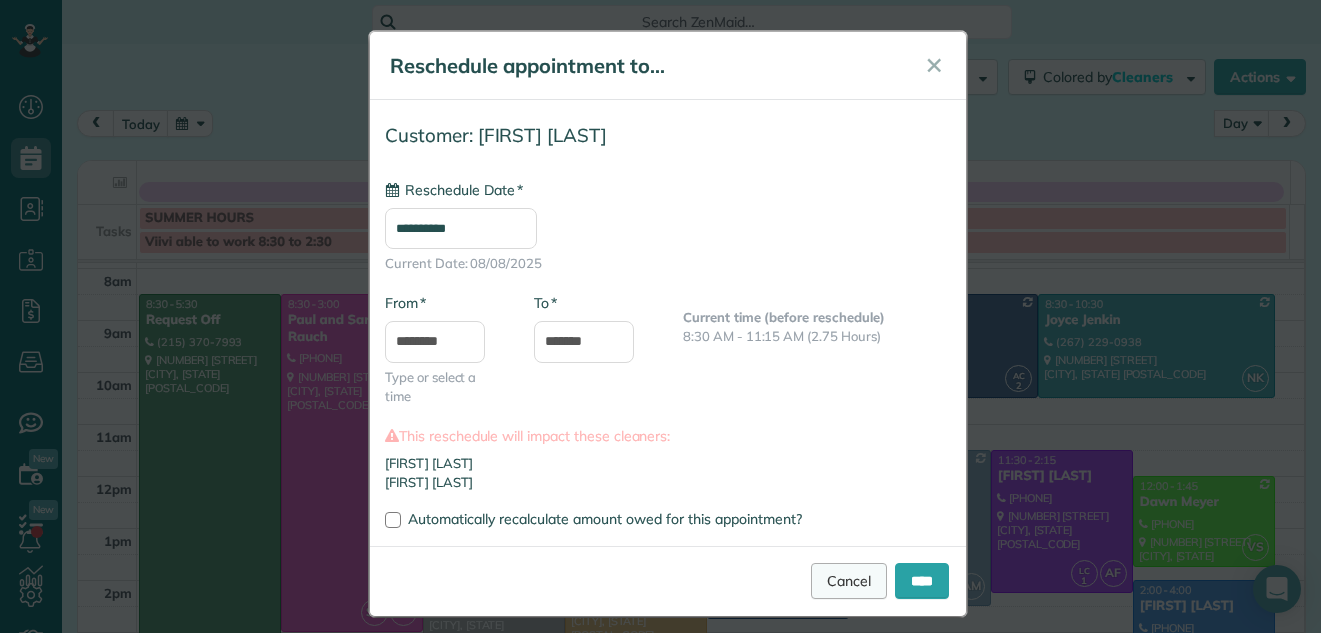 click on "Cancel" at bounding box center (849, 581) 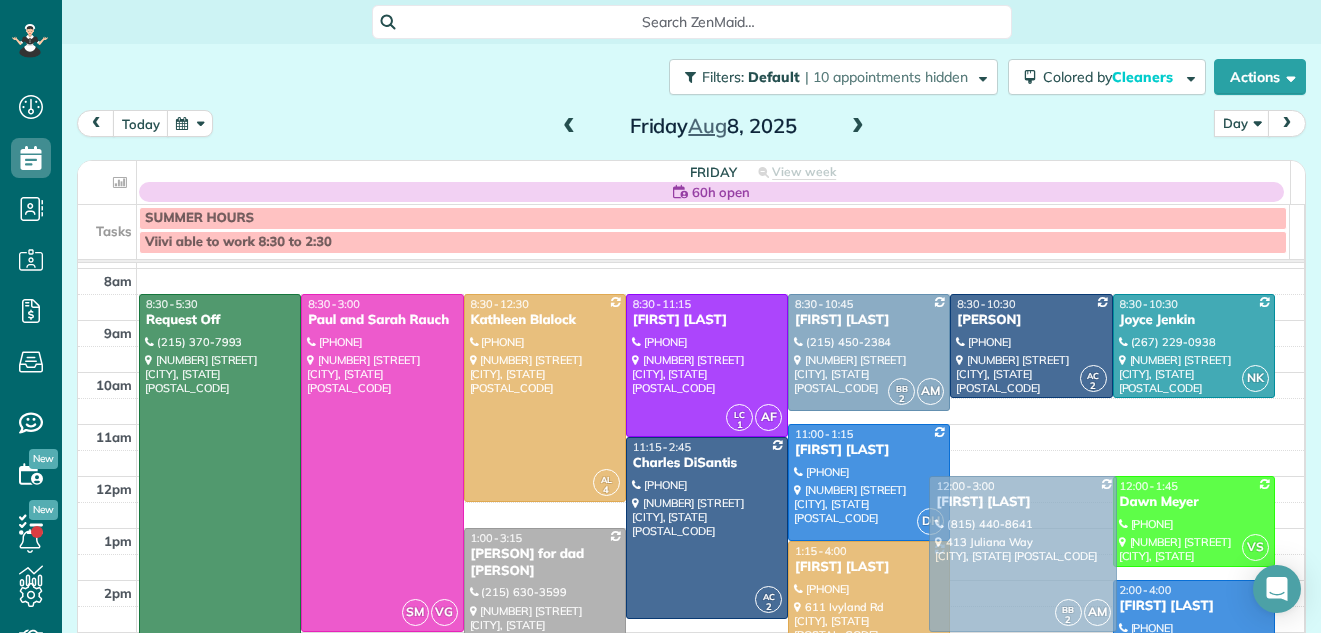 drag, startPoint x: 992, startPoint y: 468, endPoint x: 990, endPoint y: 489, distance: 21.095022 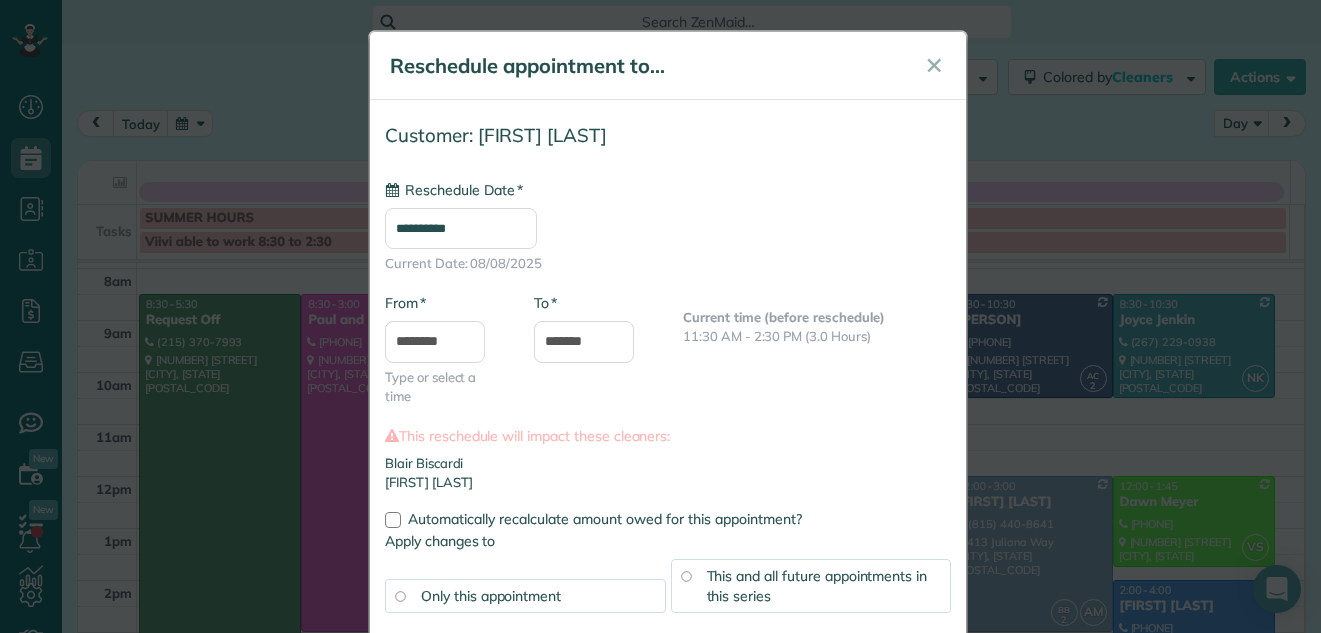 type on "**********" 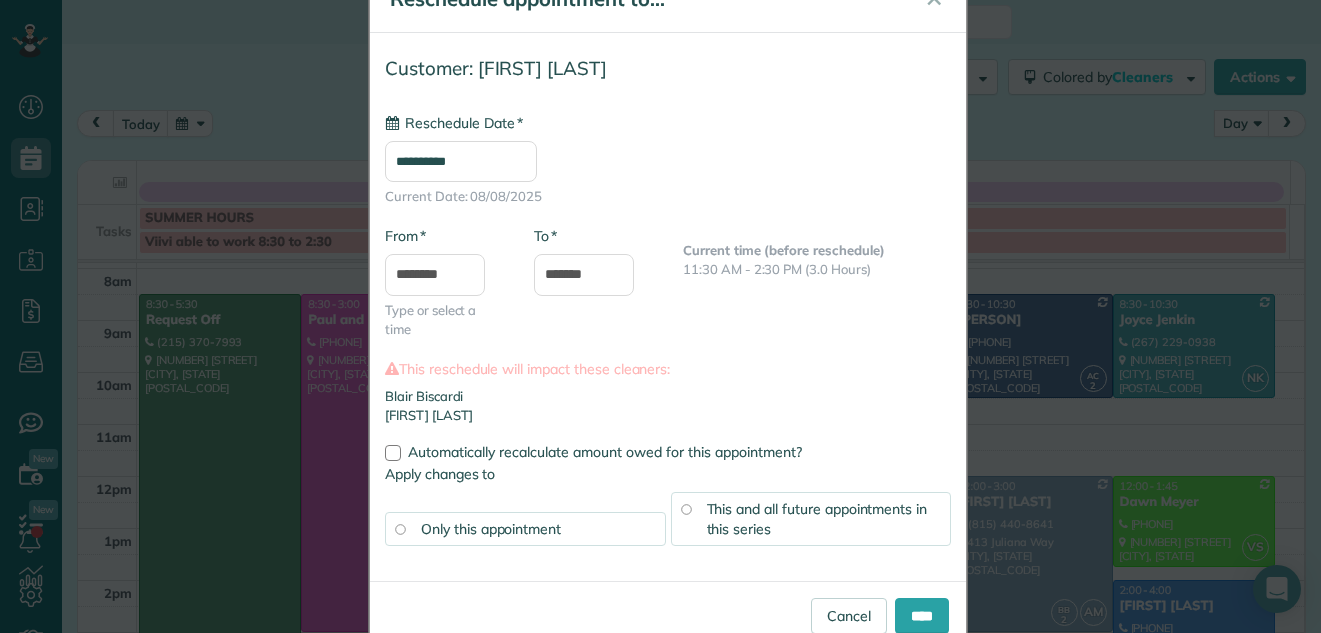 scroll, scrollTop: 99, scrollLeft: 0, axis: vertical 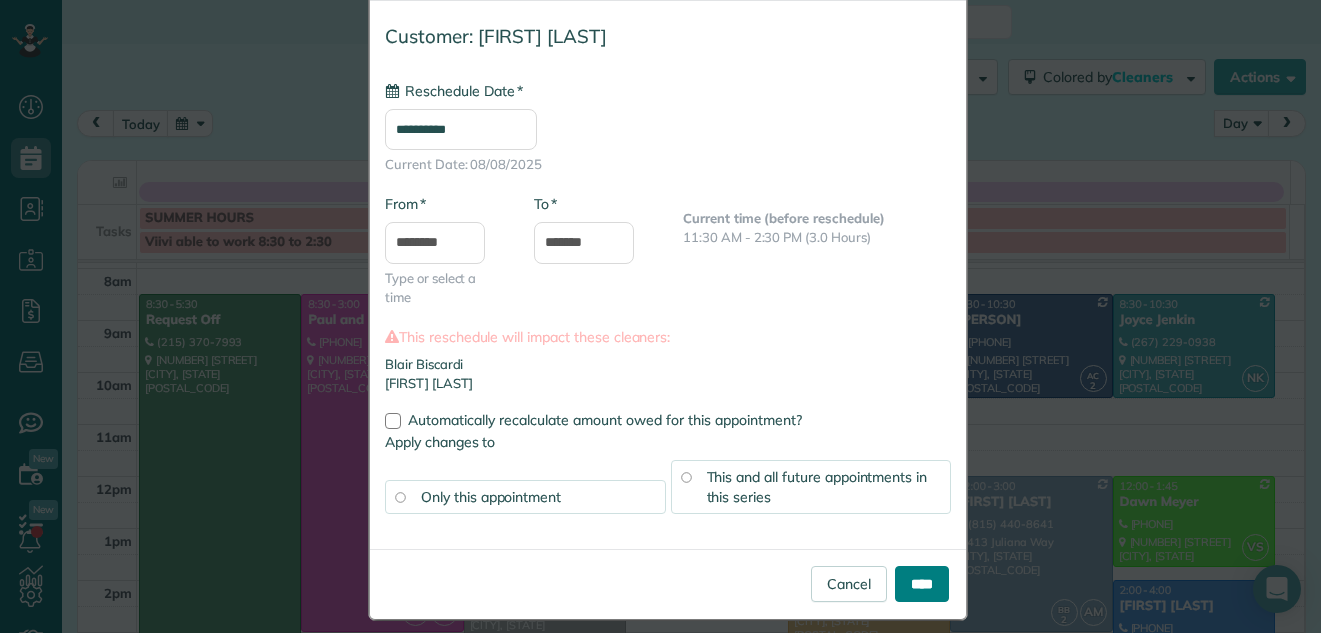 click on "****" at bounding box center (922, 584) 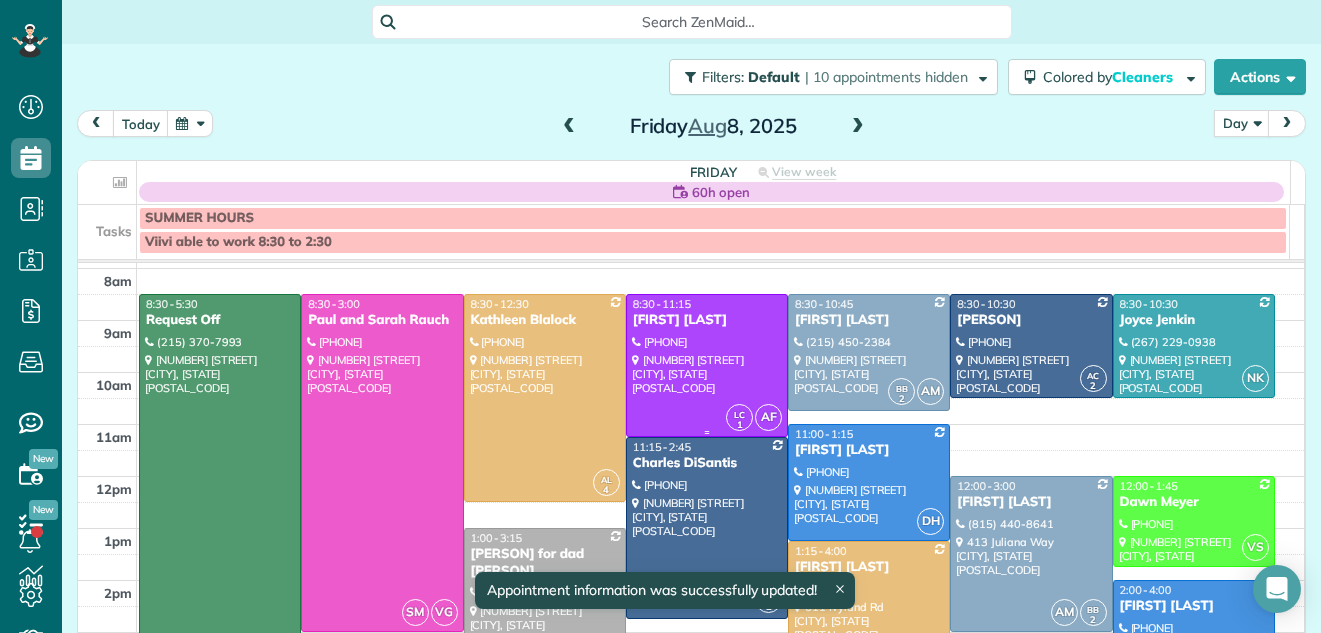 click at bounding box center [707, 365] 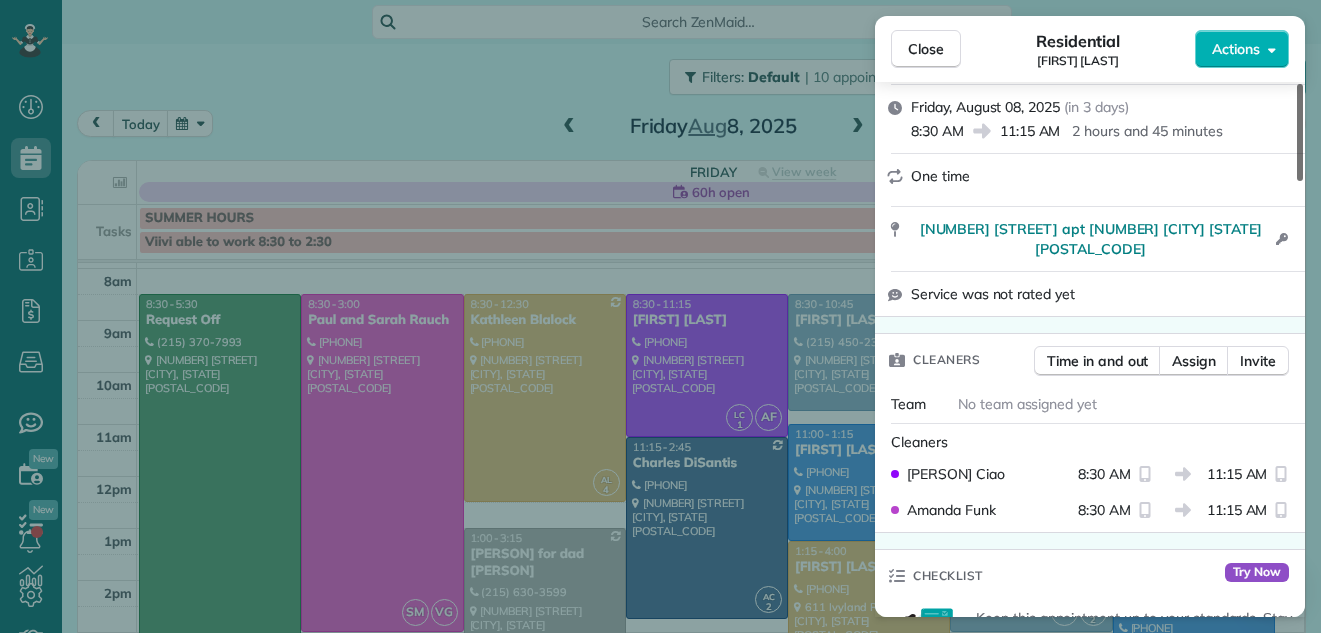 drag, startPoint x: 1300, startPoint y: 146, endPoint x: 1298, endPoint y: 197, distance: 51.0392 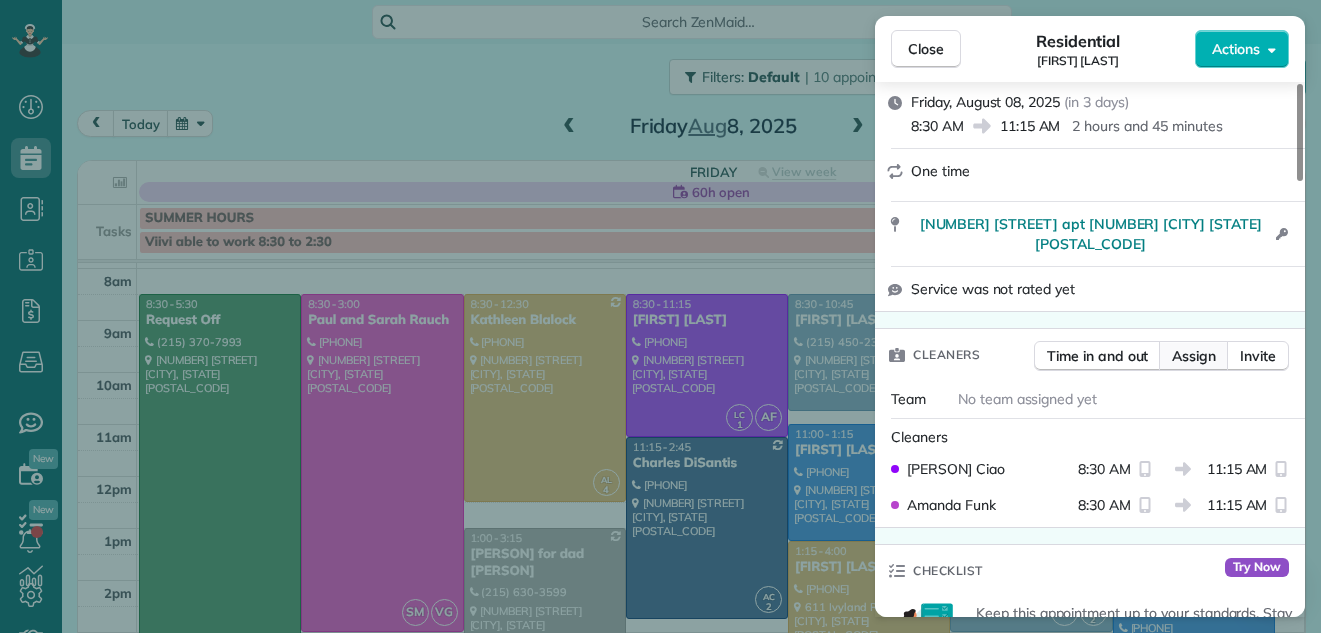 click on "Assign" at bounding box center [1194, 356] 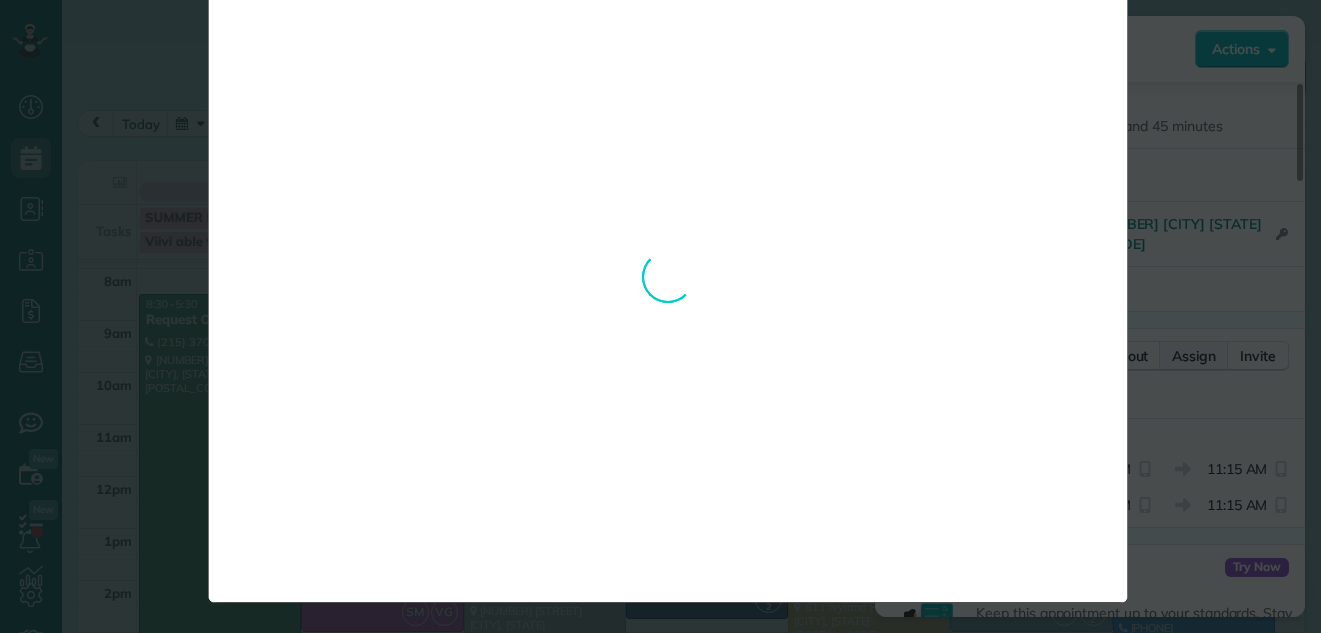 scroll, scrollTop: 0, scrollLeft: 0, axis: both 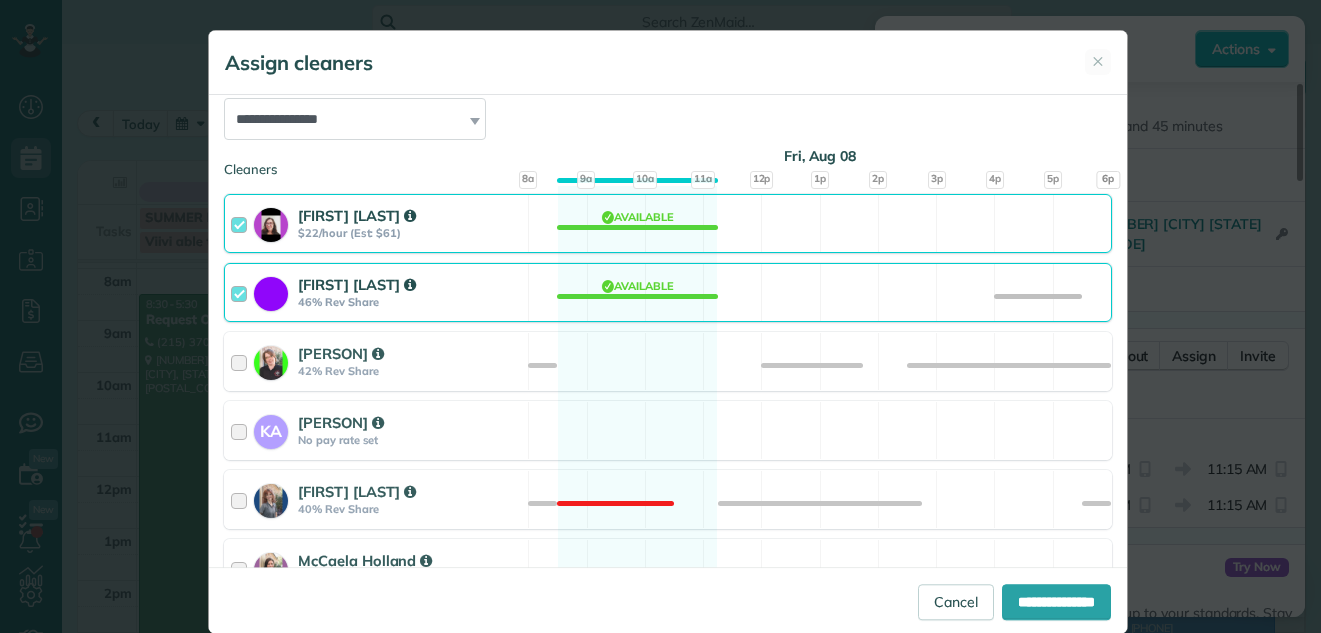 click at bounding box center [242, 223] 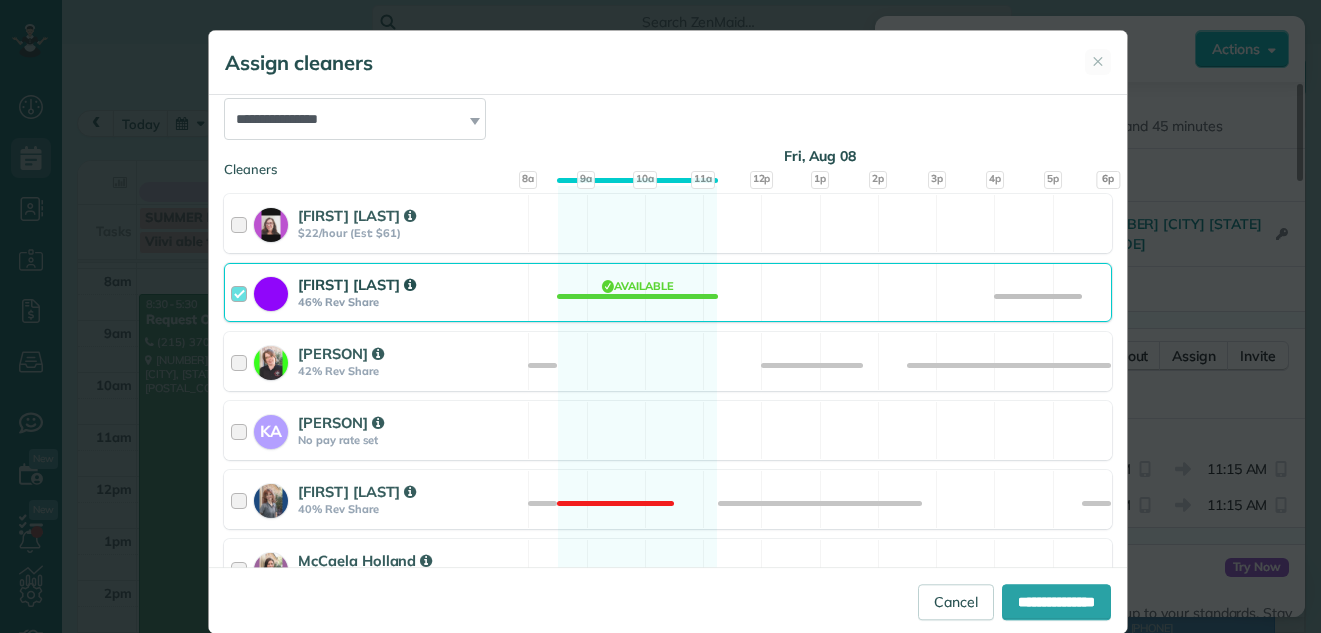 click at bounding box center [242, 292] 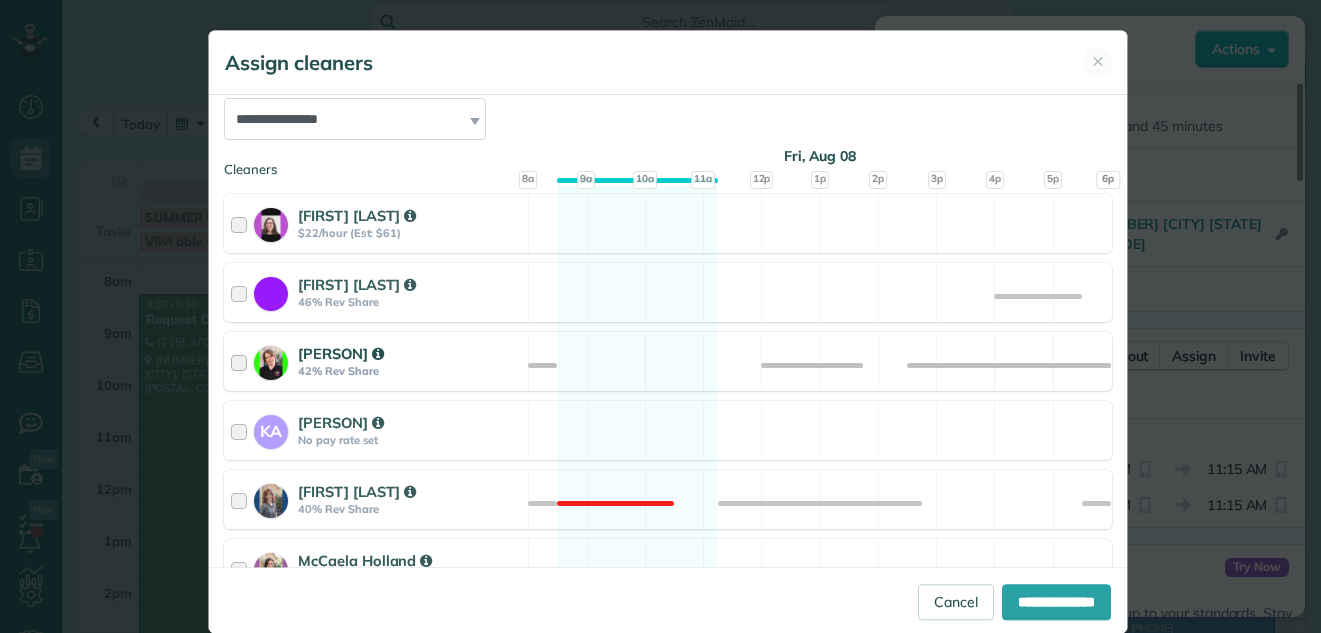 click at bounding box center (242, 361) 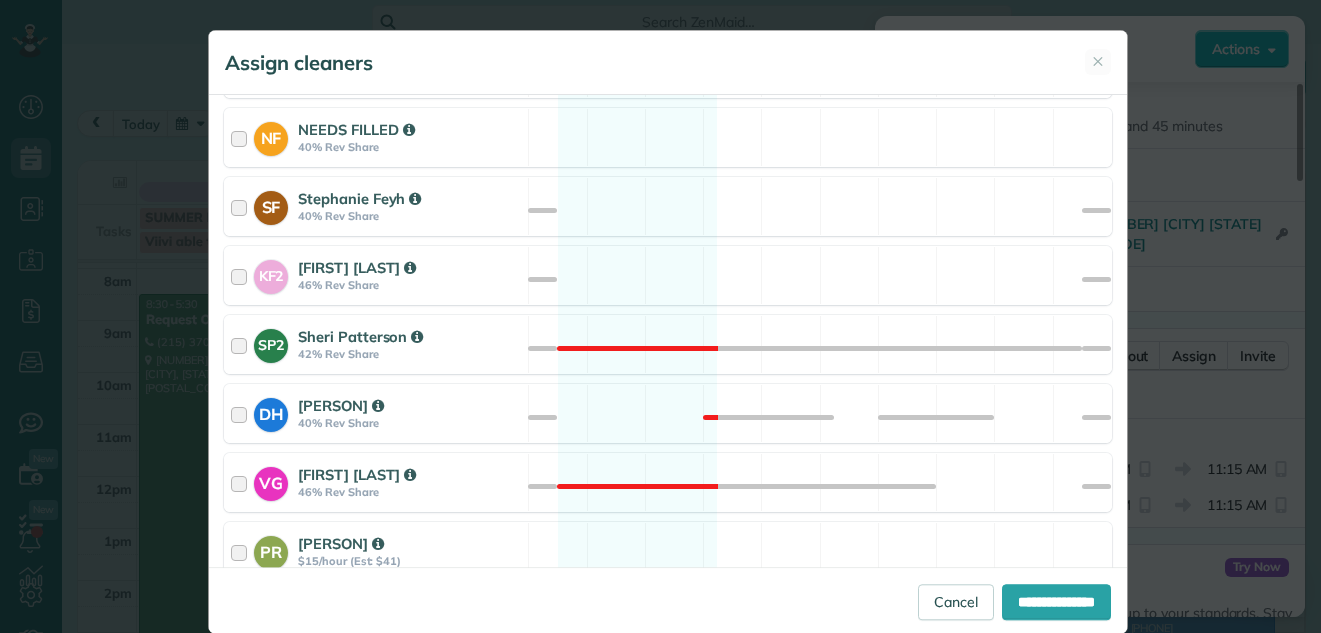 scroll, scrollTop: 925, scrollLeft: 0, axis: vertical 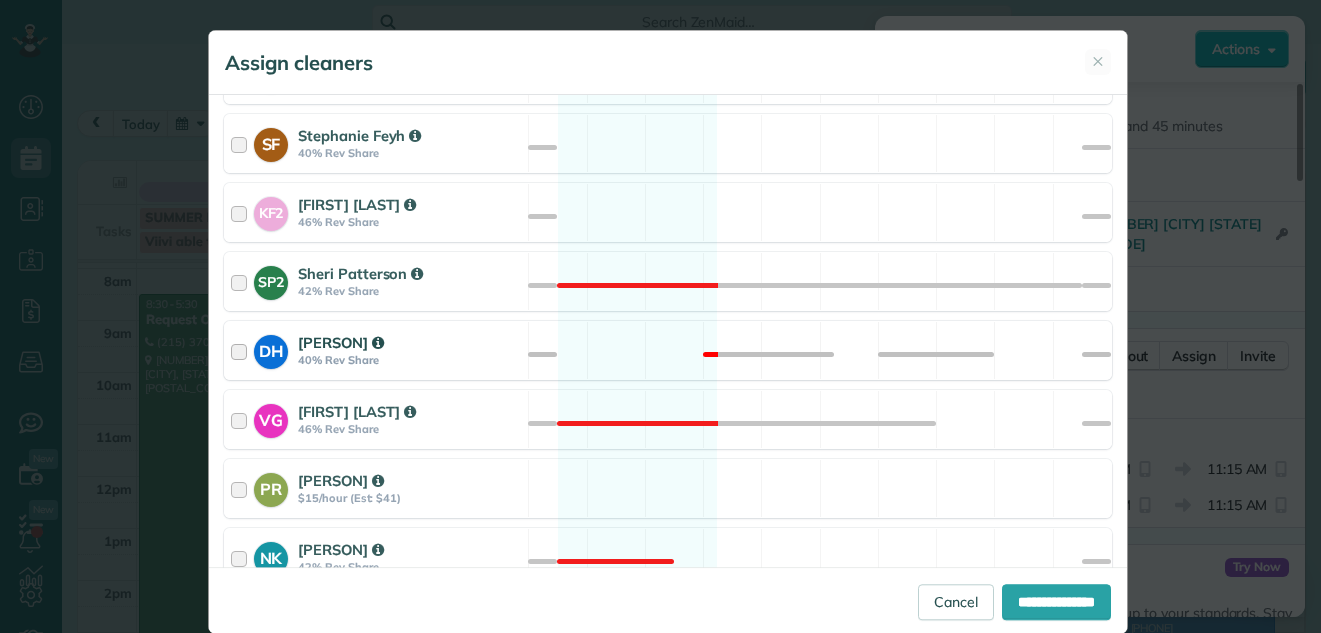 click at bounding box center (242, 350) 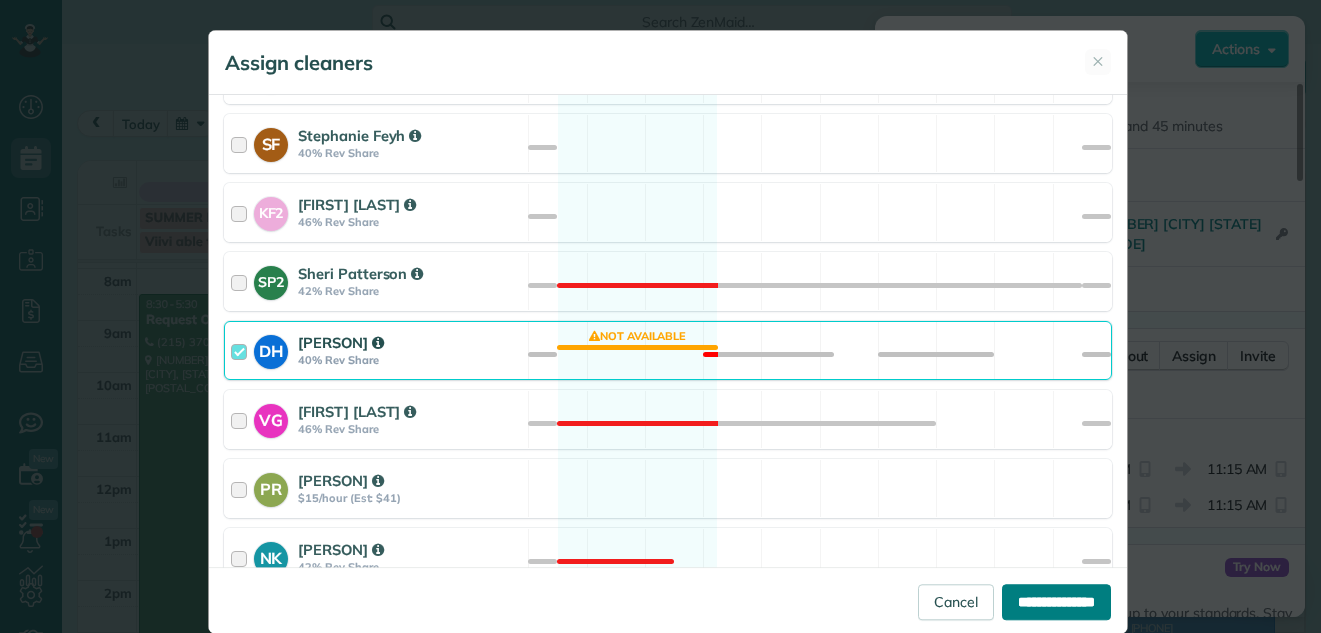 click on "**********" at bounding box center (1056, 602) 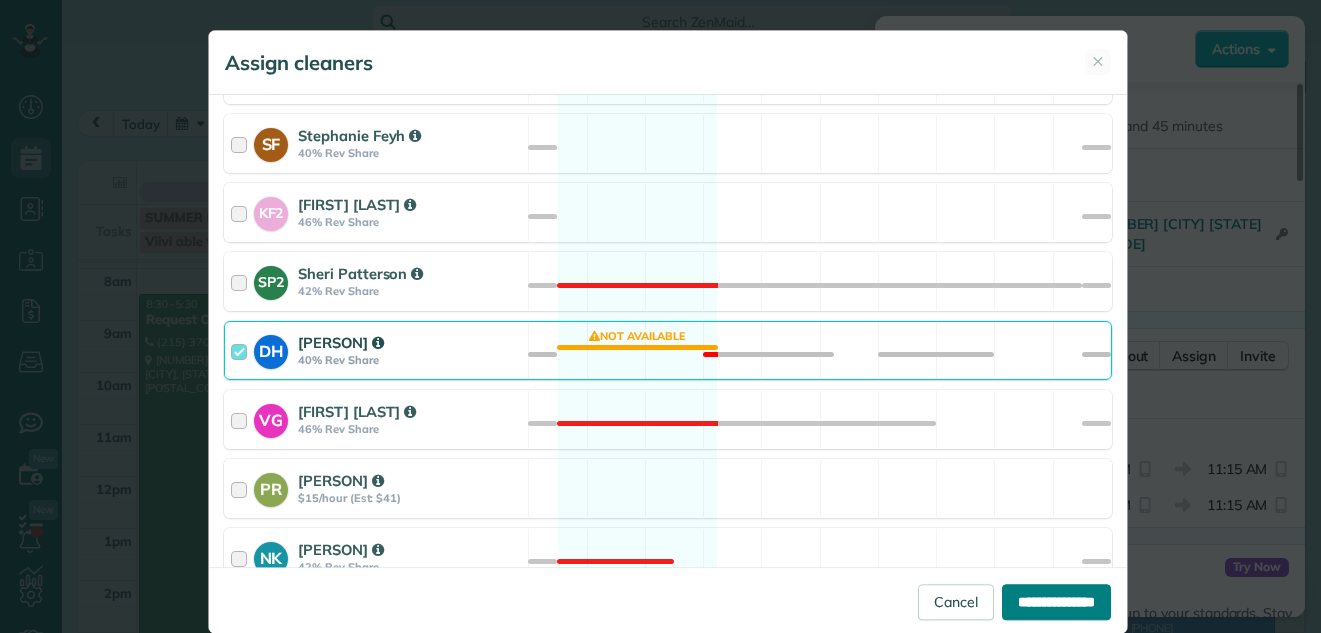 type on "**********" 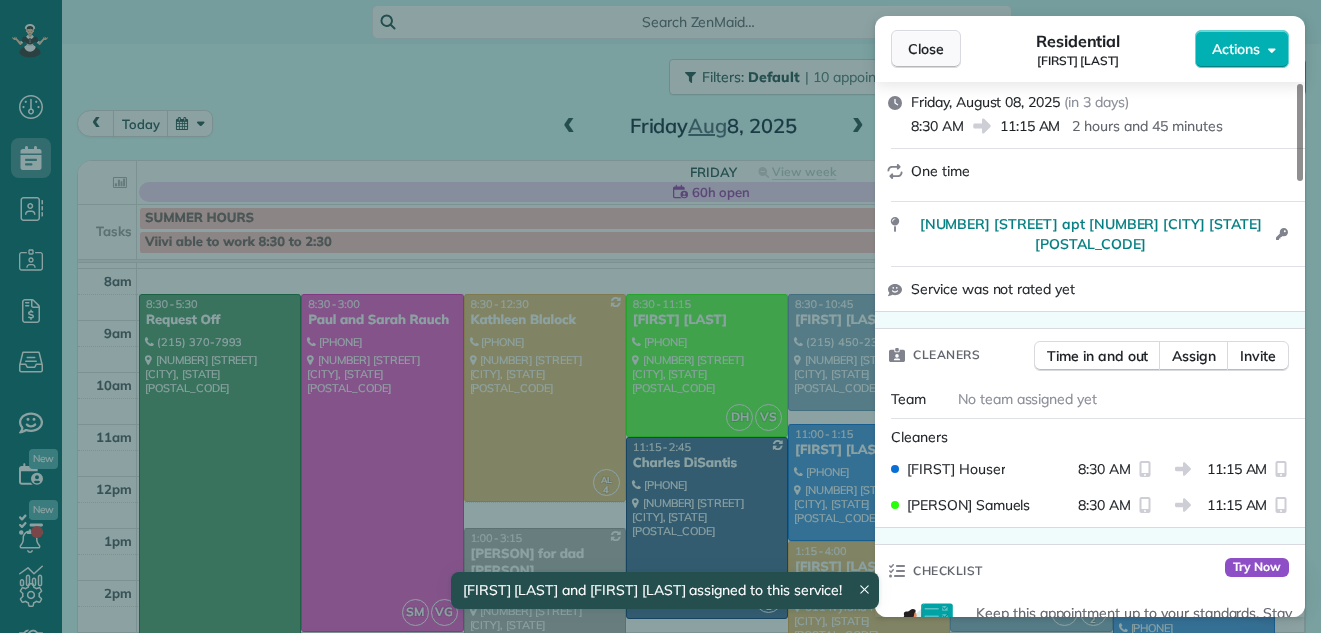 click on "Close" at bounding box center (926, 49) 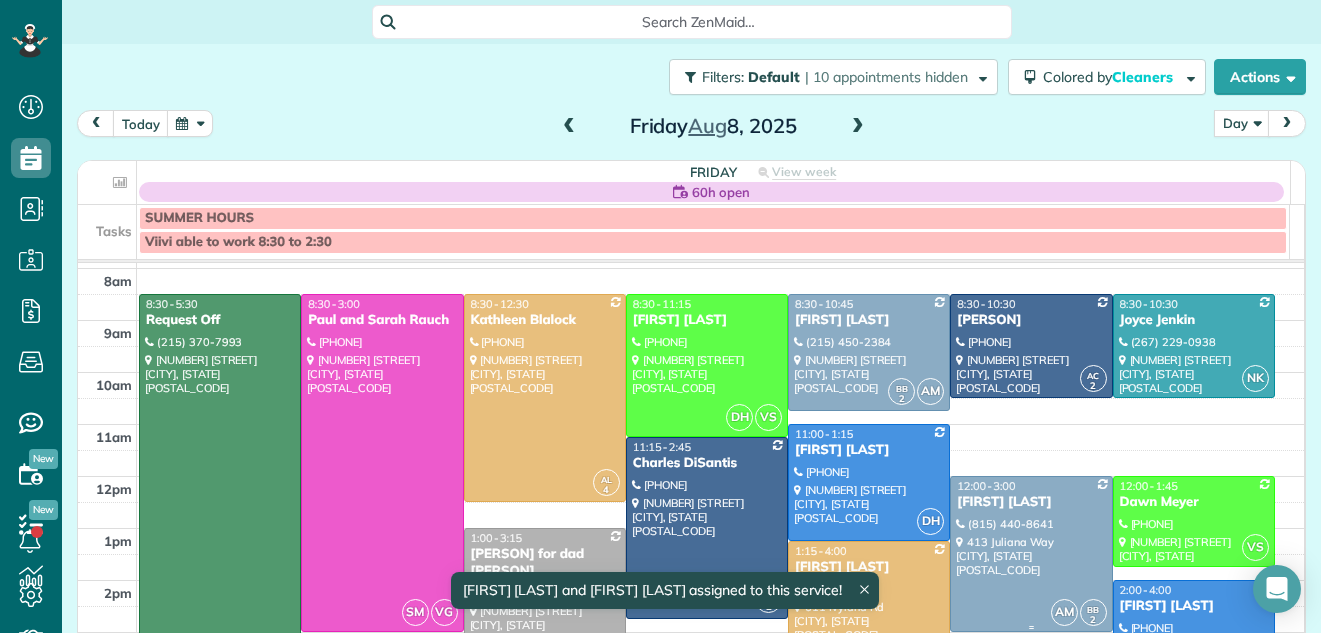 click at bounding box center [1031, 554] 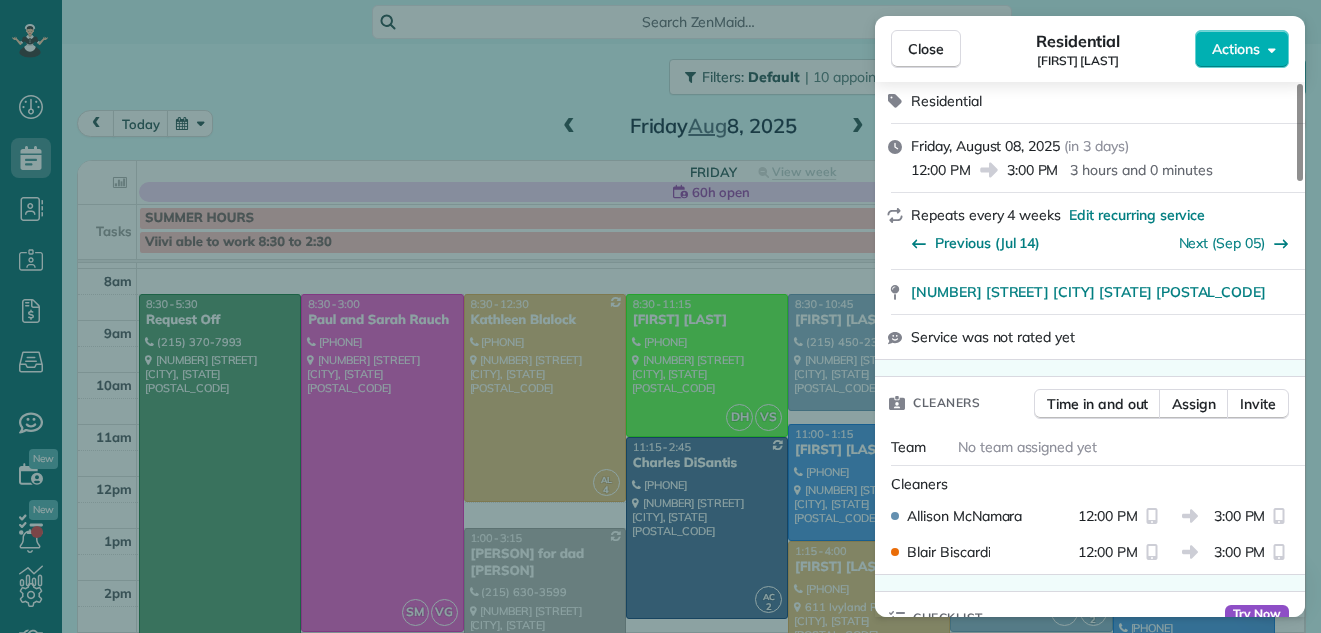 drag, startPoint x: 1298, startPoint y: 120, endPoint x: 1289, endPoint y: 176, distance: 56.718605 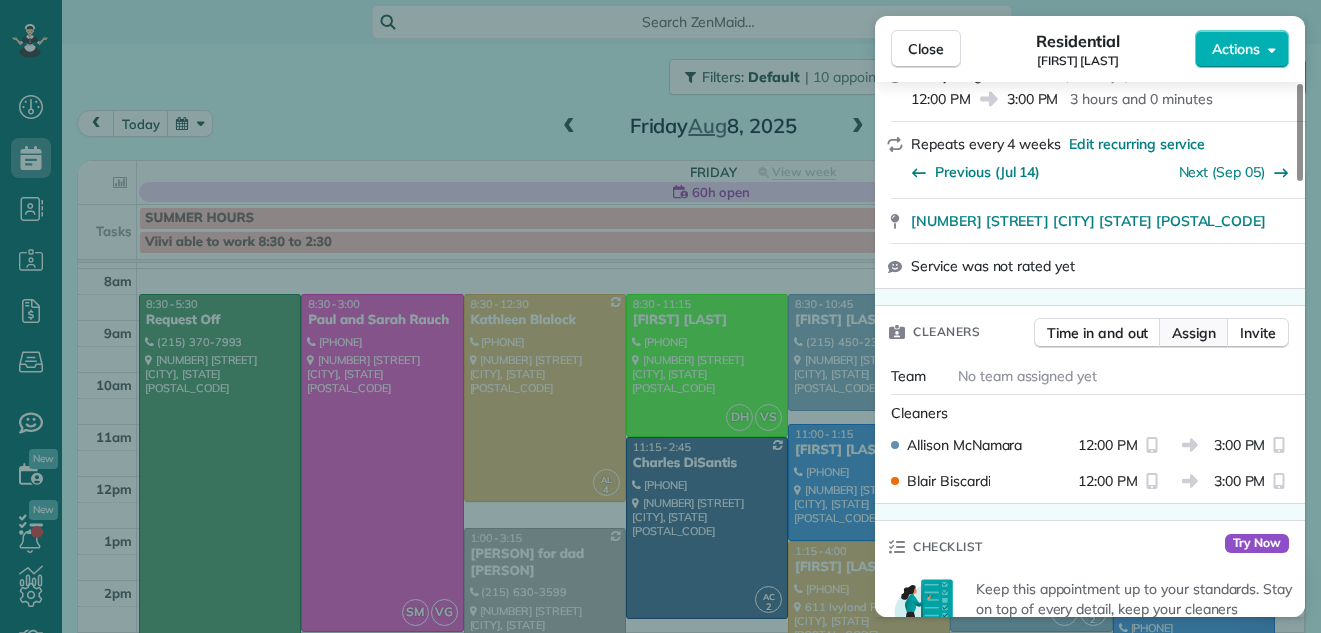click on "Assign" at bounding box center [1194, 333] 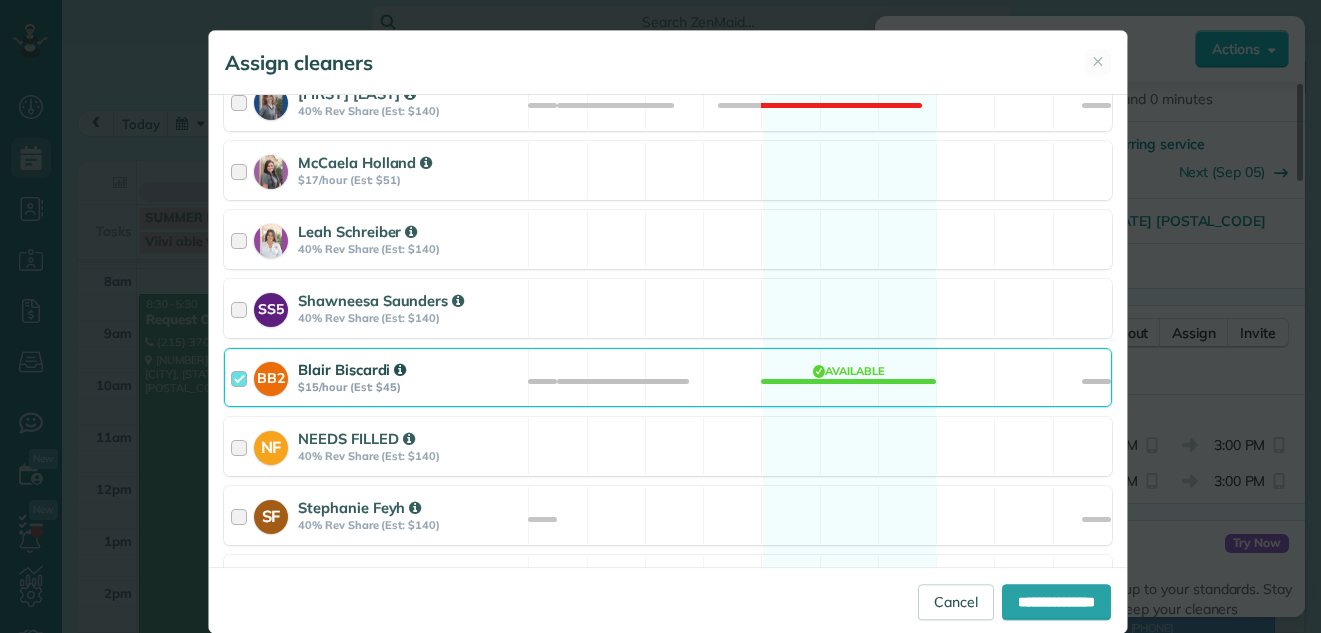 scroll, scrollTop: 784, scrollLeft: 0, axis: vertical 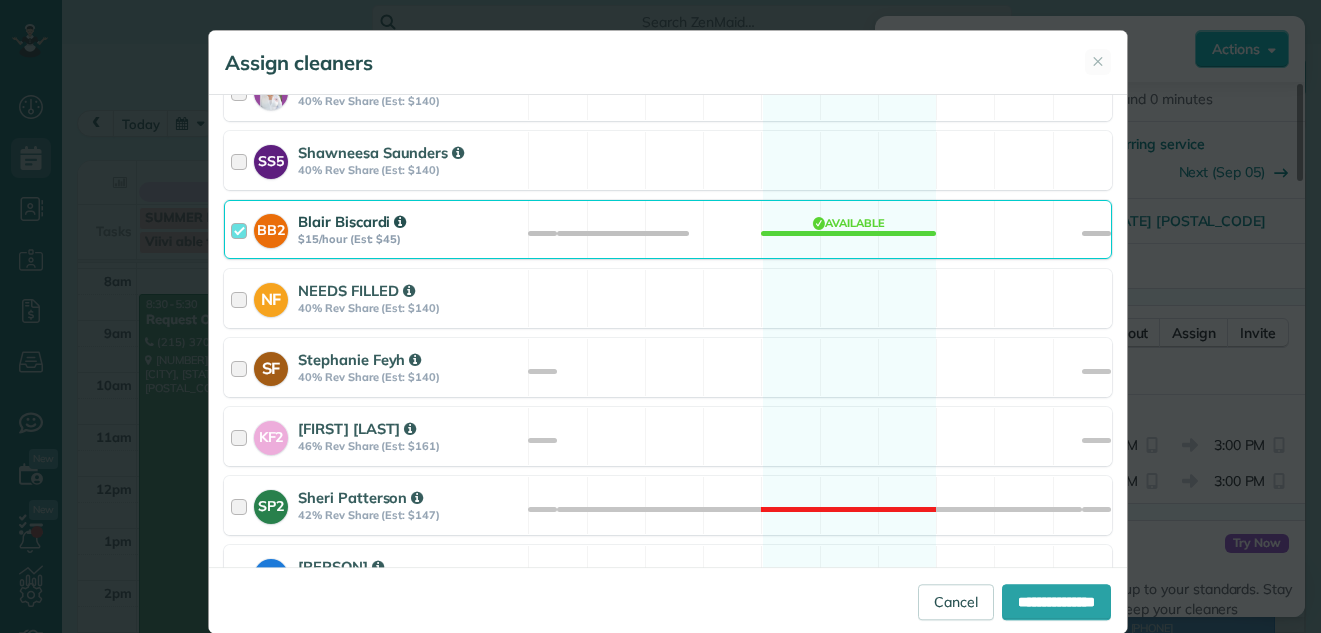 click at bounding box center [242, 229] 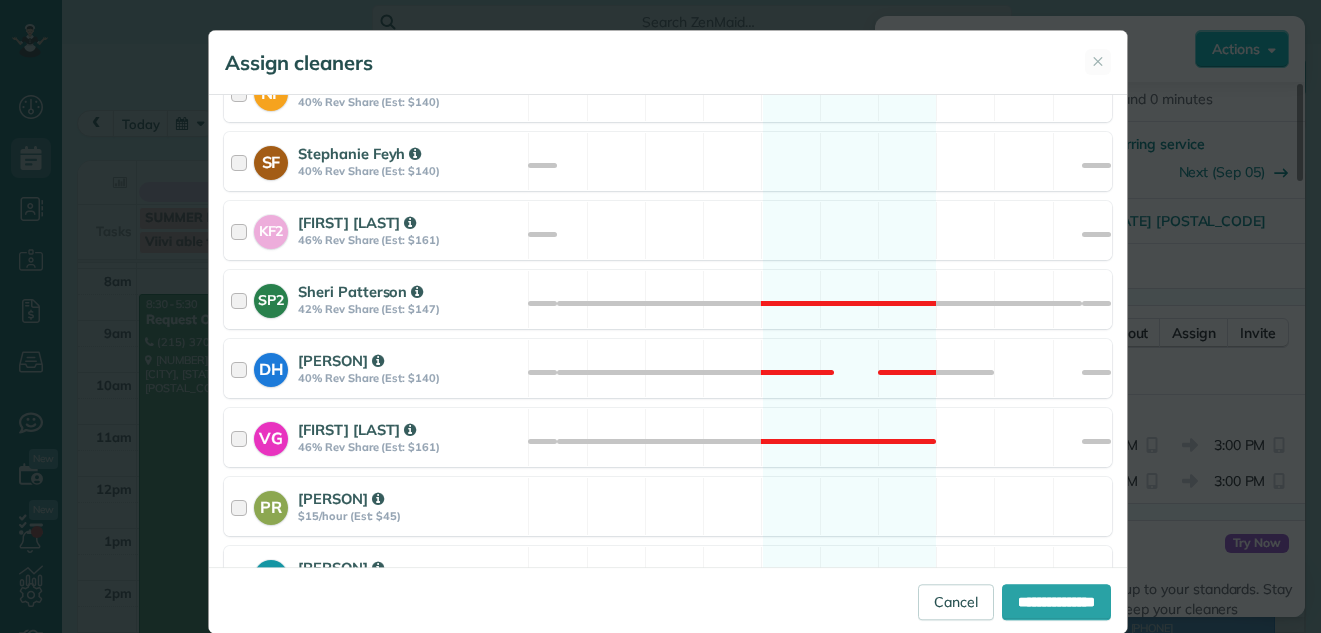 scroll, scrollTop: 1033, scrollLeft: 0, axis: vertical 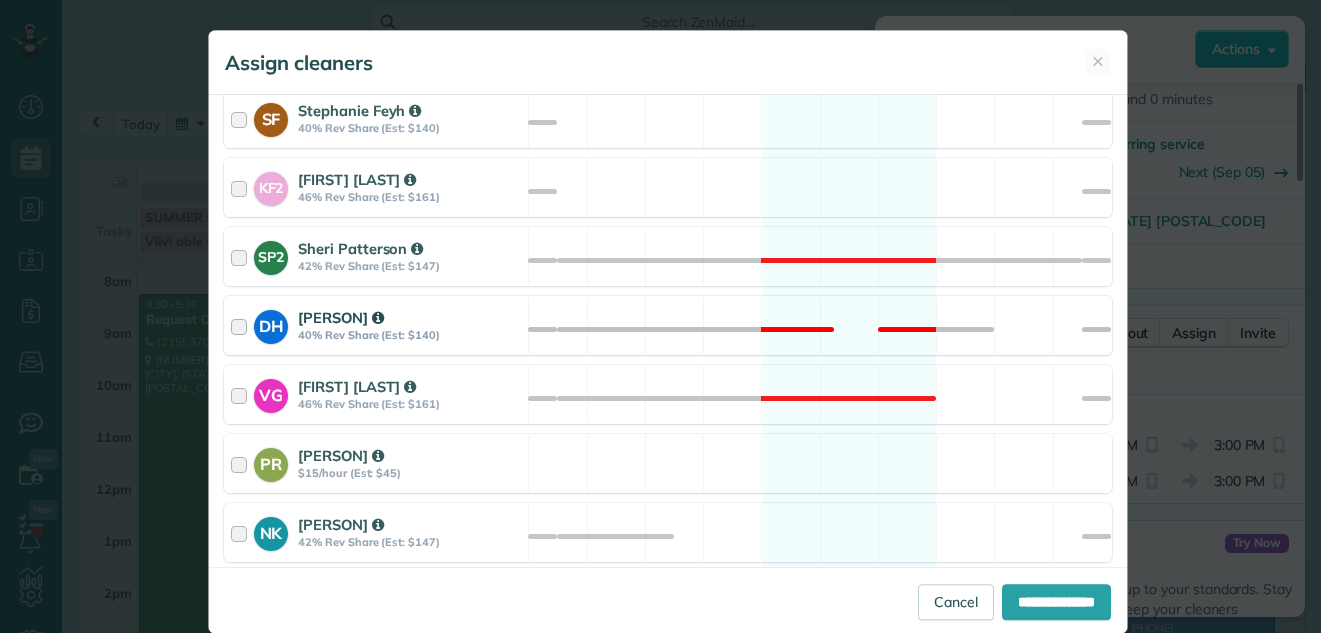 click at bounding box center [242, 325] 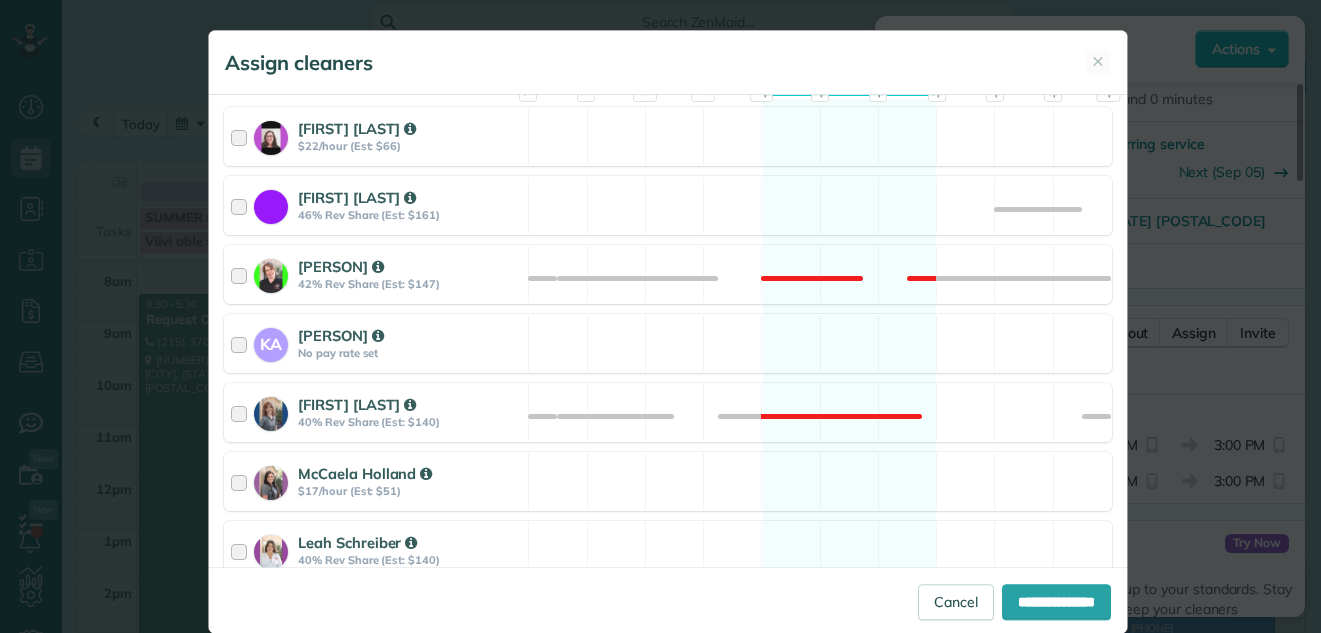 scroll, scrollTop: 367, scrollLeft: 0, axis: vertical 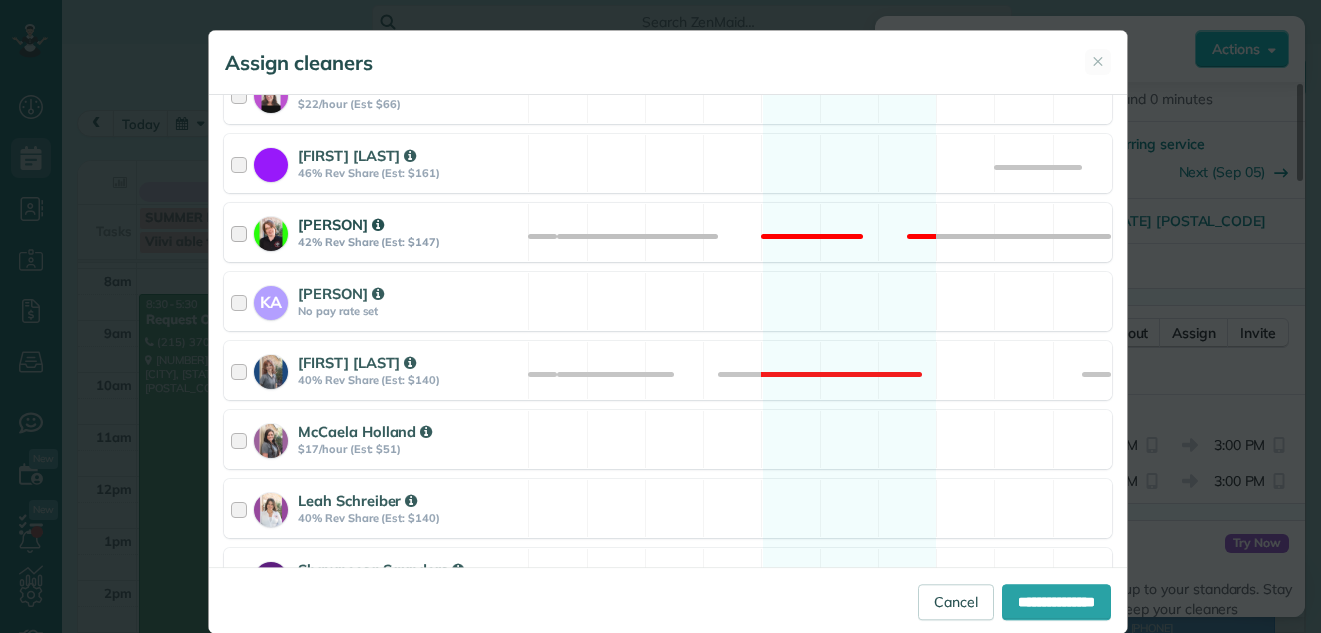 click at bounding box center [242, 232] 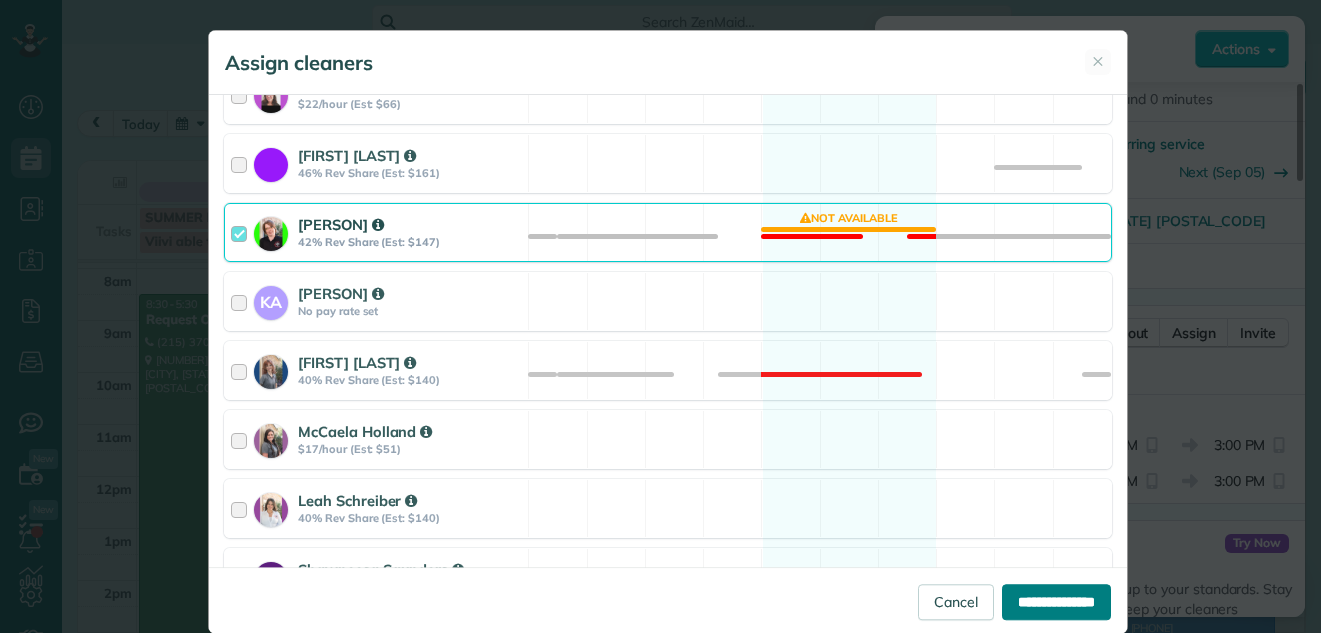 click on "**********" at bounding box center (1056, 602) 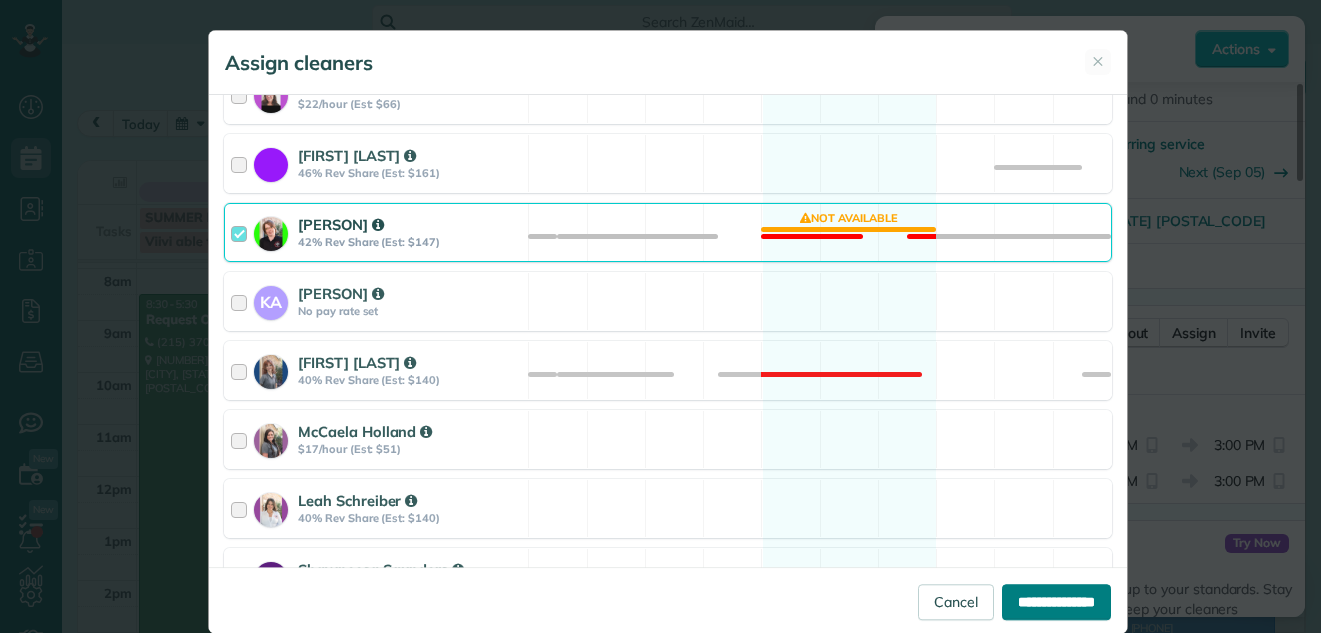 type on "**********" 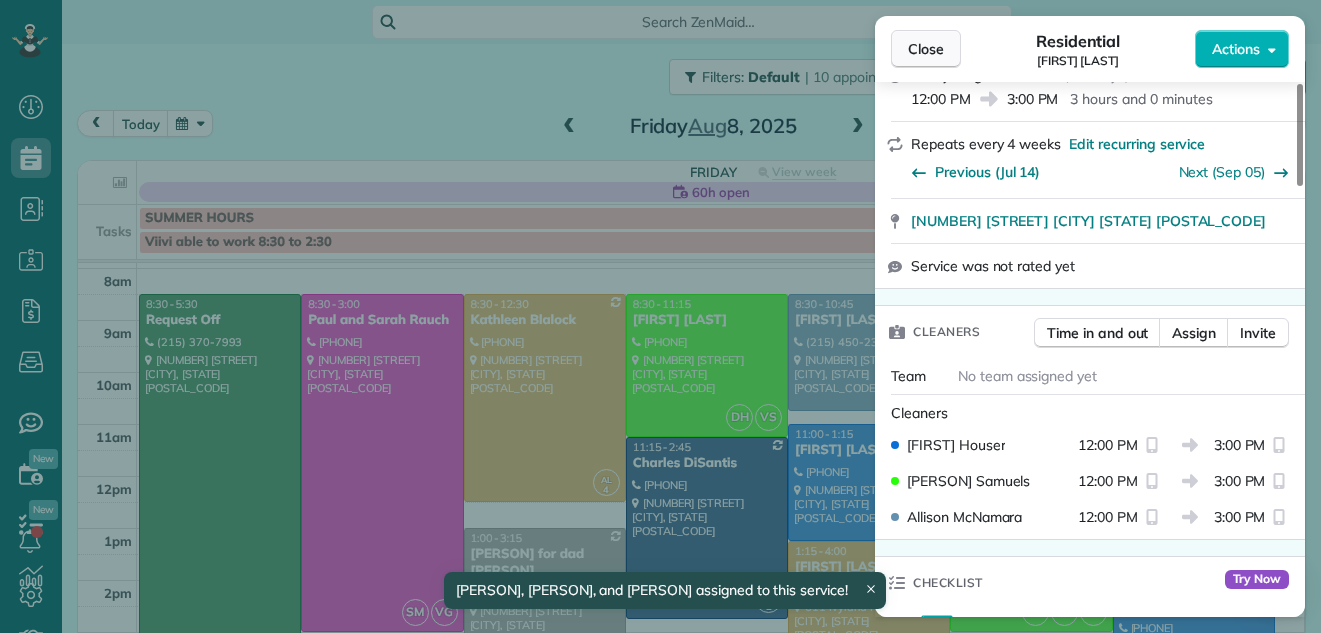 click on "Close" at bounding box center [926, 49] 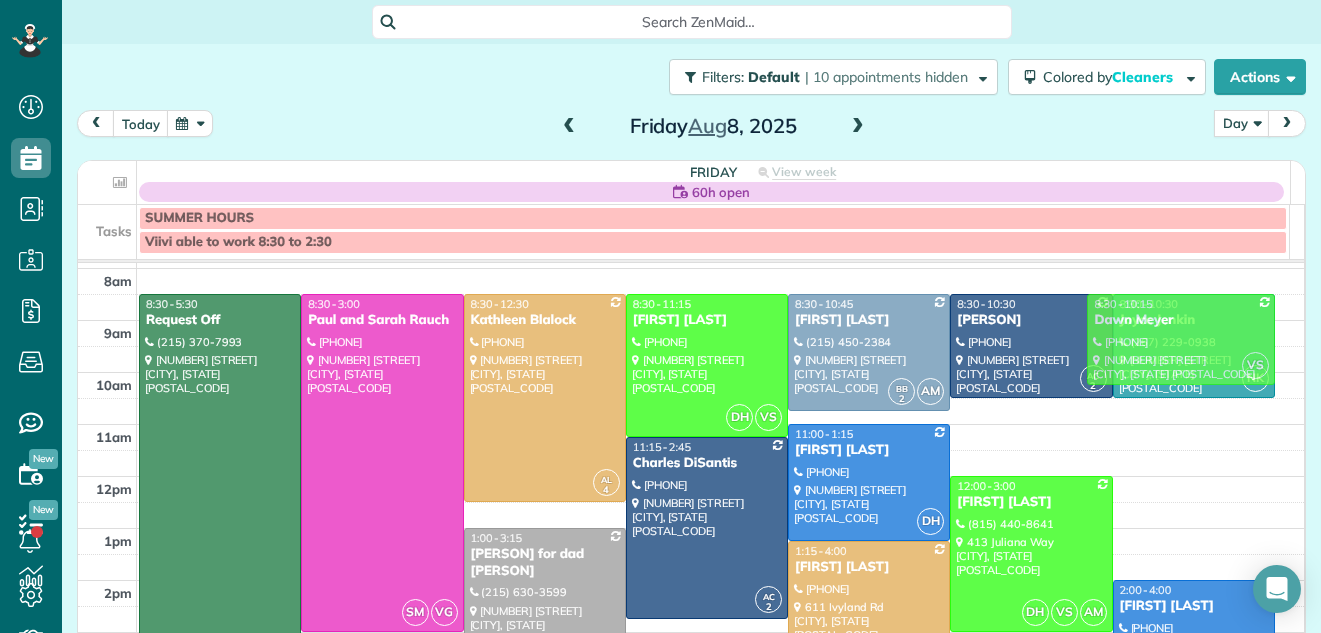 drag, startPoint x: 1145, startPoint y: 504, endPoint x: 1153, endPoint y: 319, distance: 185.1729 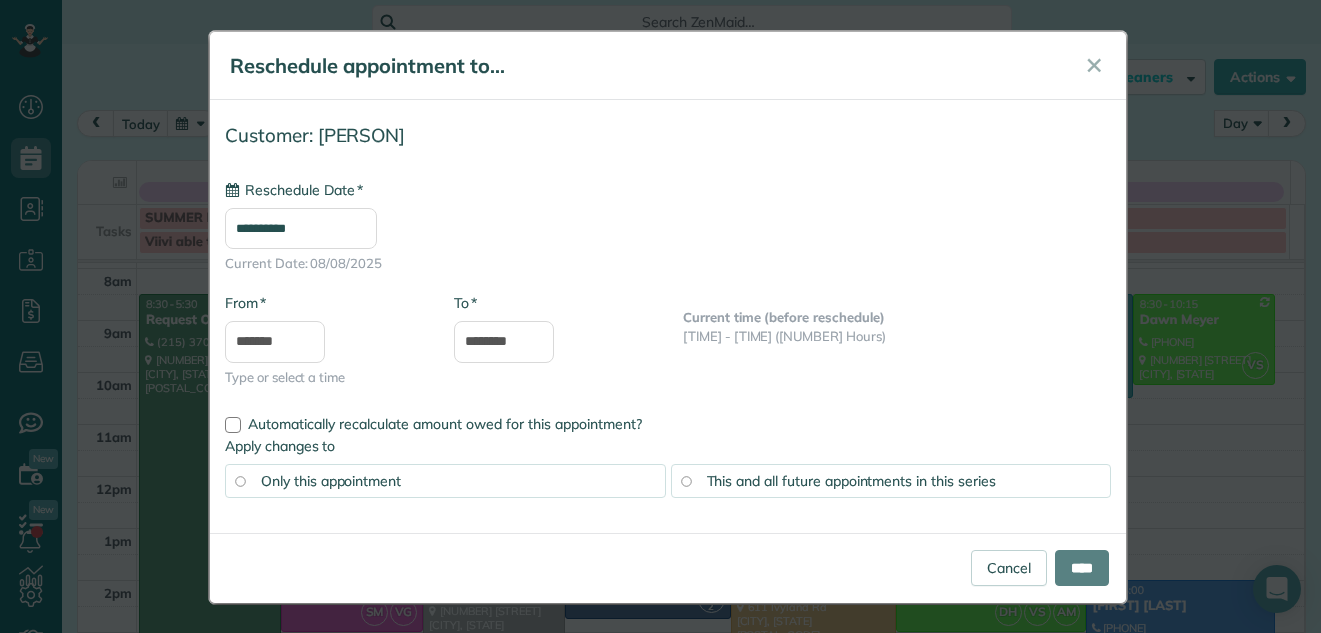 type on "**********" 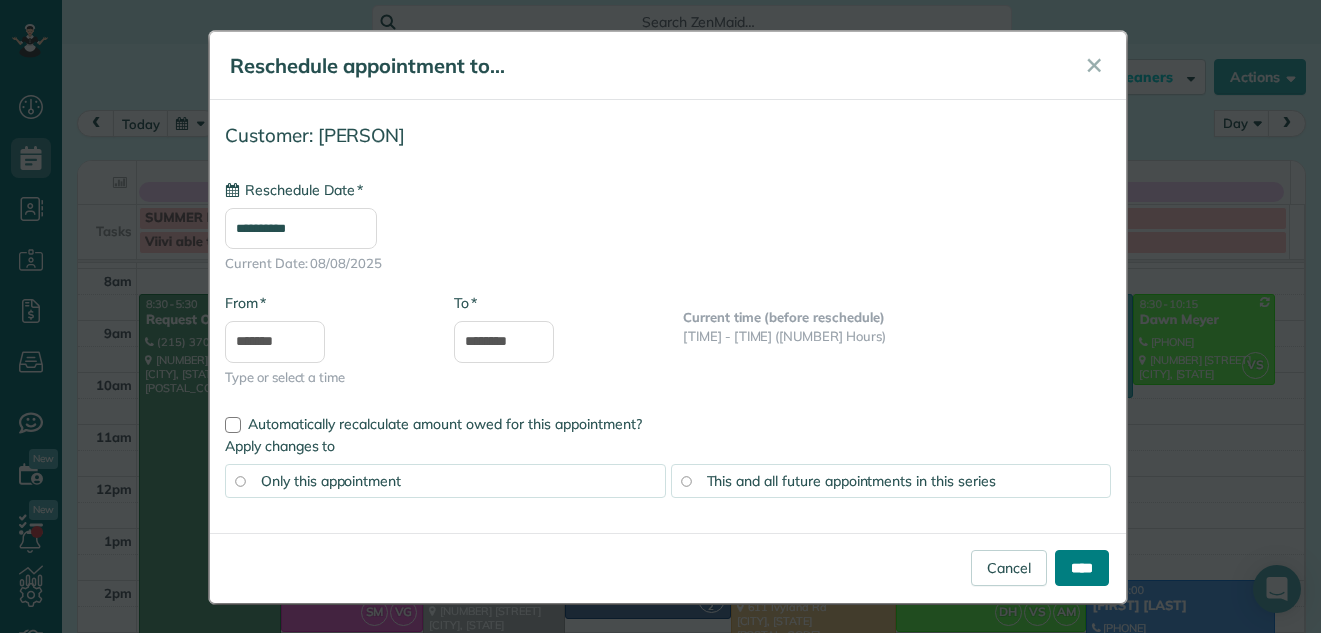 click on "****" at bounding box center [1082, 568] 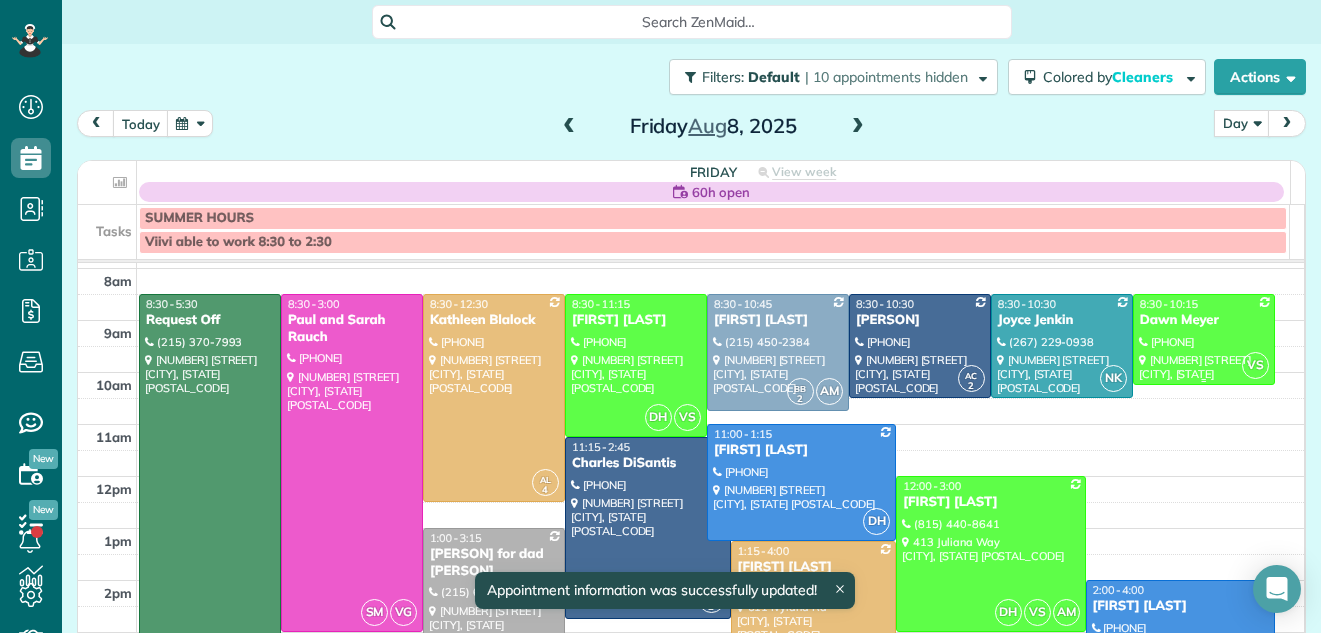 click on "Dawn Meyer" at bounding box center [1204, 320] 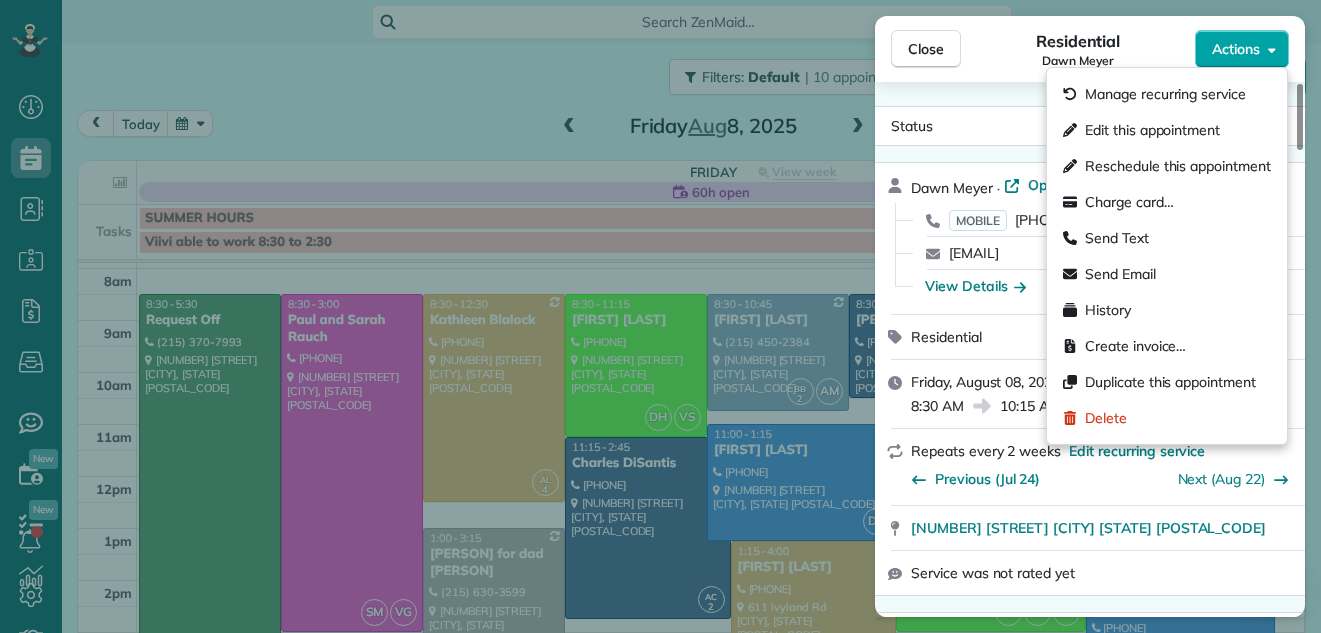 click on "Actions" at bounding box center (1236, 49) 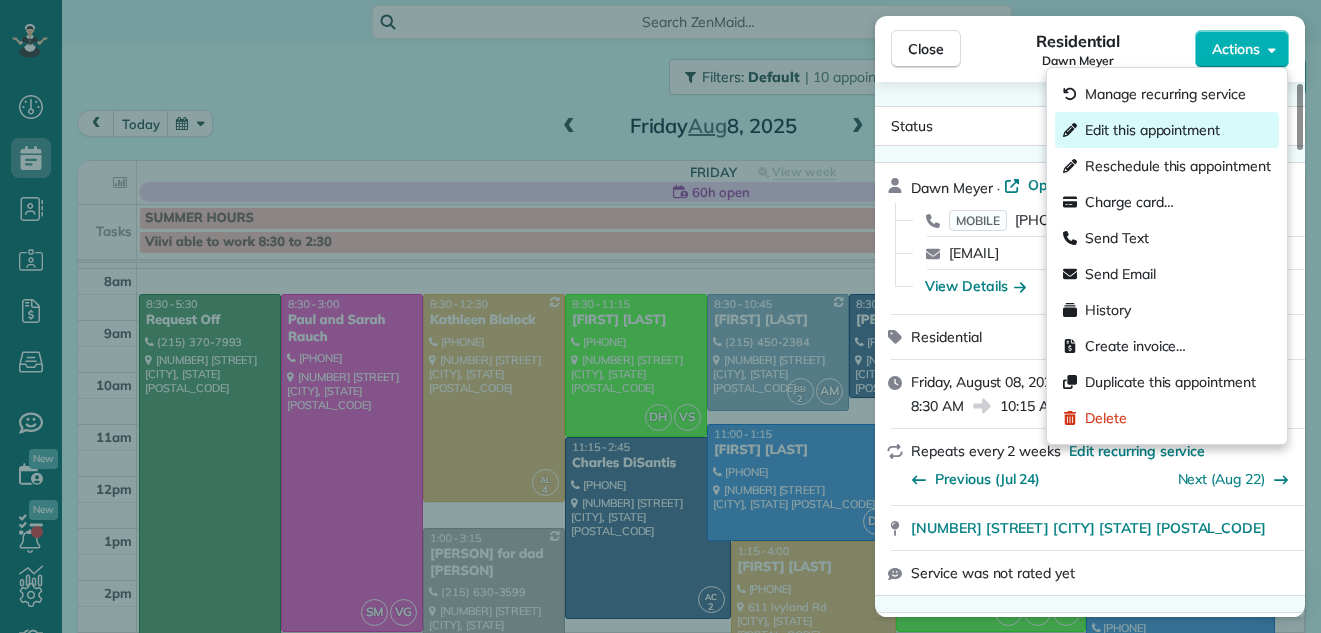 click on "Edit this appointment" at bounding box center (1152, 130) 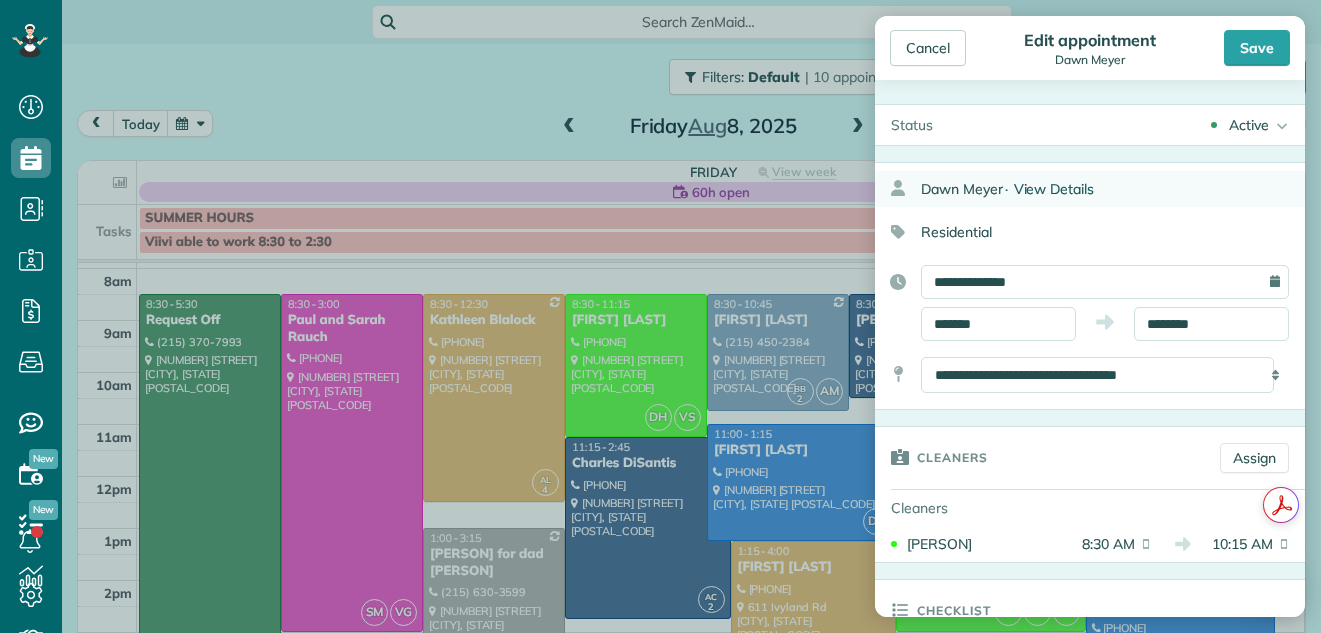 click on "View Details" at bounding box center (1054, 189) 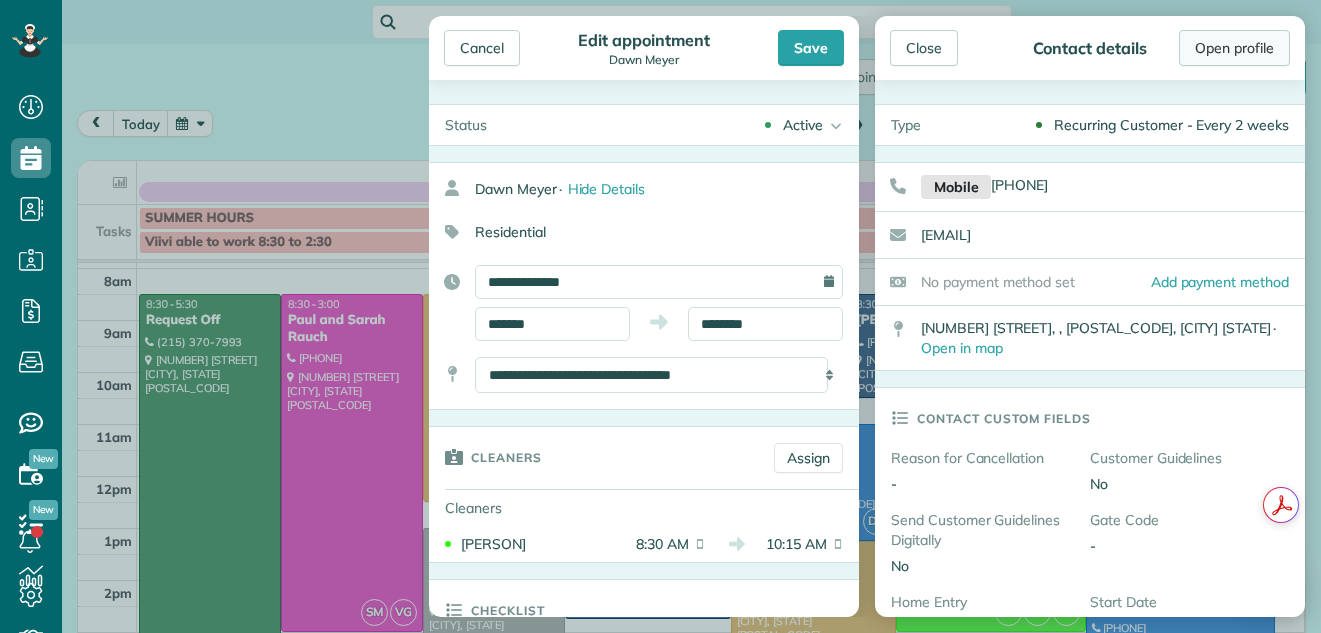 click on "Open profile" at bounding box center (1234, 48) 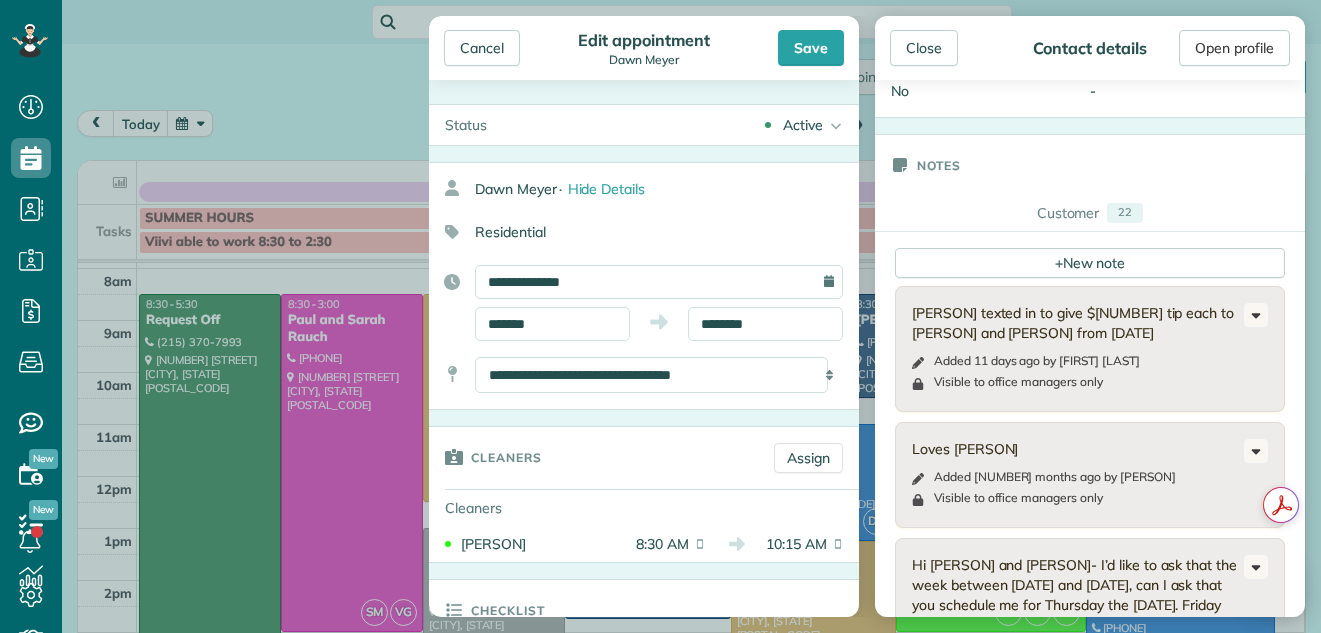 scroll, scrollTop: 307, scrollLeft: 0, axis: vertical 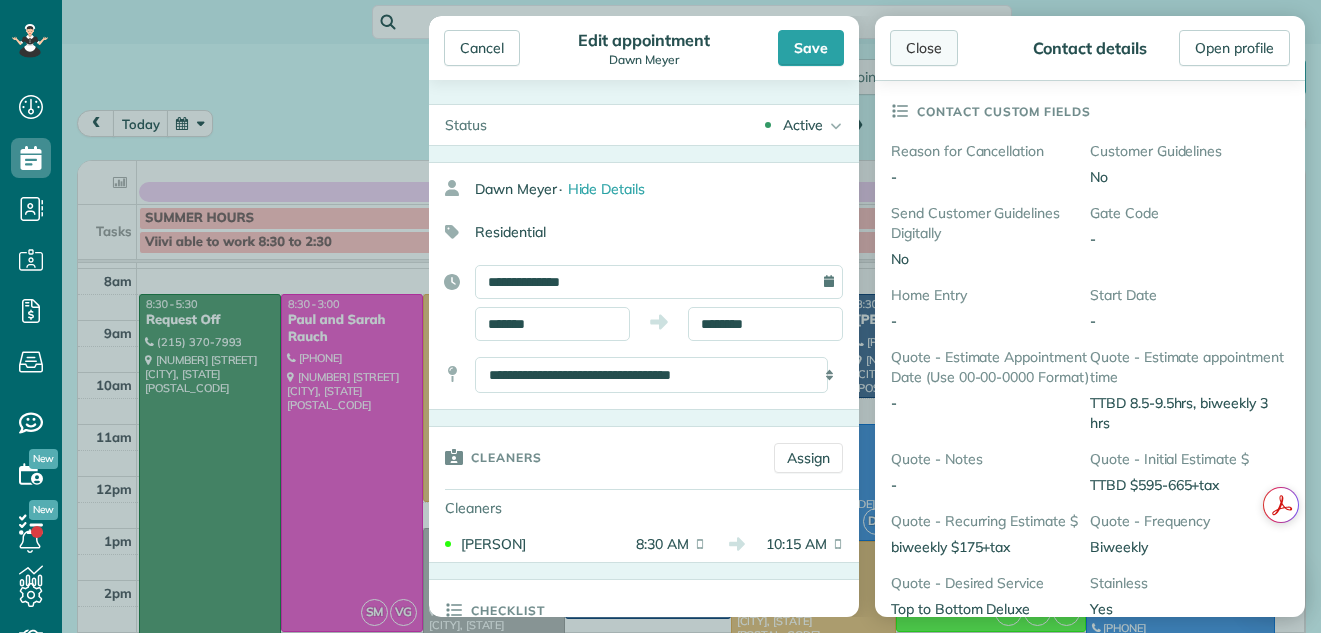 click on "Close" at bounding box center (924, 48) 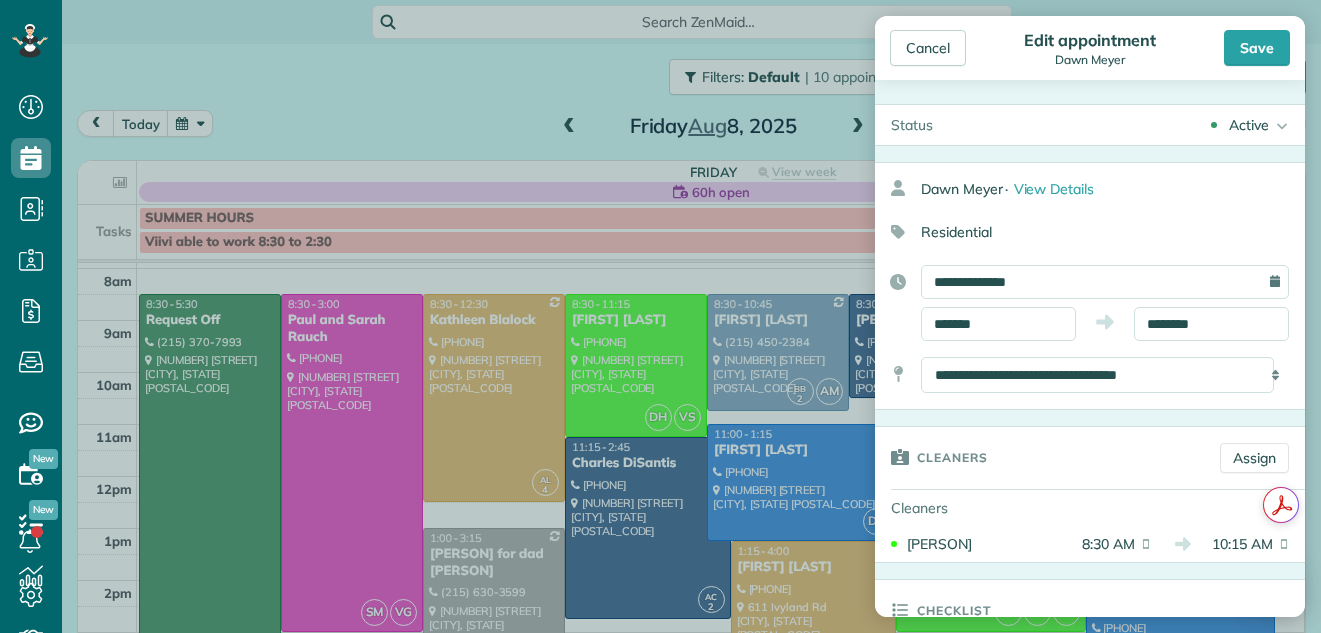 click on "Cancel" at bounding box center [928, 48] 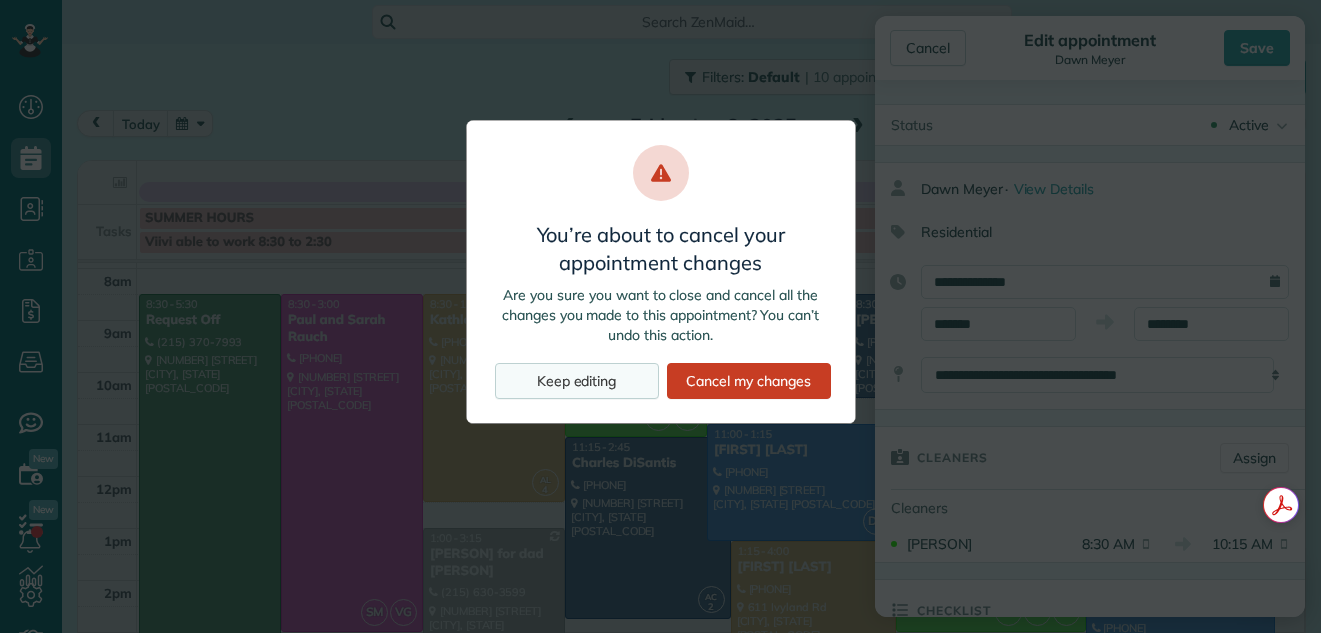click on "Keep editing" at bounding box center [577, 381] 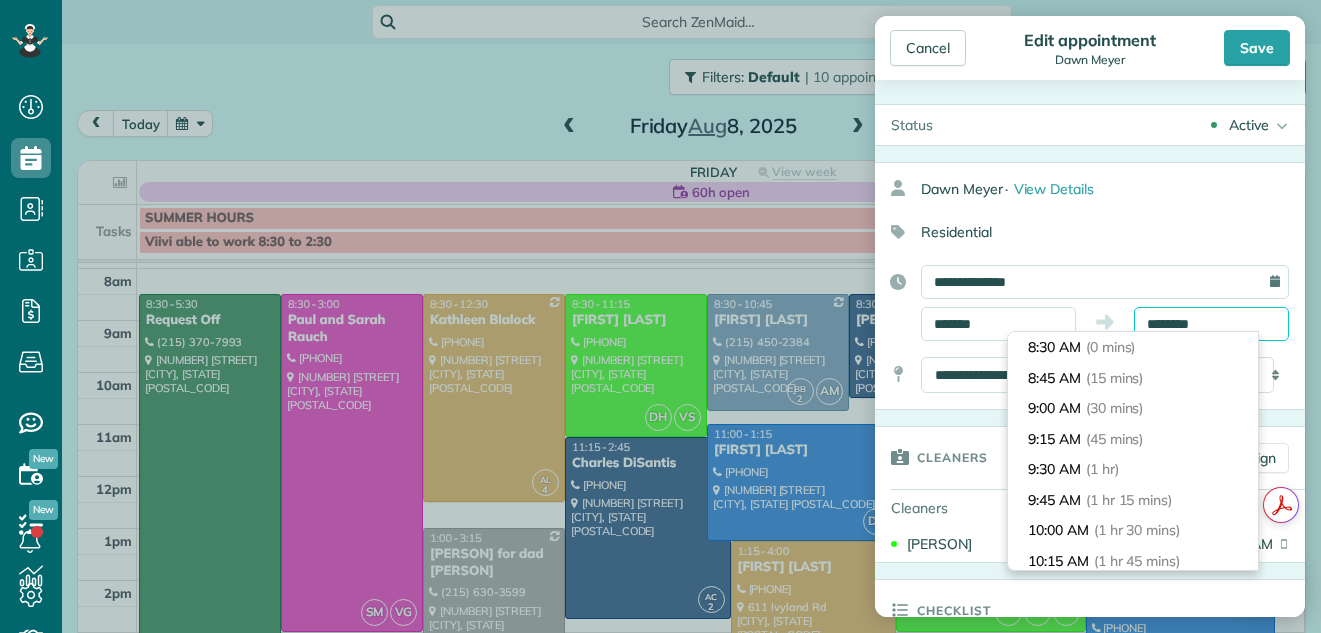 click on "********" at bounding box center (1211, 324) 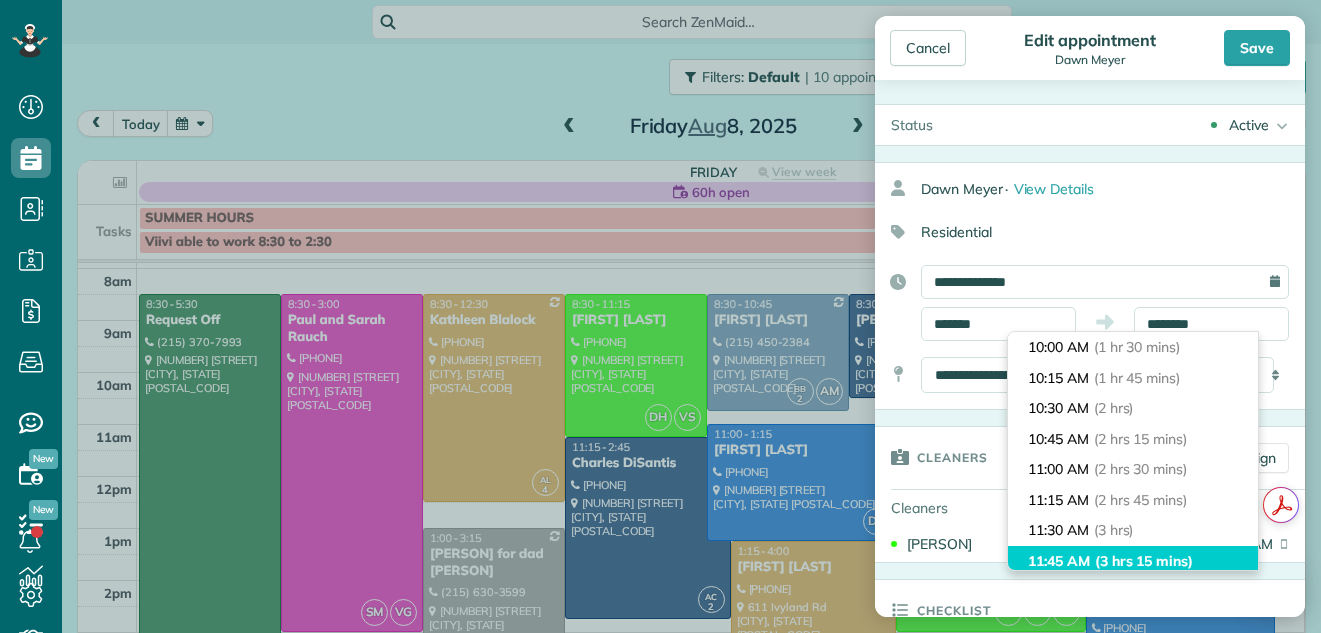 type on "********" 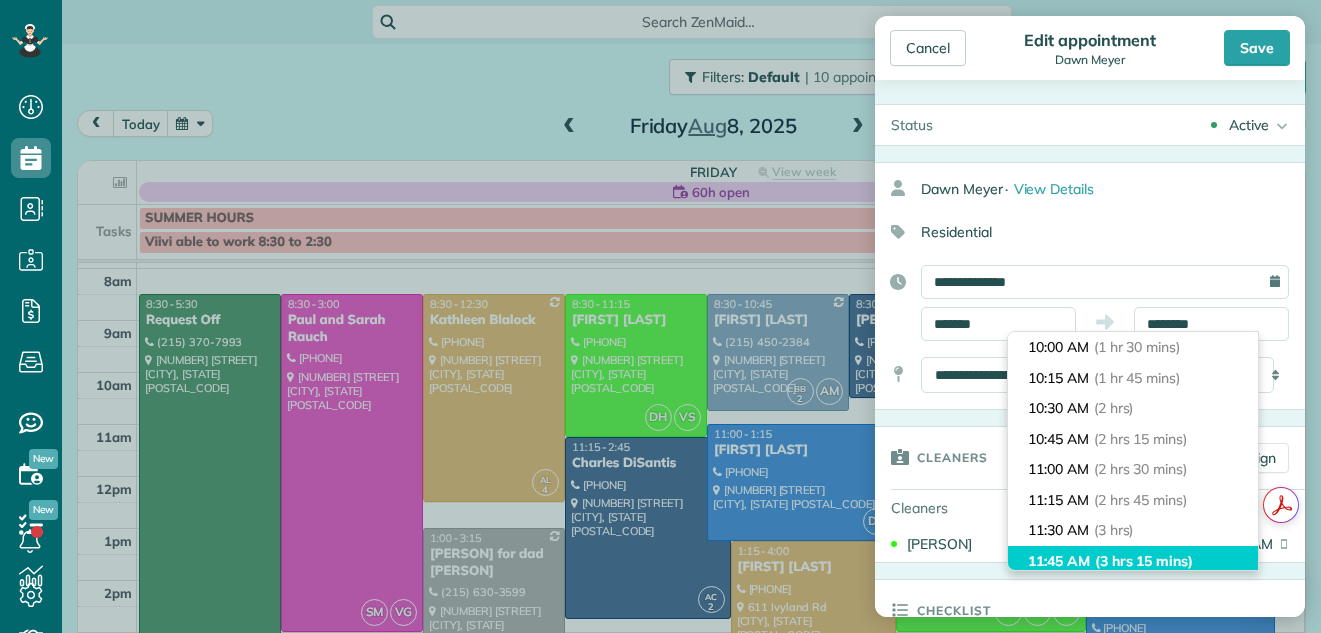 click on "11:45 AM  (3 hrs 15 mins)" at bounding box center [1133, 561] 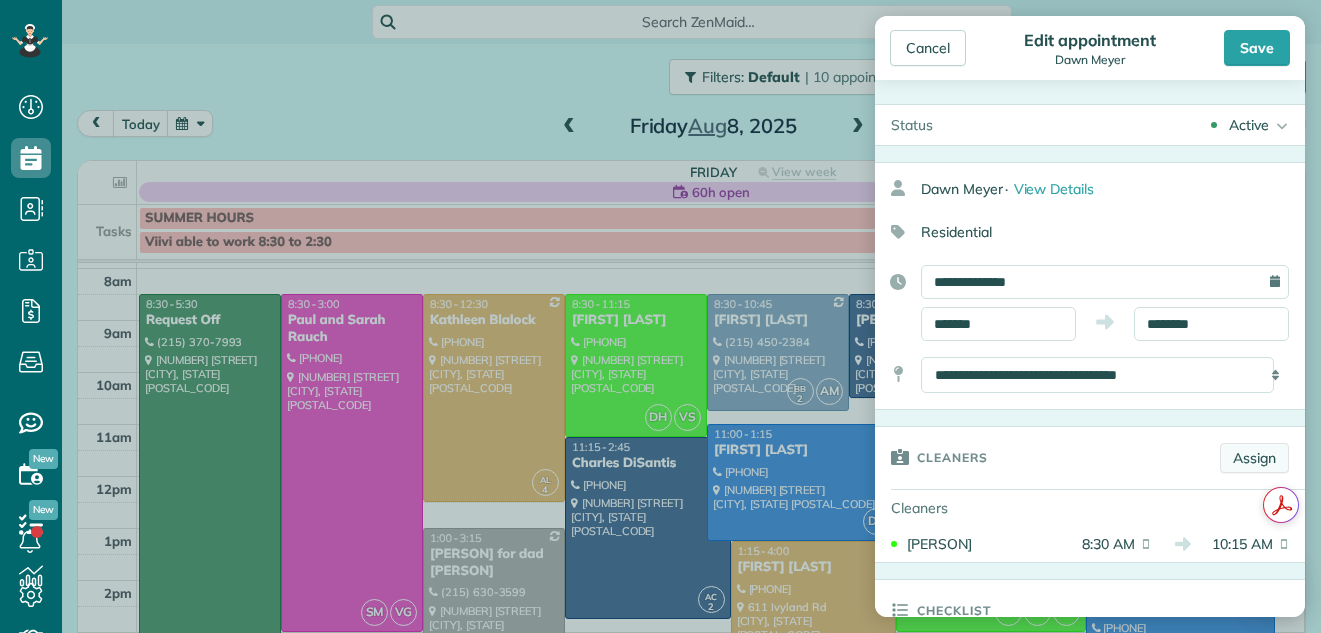 click on "Assign" at bounding box center (1254, 458) 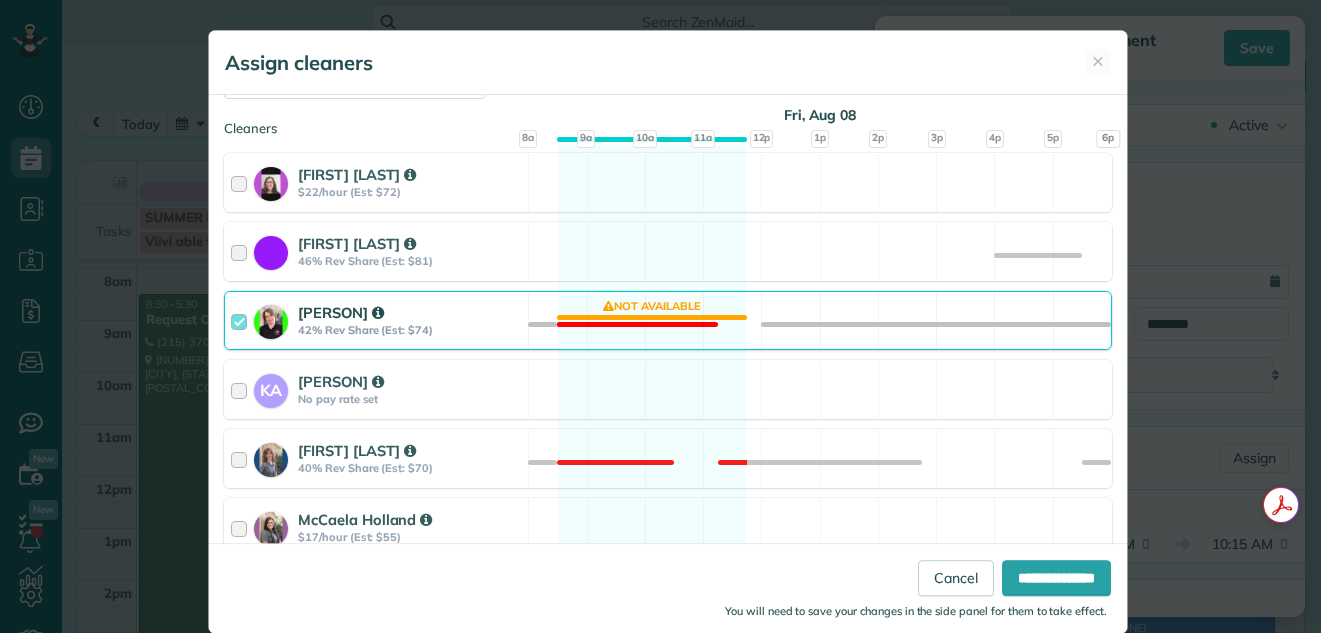 scroll, scrollTop: 398, scrollLeft: 0, axis: vertical 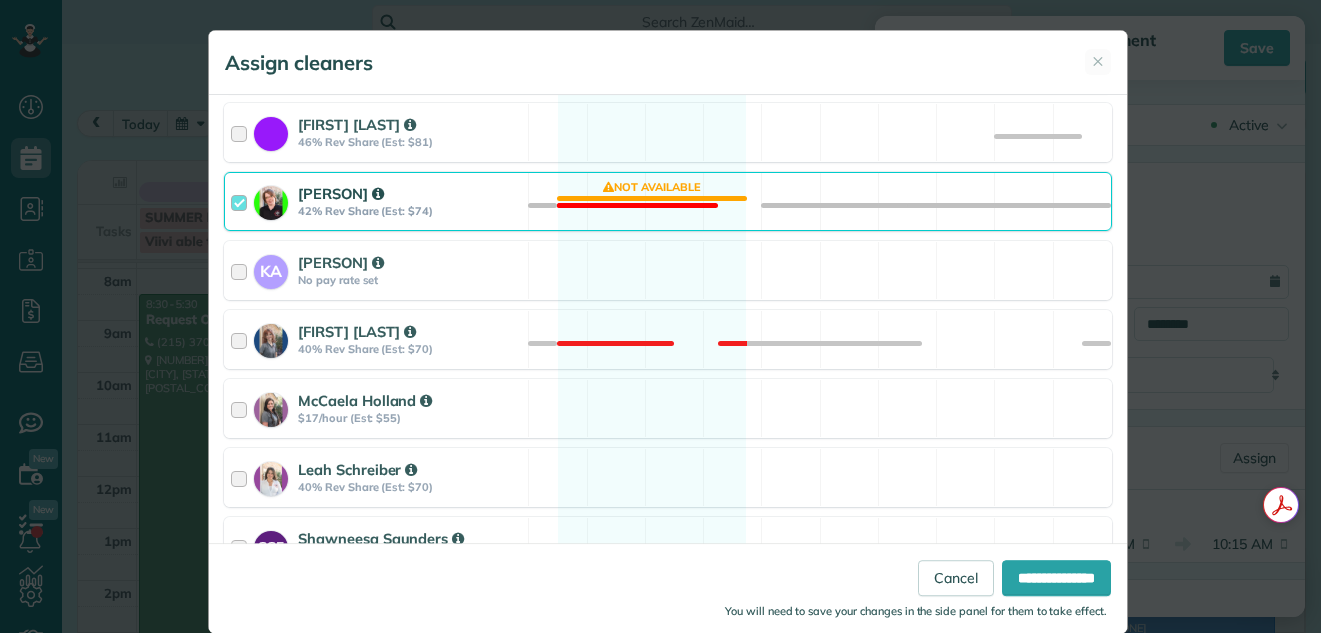 click at bounding box center (242, 201) 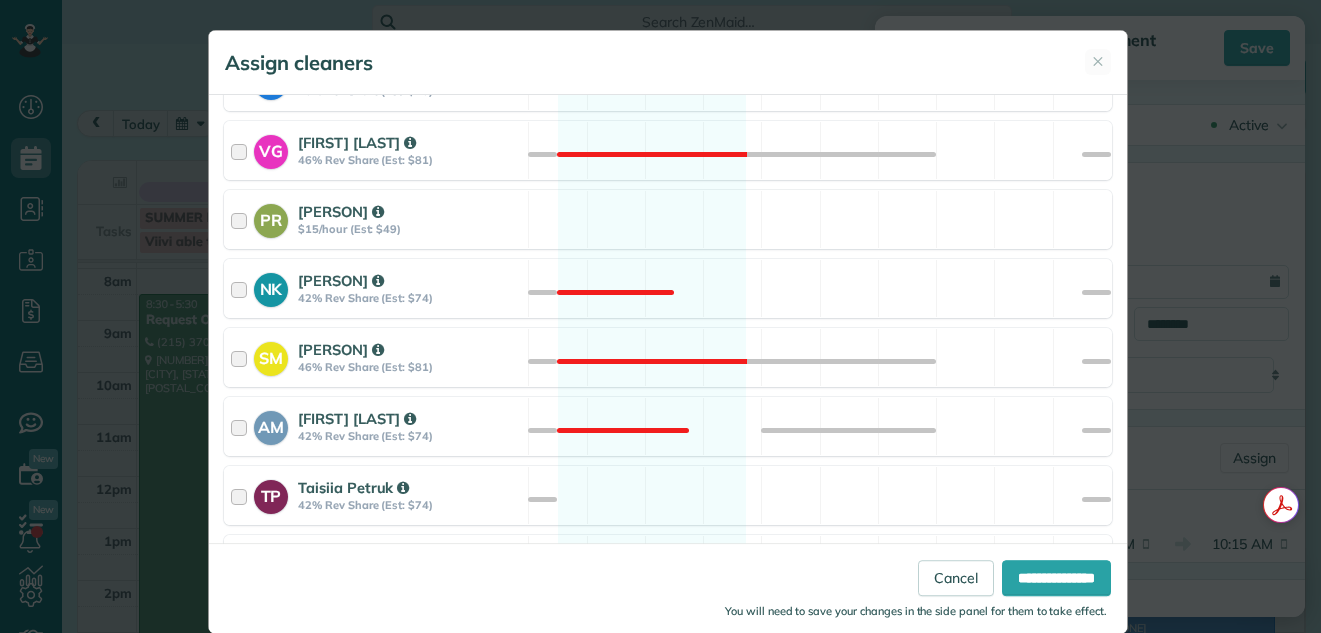 scroll, scrollTop: 1326, scrollLeft: 0, axis: vertical 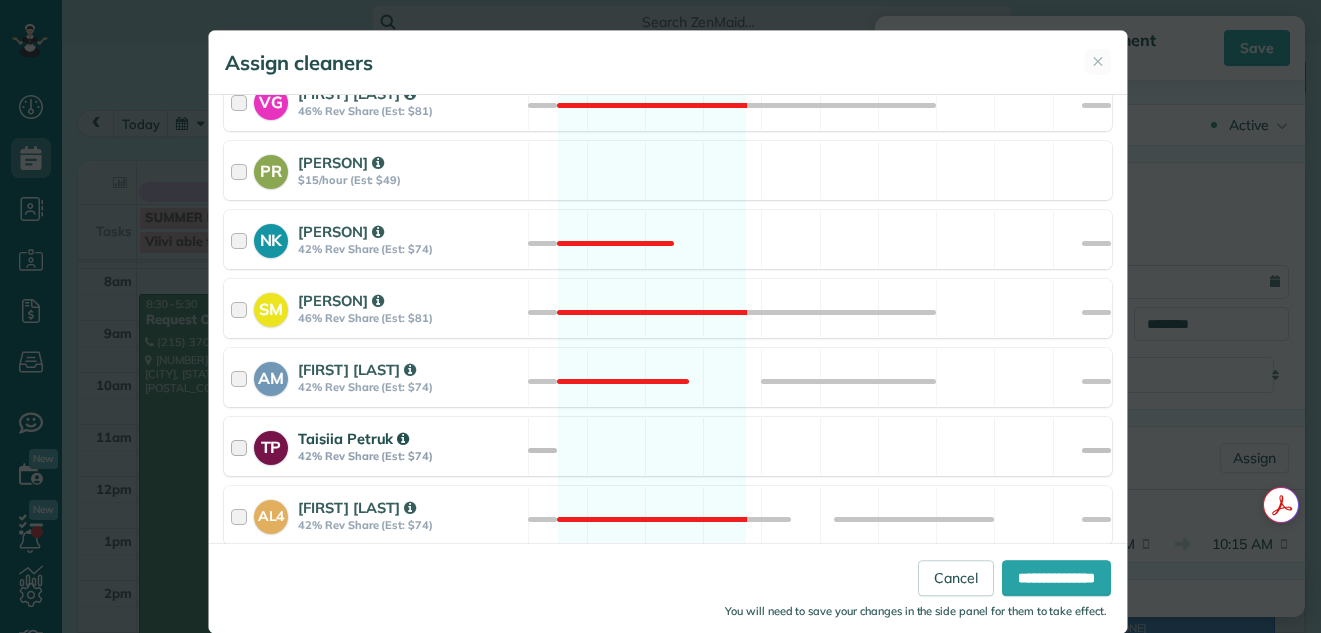 click at bounding box center (242, 446) 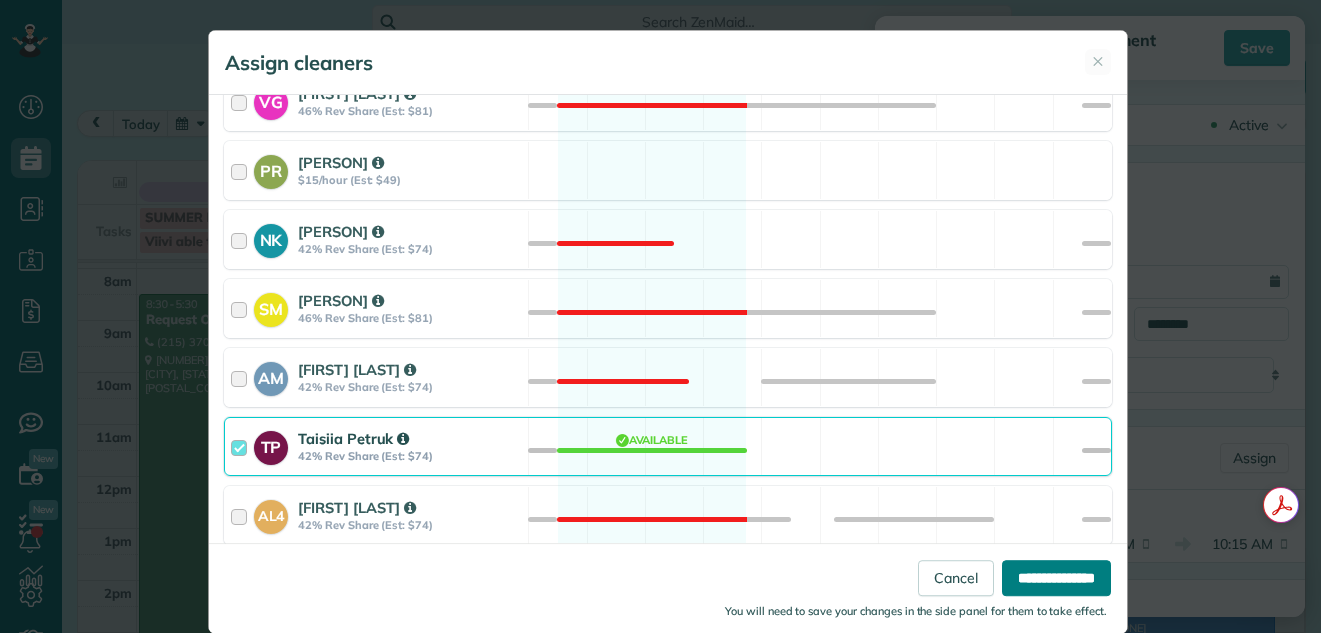 click on "**********" at bounding box center (1056, 578) 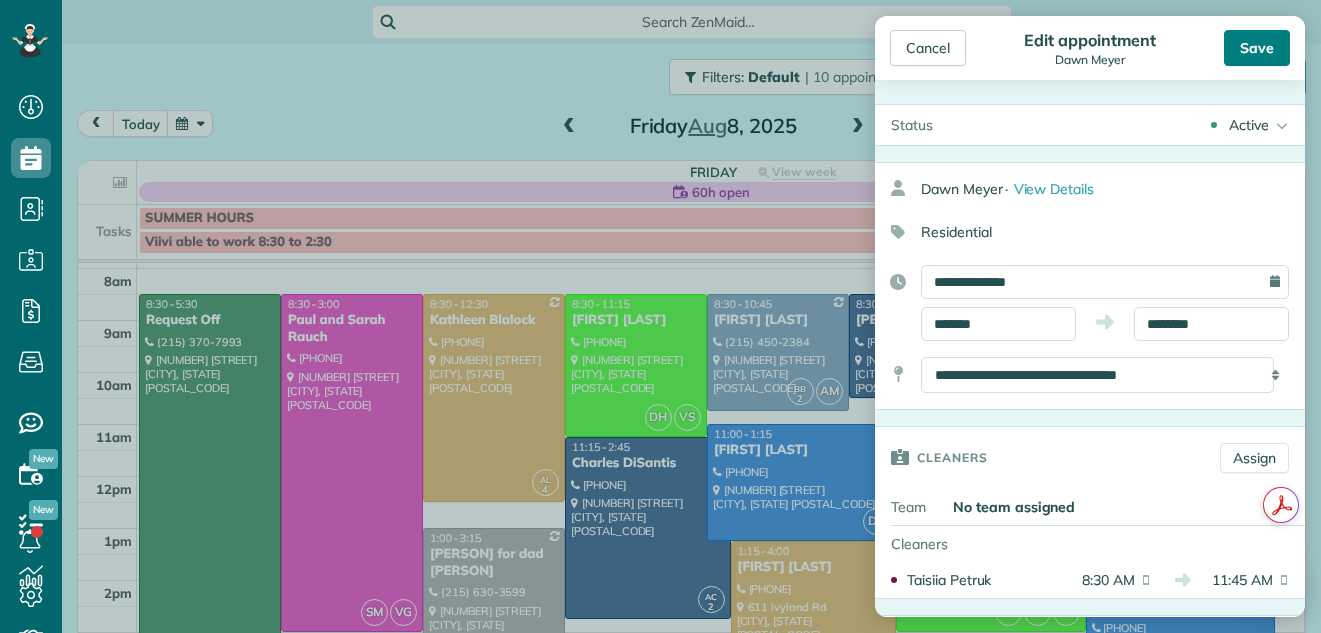 click on "Save" at bounding box center (1257, 48) 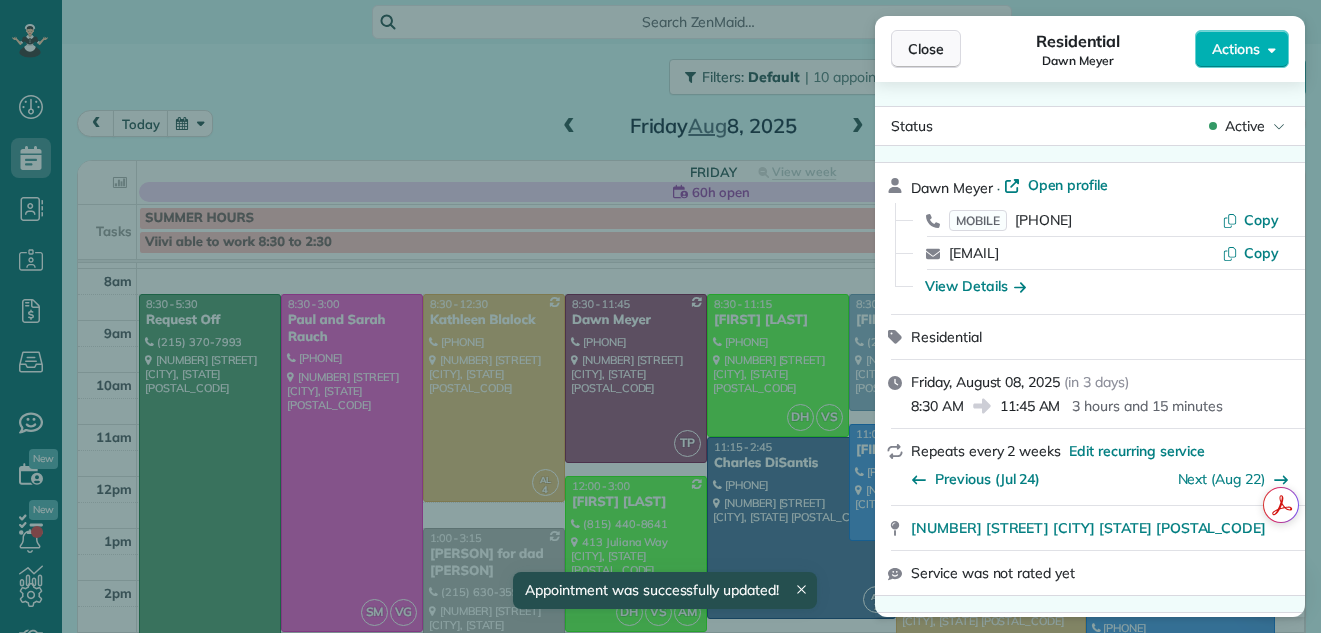 click on "Close" at bounding box center (926, 49) 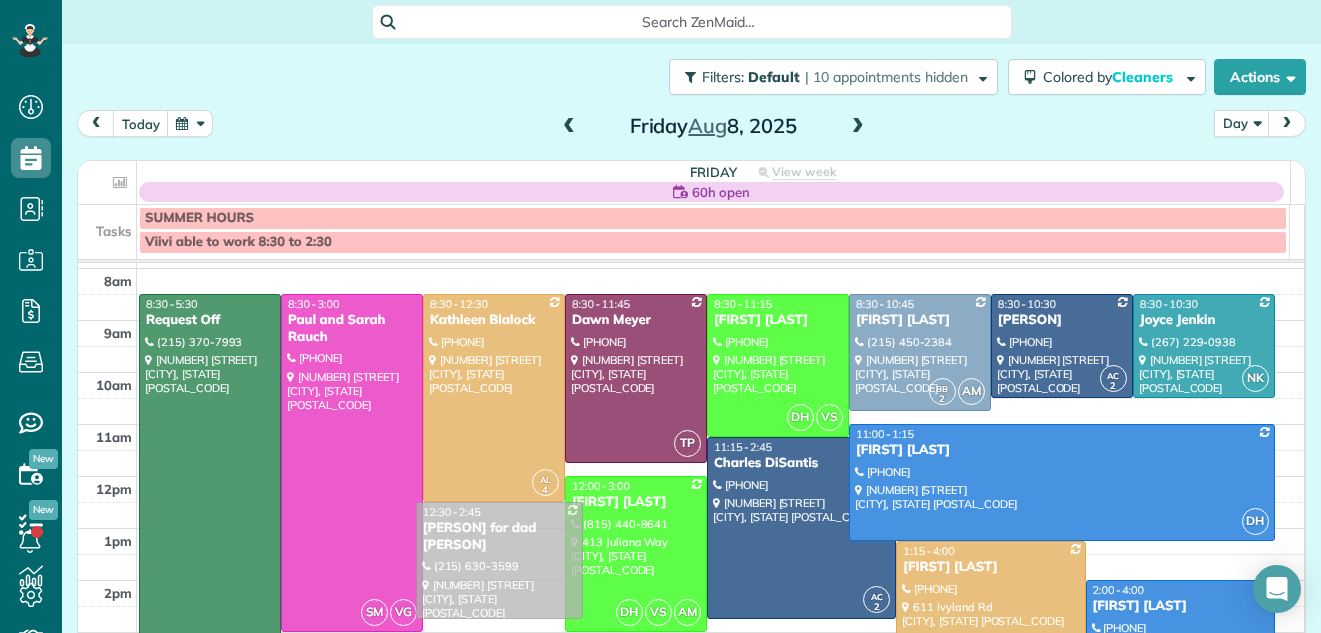 drag, startPoint x: 442, startPoint y: 546, endPoint x: 443, endPoint y: 521, distance: 25.019993 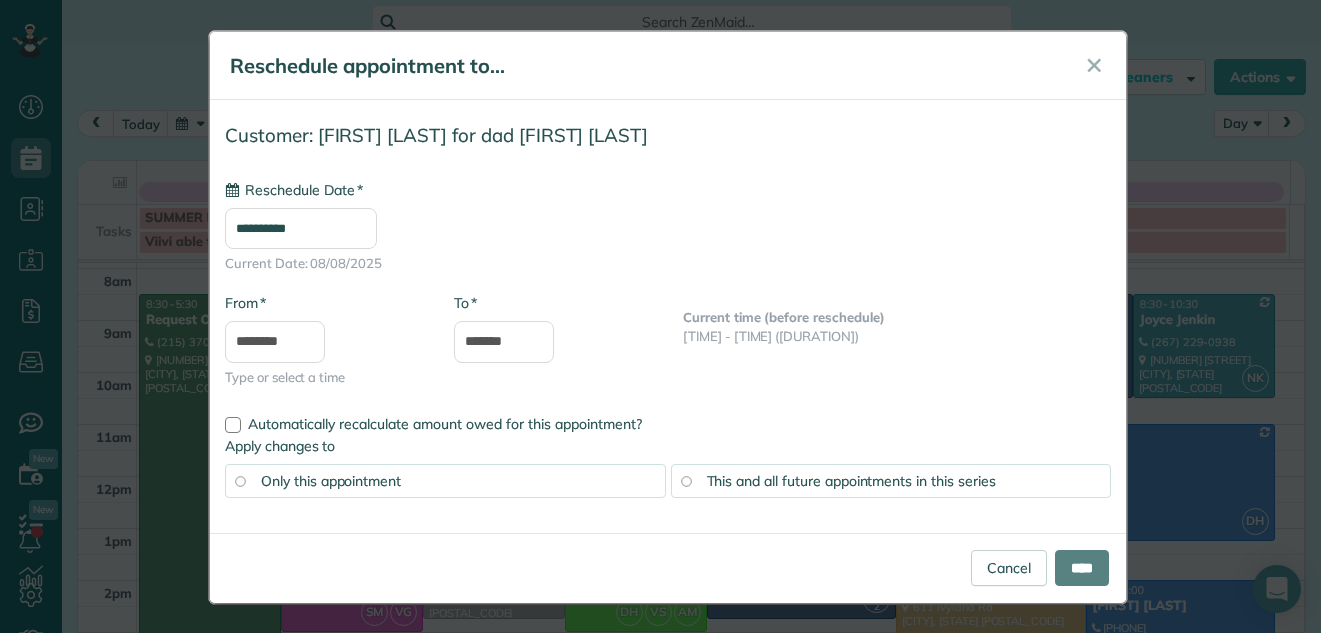 type on "**********" 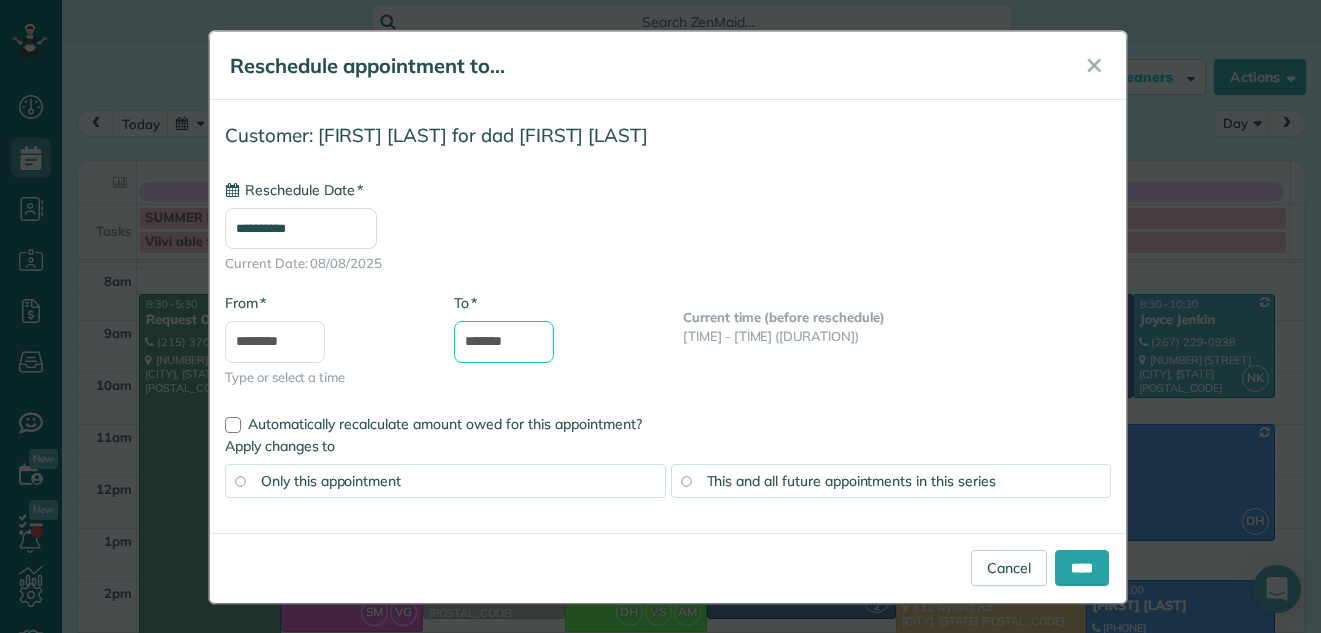 click on "*******" at bounding box center (504, 342) 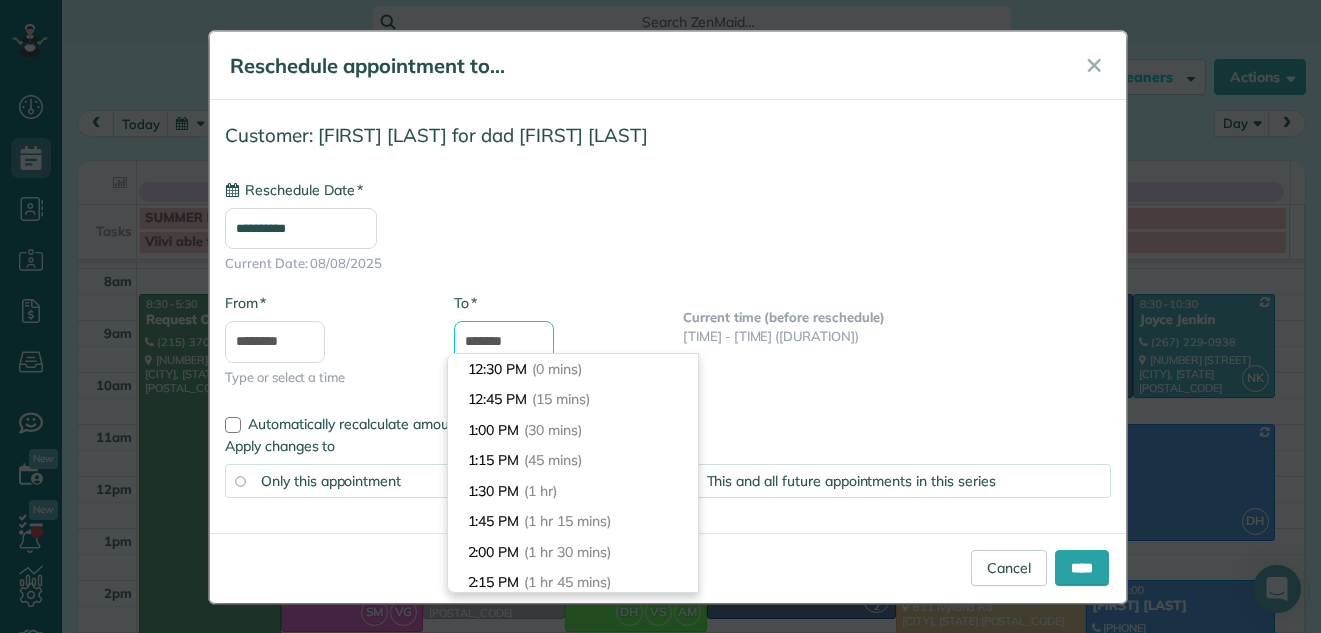 scroll, scrollTop: 244, scrollLeft: 0, axis: vertical 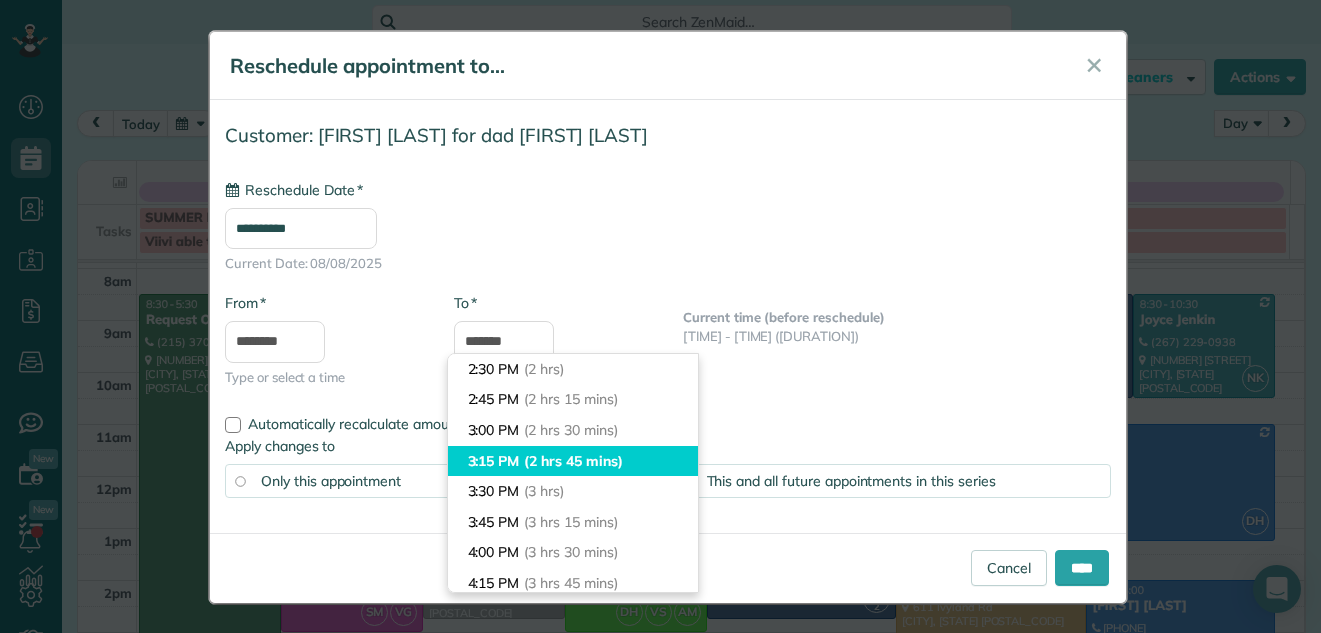 type on "*******" 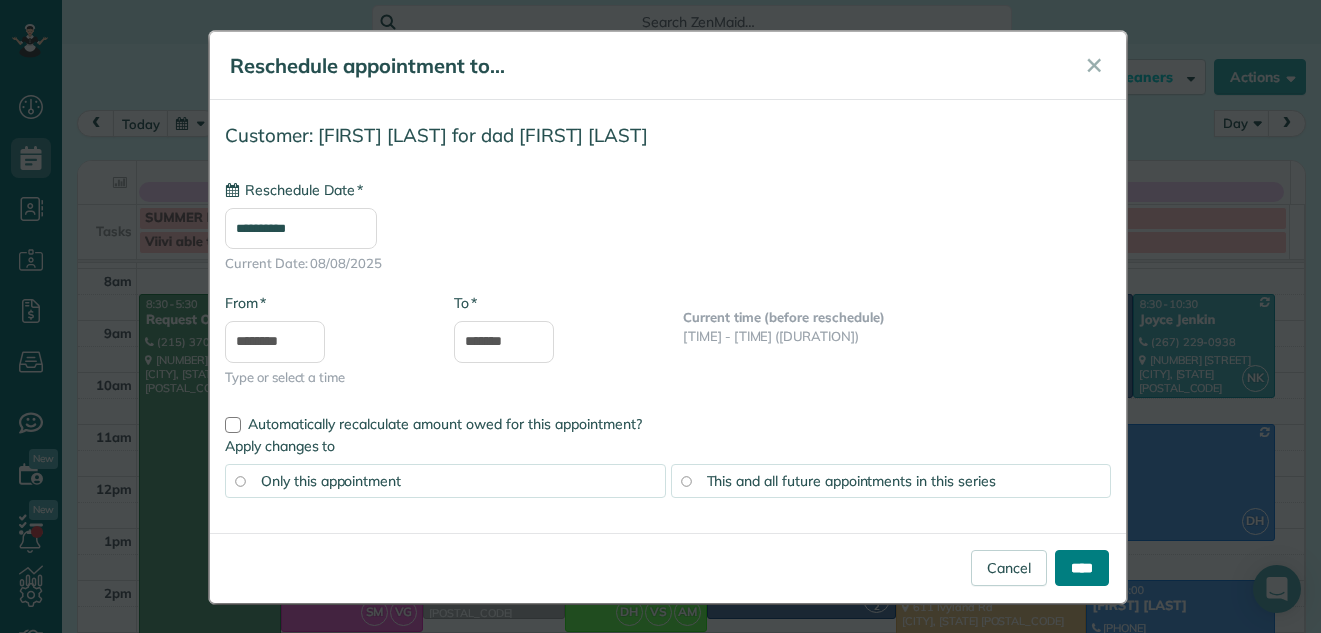 click on "****" at bounding box center (1082, 568) 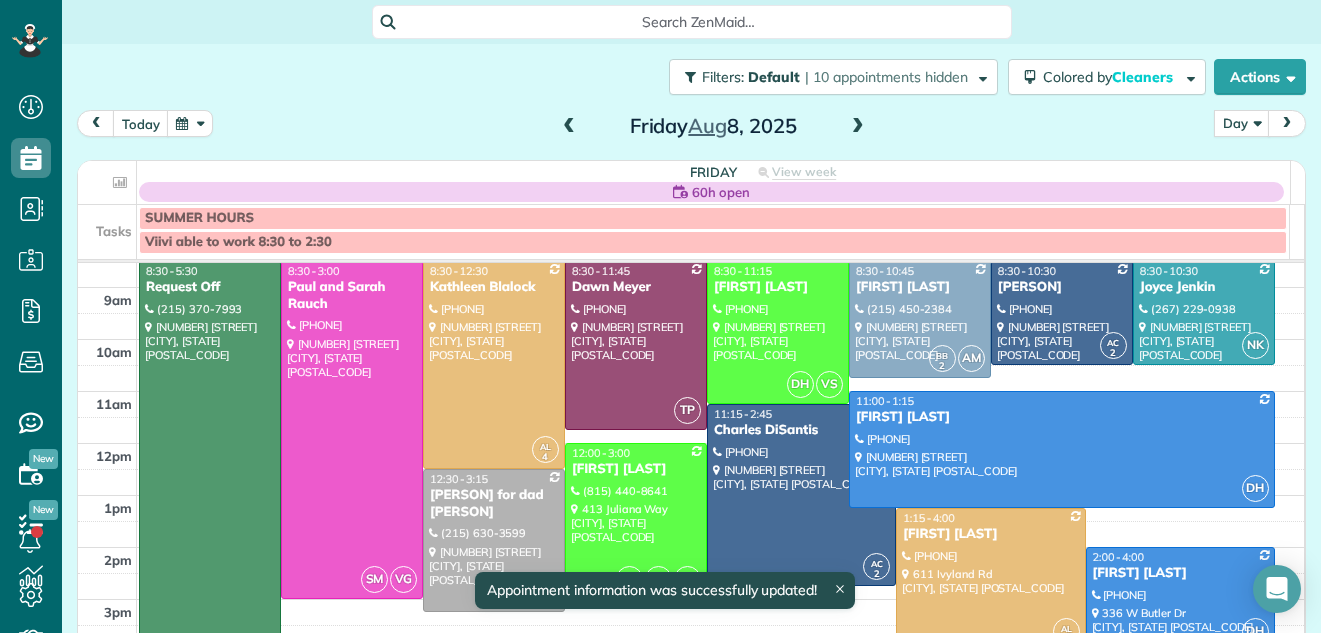 scroll, scrollTop: 81, scrollLeft: 0, axis: vertical 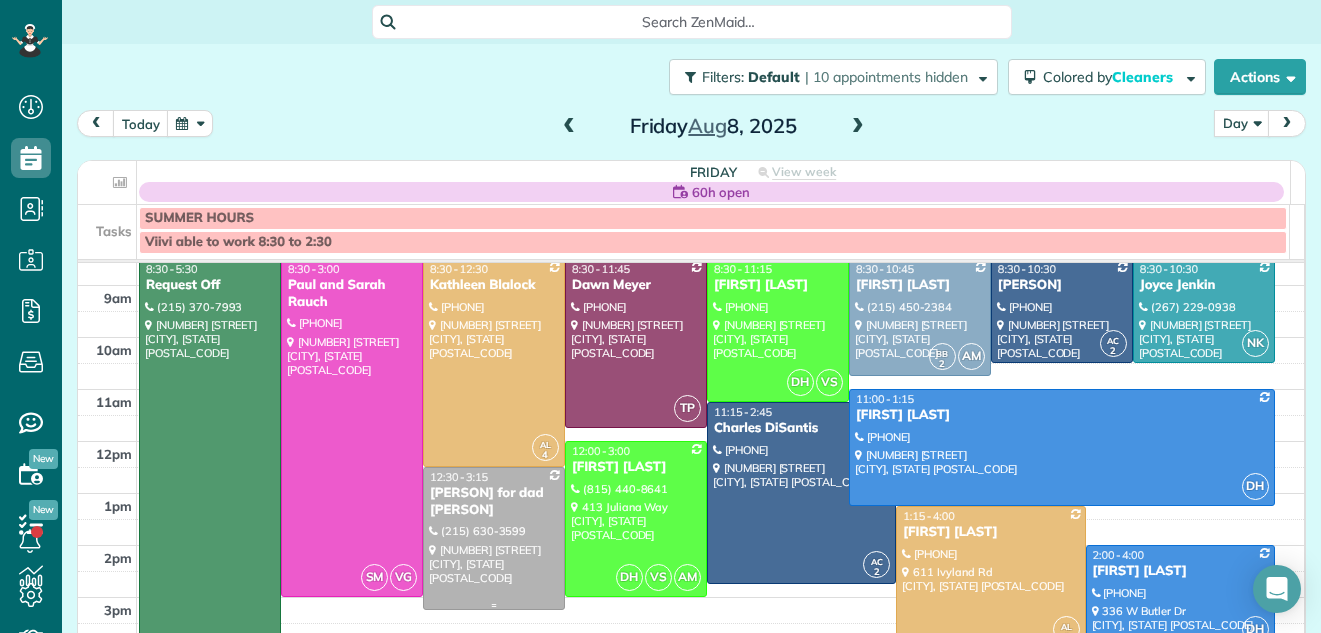click at bounding box center [494, 538] 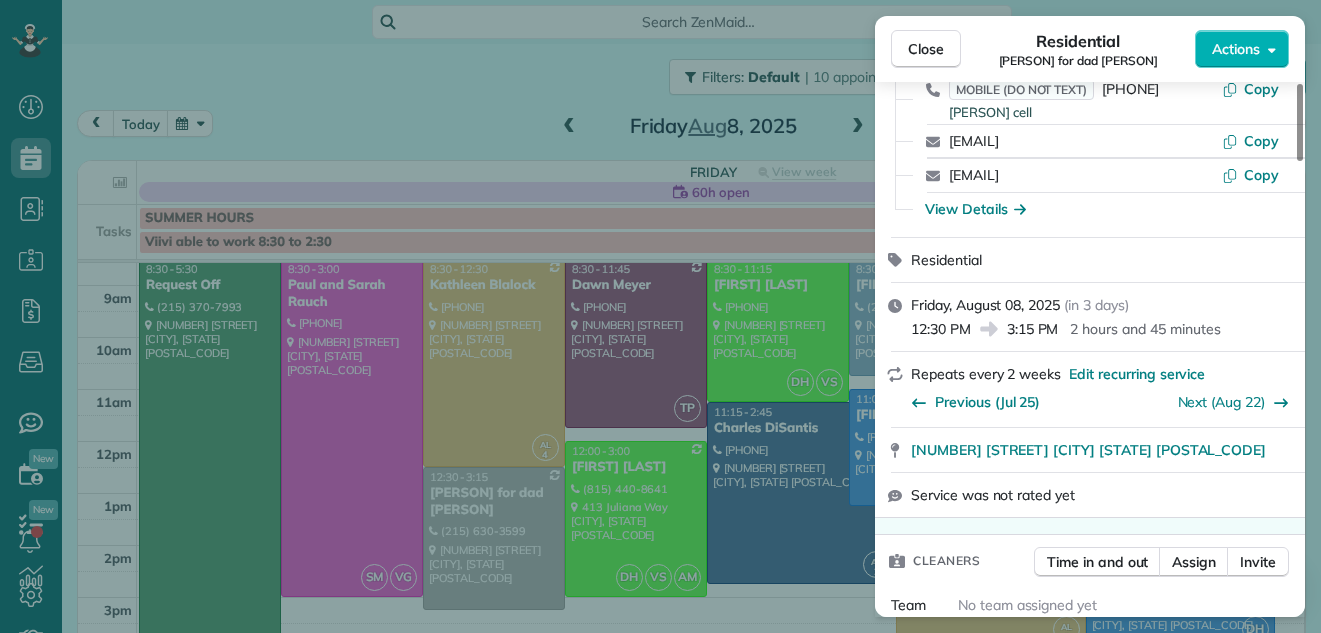 scroll, scrollTop: 353, scrollLeft: 0, axis: vertical 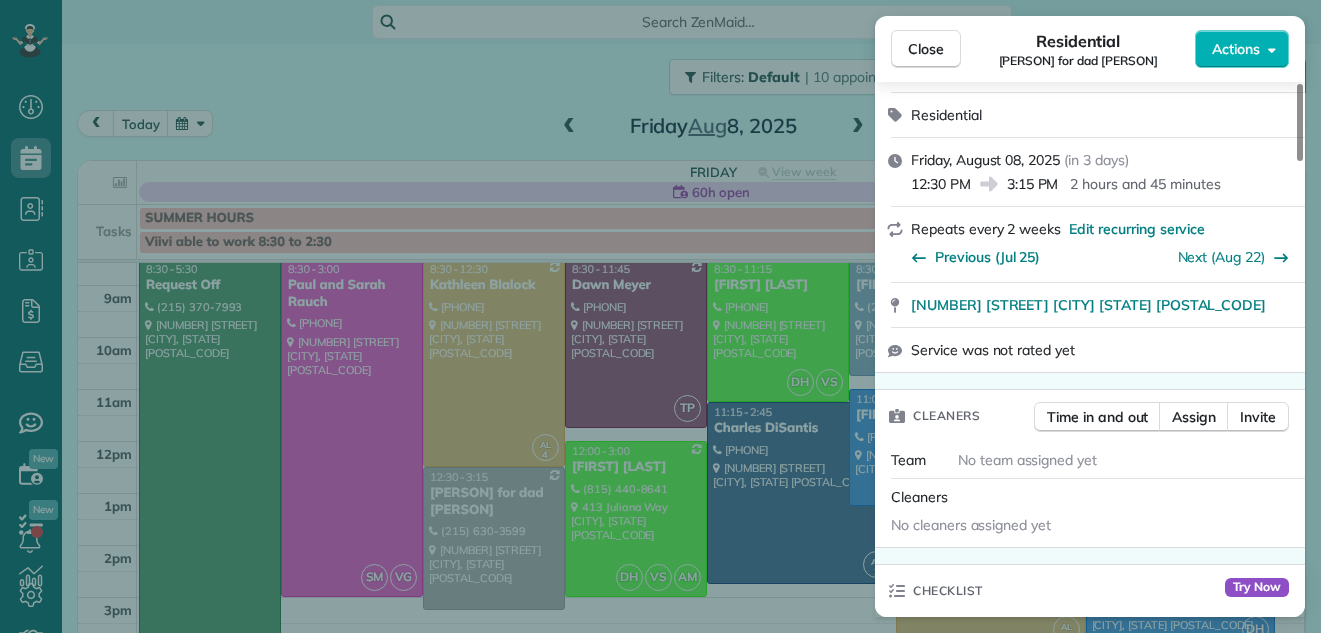 drag, startPoint x: 1297, startPoint y: 141, endPoint x: 1281, endPoint y: 192, distance: 53.450912 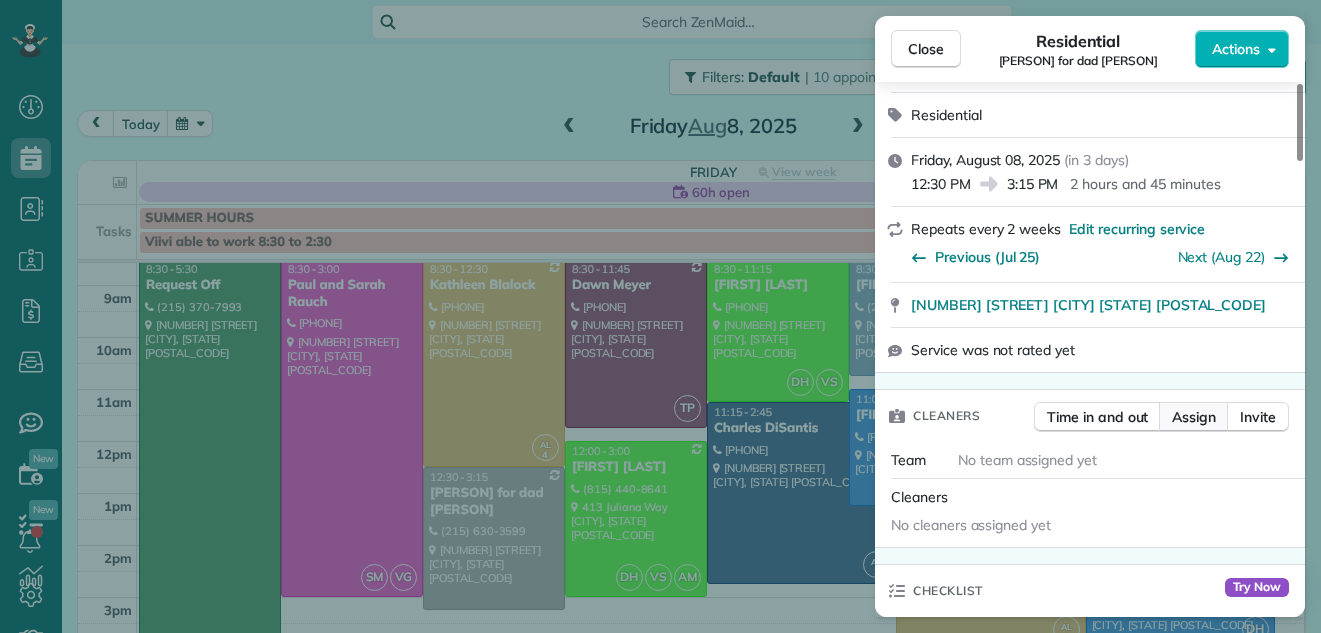 click on "Assign" at bounding box center [1194, 417] 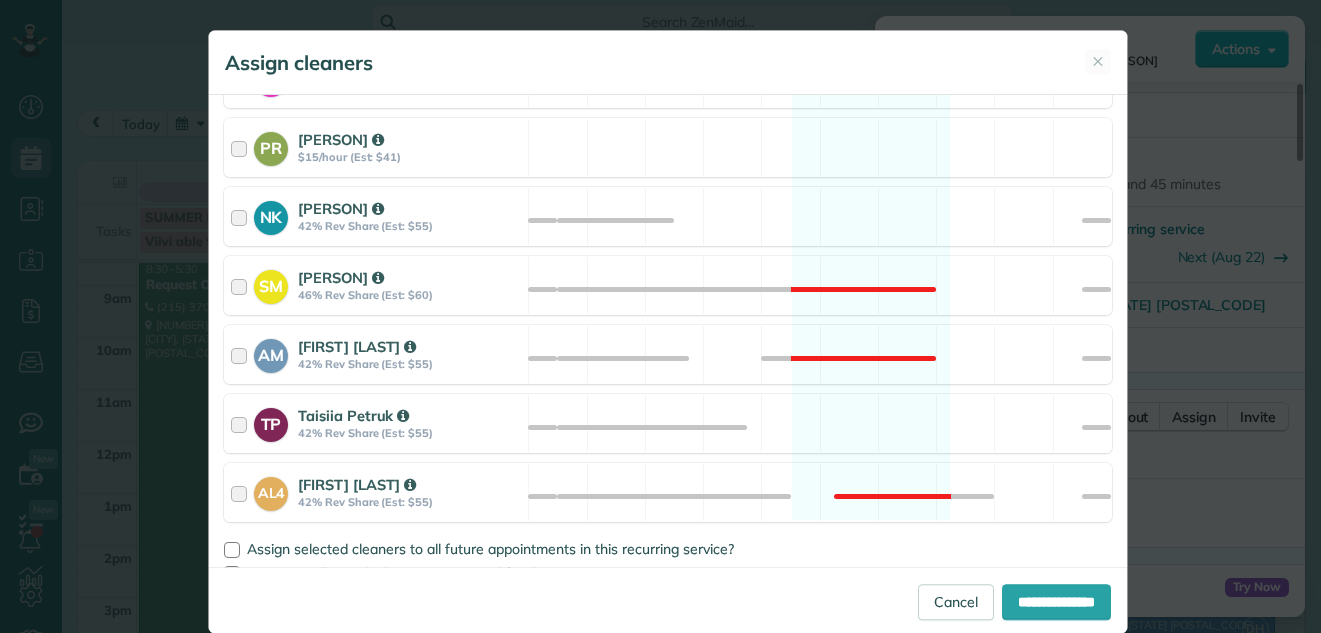 scroll, scrollTop: 1374, scrollLeft: 0, axis: vertical 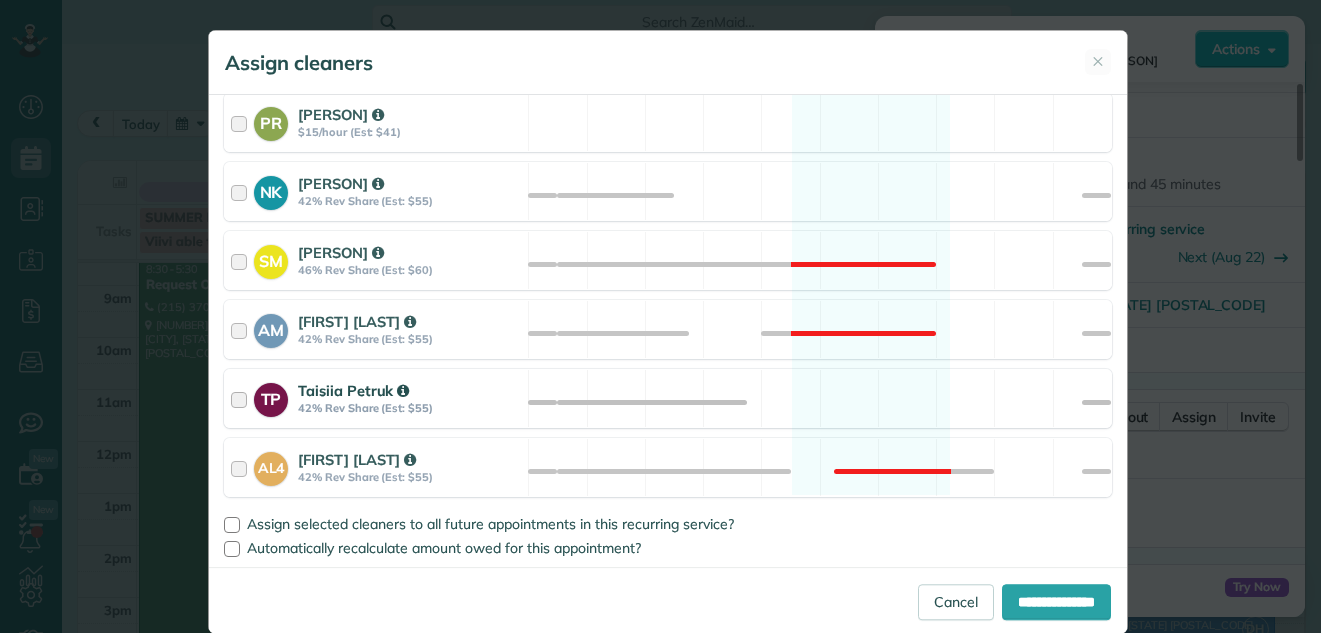 click at bounding box center [242, 398] 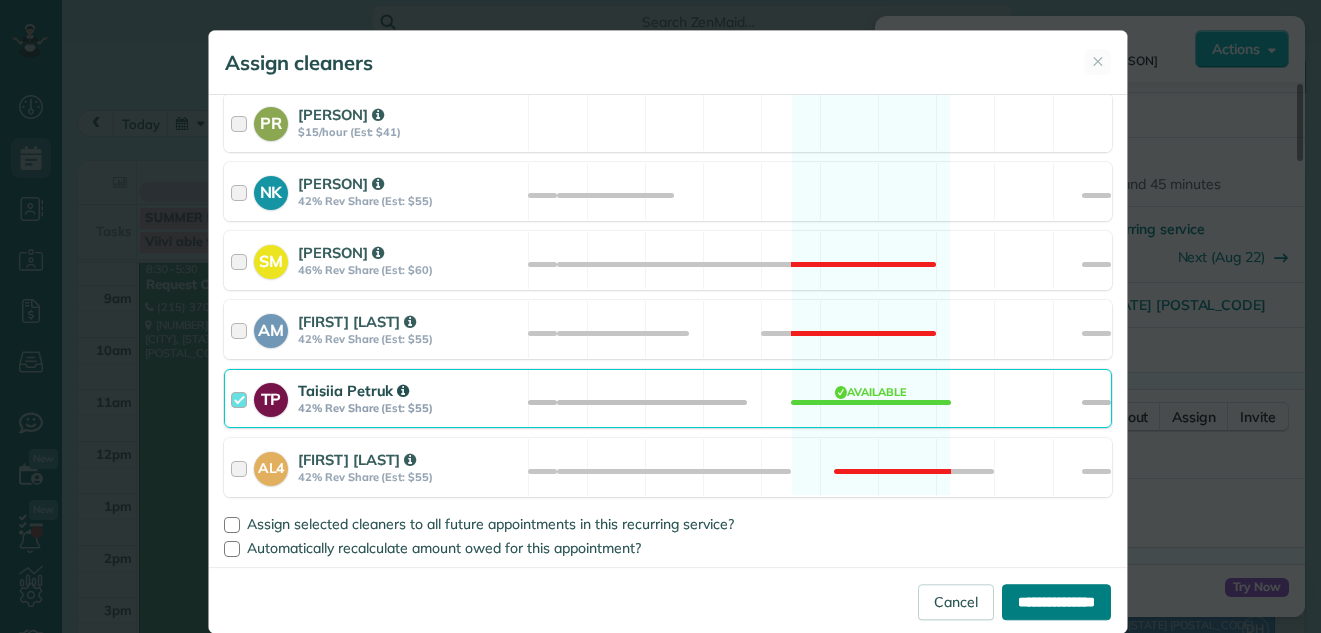 click on "**********" at bounding box center [1056, 602] 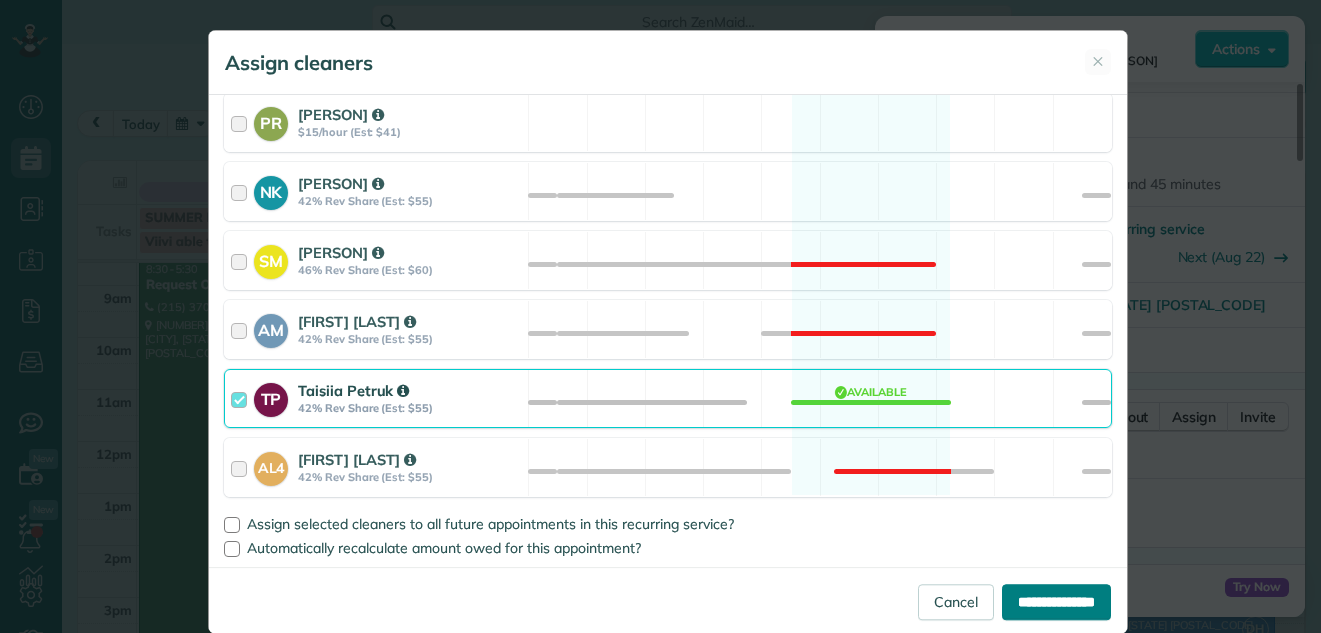 type on "**********" 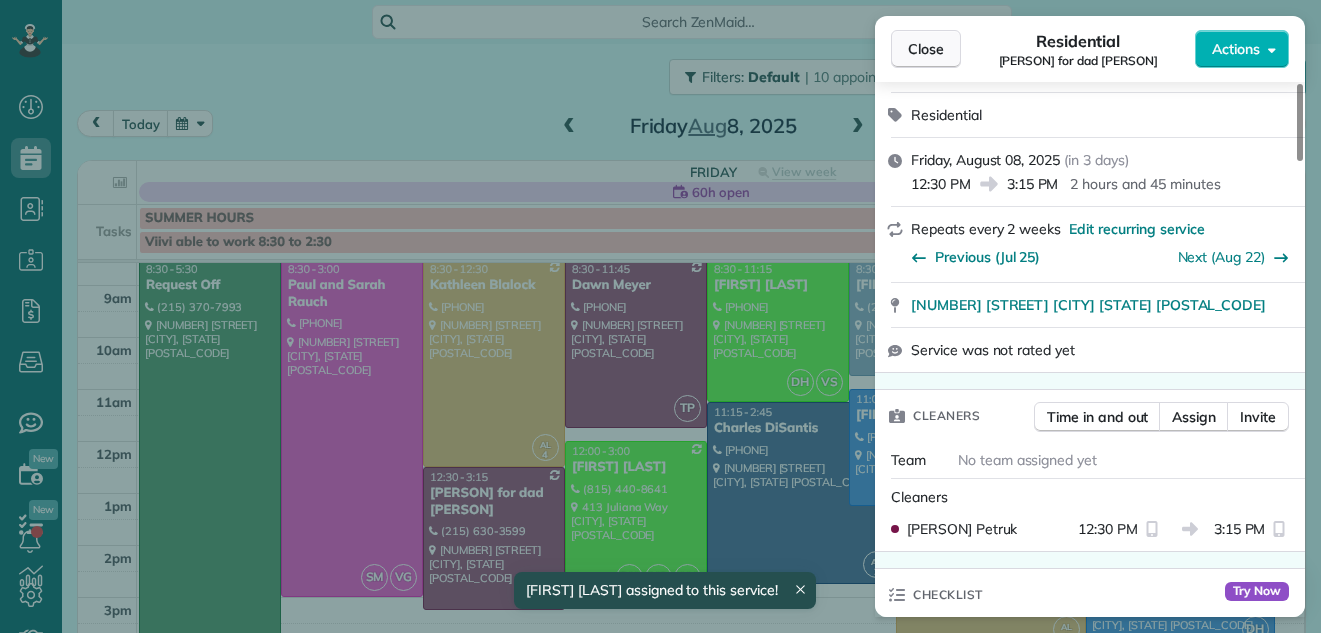click on "Close" at bounding box center [926, 49] 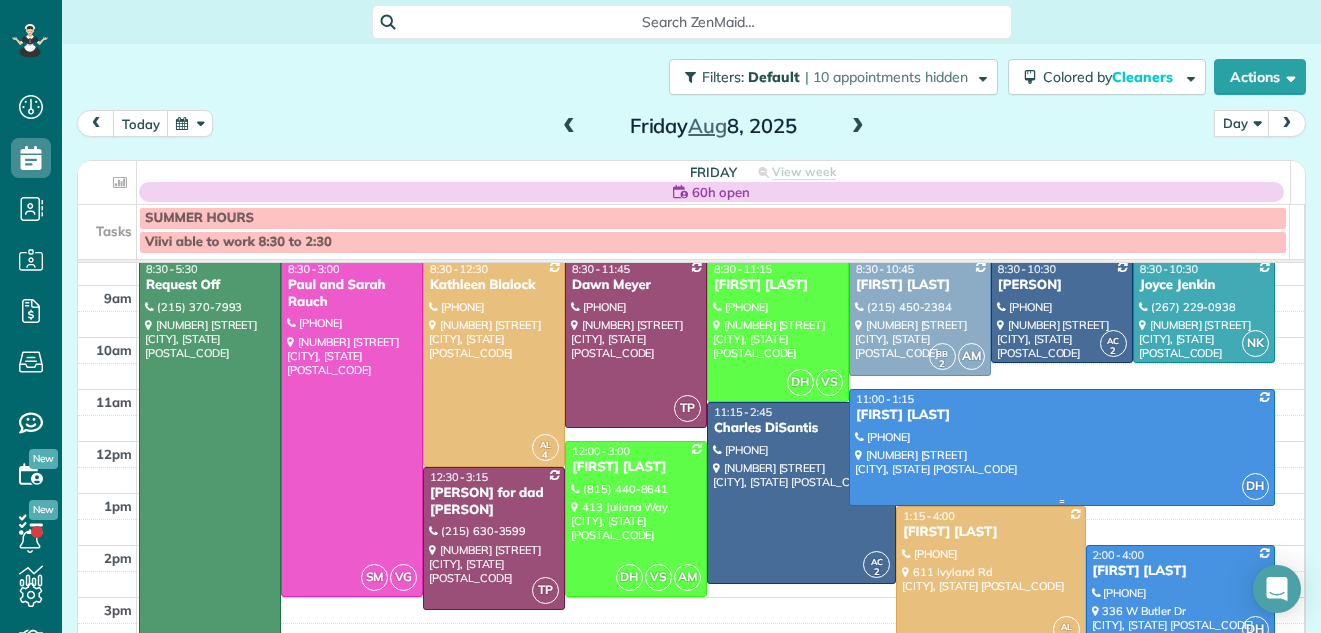 click on "Joliene Ford" at bounding box center [1062, 415] 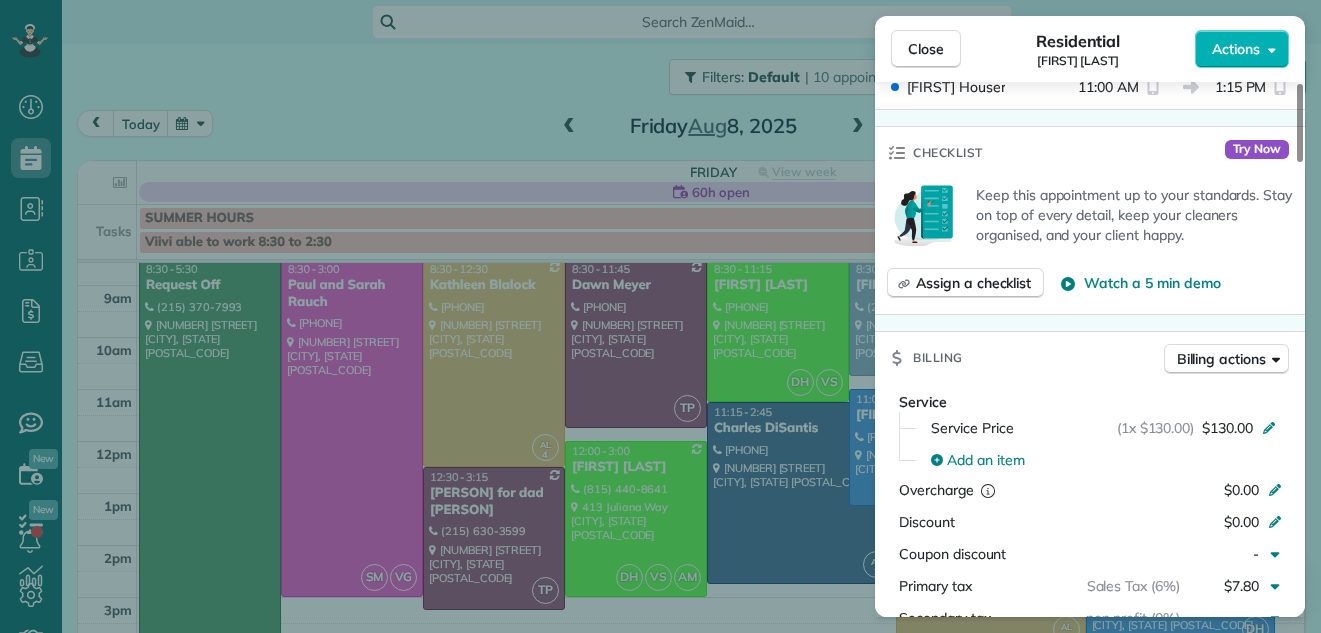 drag, startPoint x: 1299, startPoint y: 122, endPoint x: 1275, endPoint y: 234, distance: 114.54257 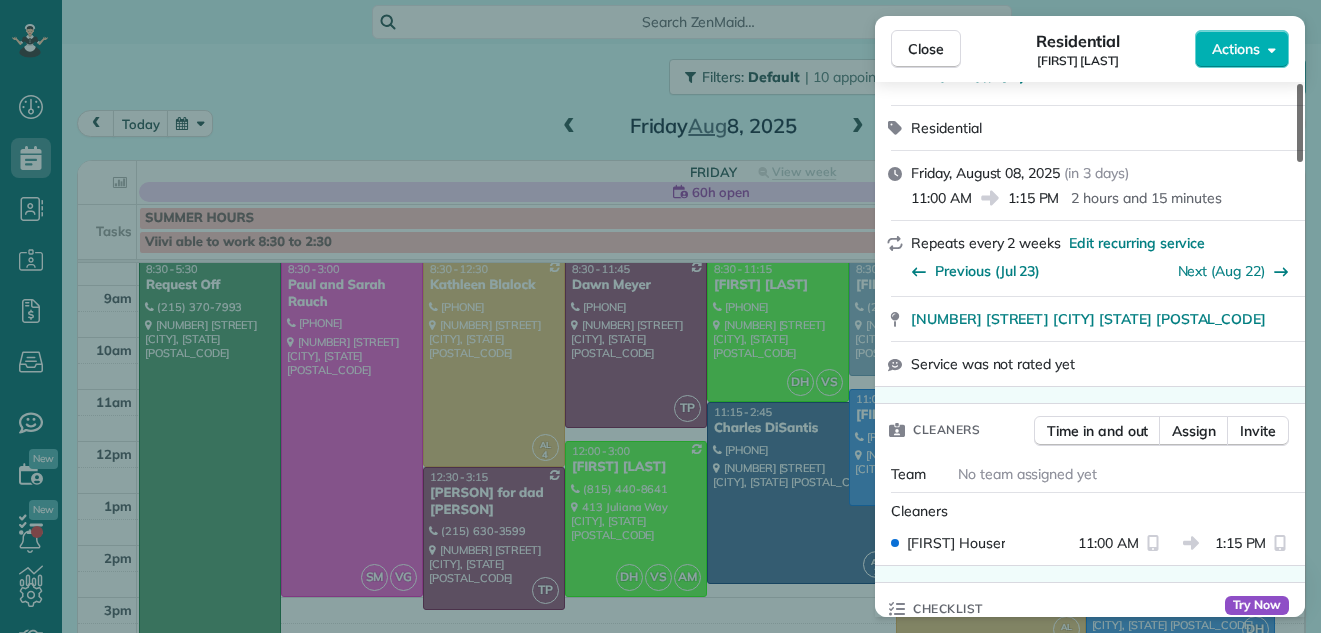 scroll, scrollTop: 221, scrollLeft: 0, axis: vertical 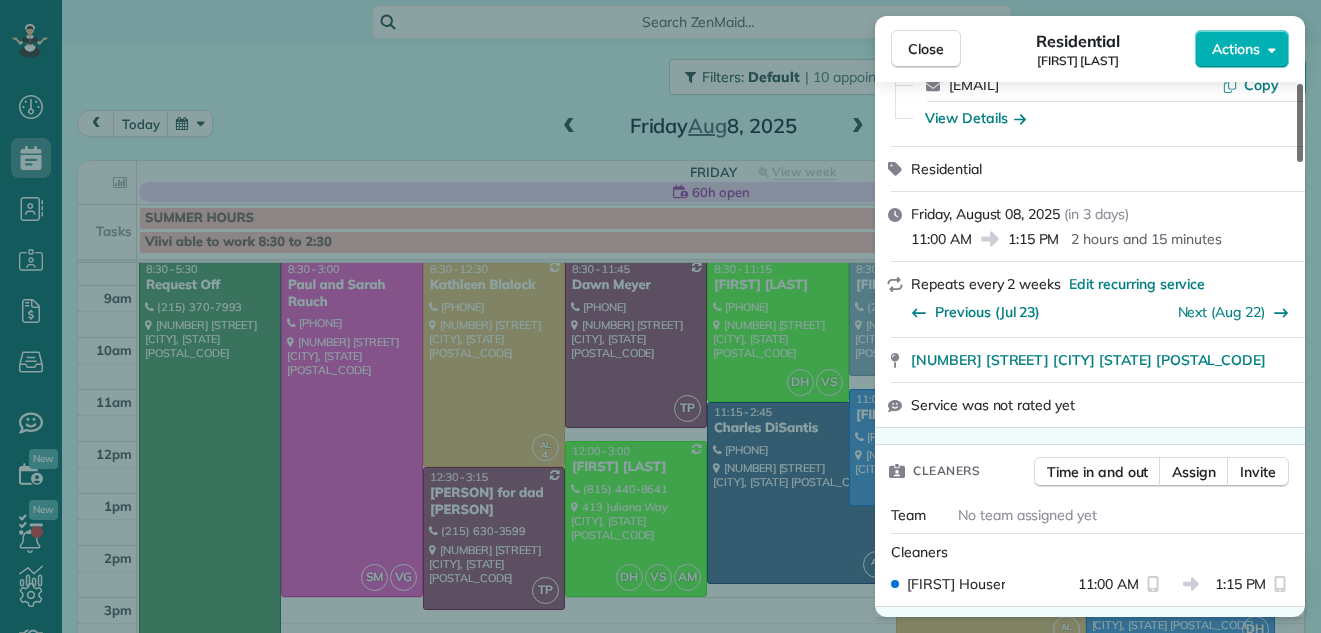 drag, startPoint x: 1298, startPoint y: 214, endPoint x: 1321, endPoint y: 134, distance: 83.240616 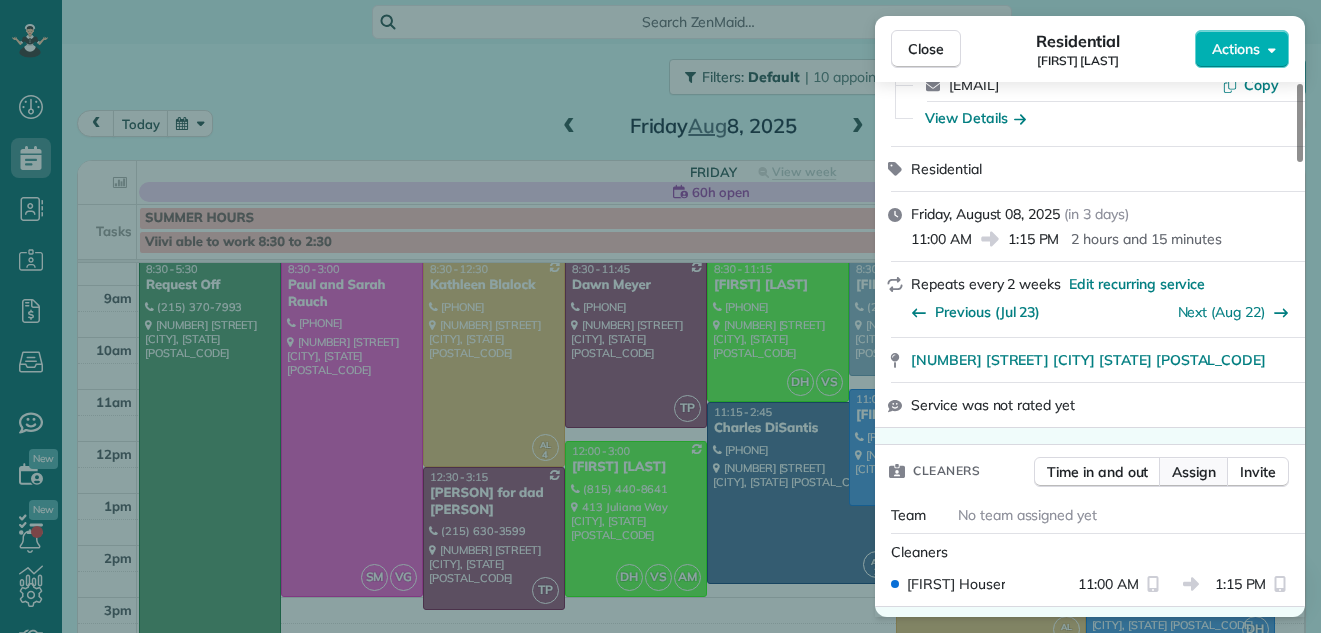 click on "Assign" at bounding box center (1194, 472) 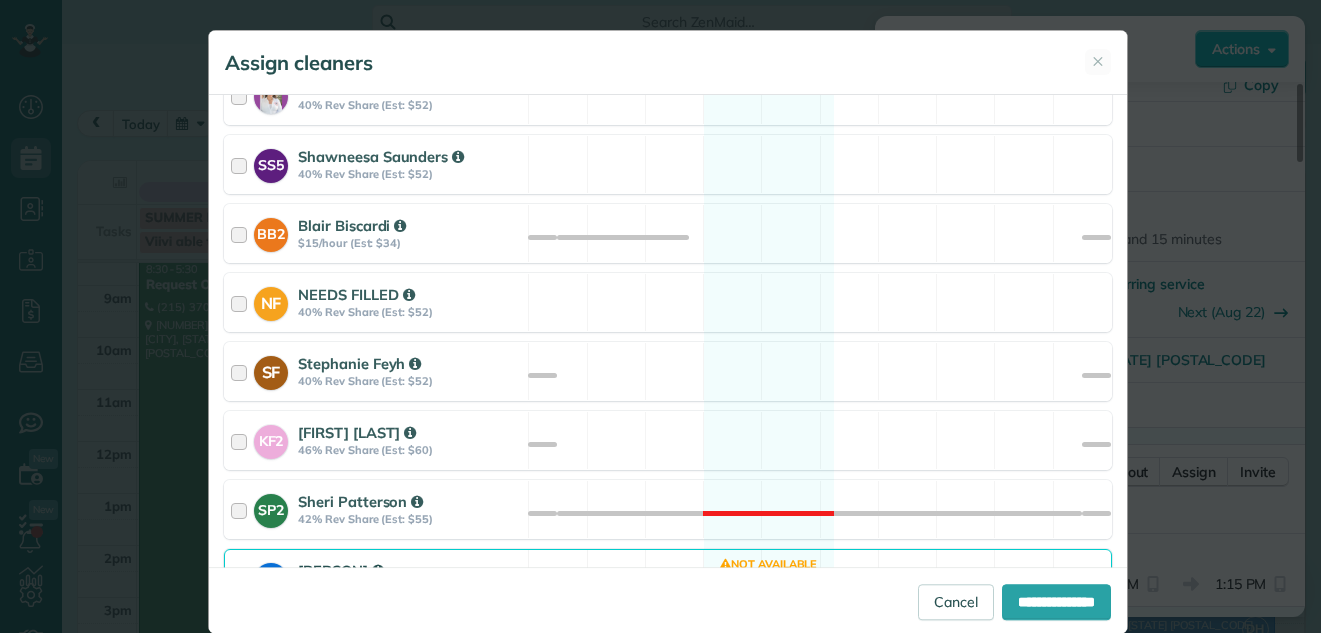 scroll, scrollTop: 944, scrollLeft: 0, axis: vertical 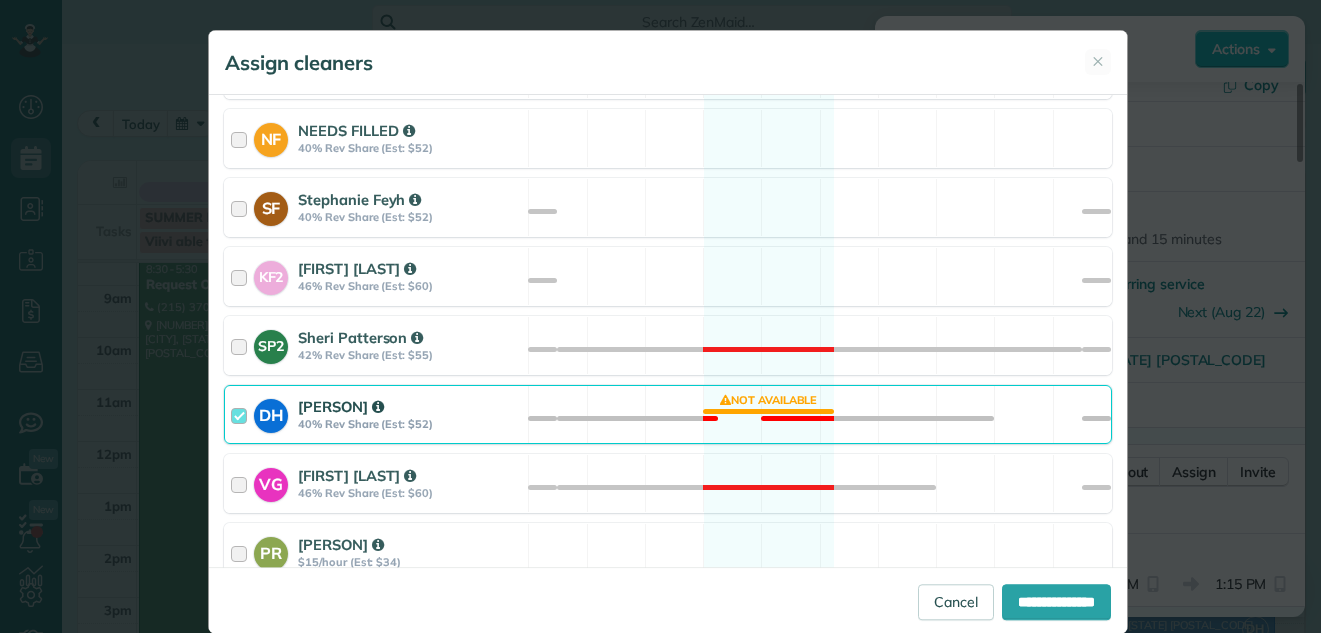 click at bounding box center (242, 414) 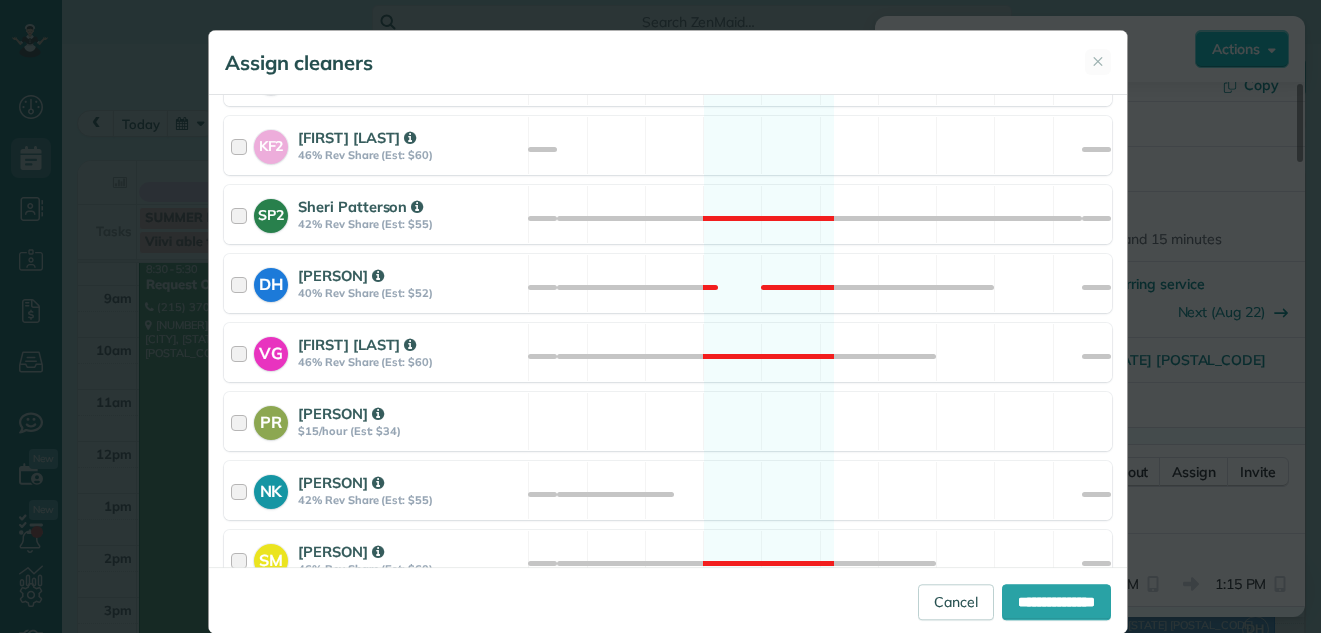 scroll, scrollTop: 1193, scrollLeft: 0, axis: vertical 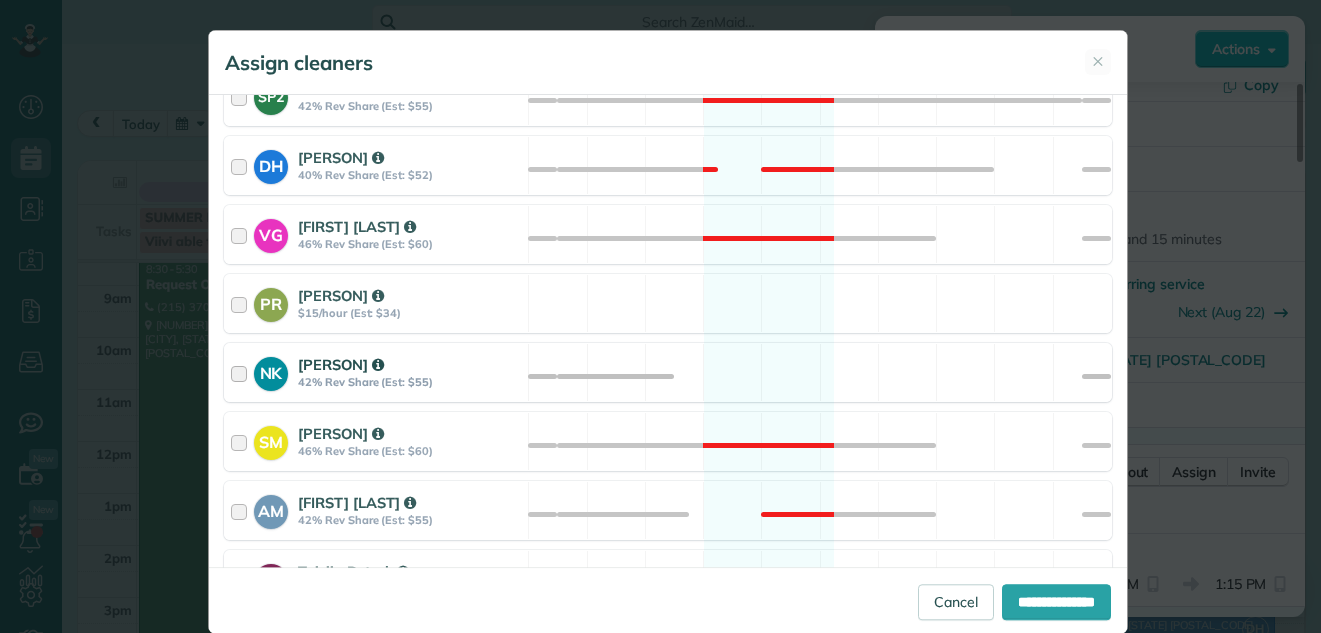 click at bounding box center (242, 372) 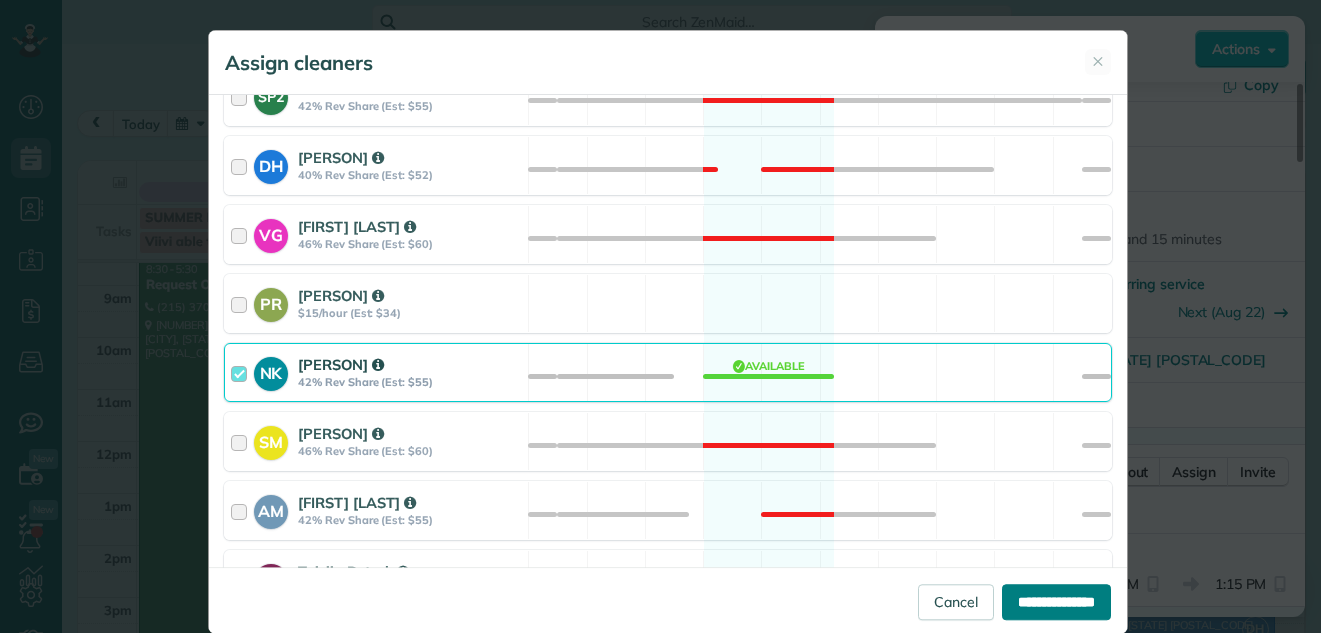 click on "**********" at bounding box center [1056, 602] 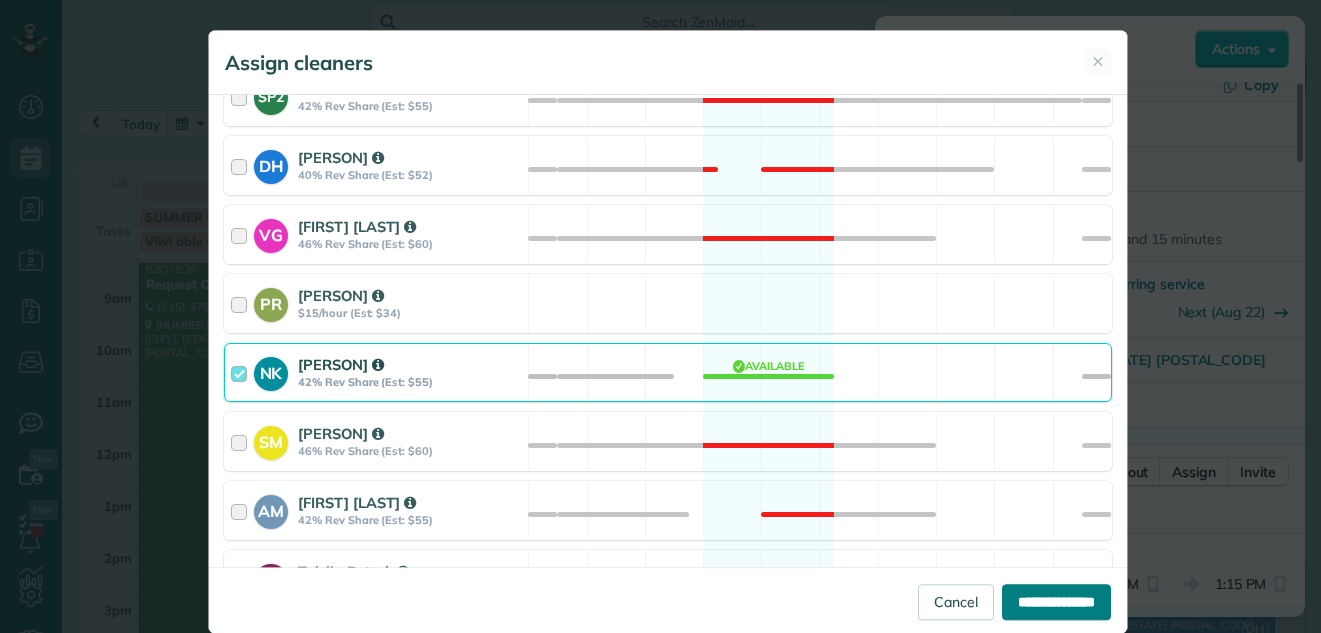 type on "**********" 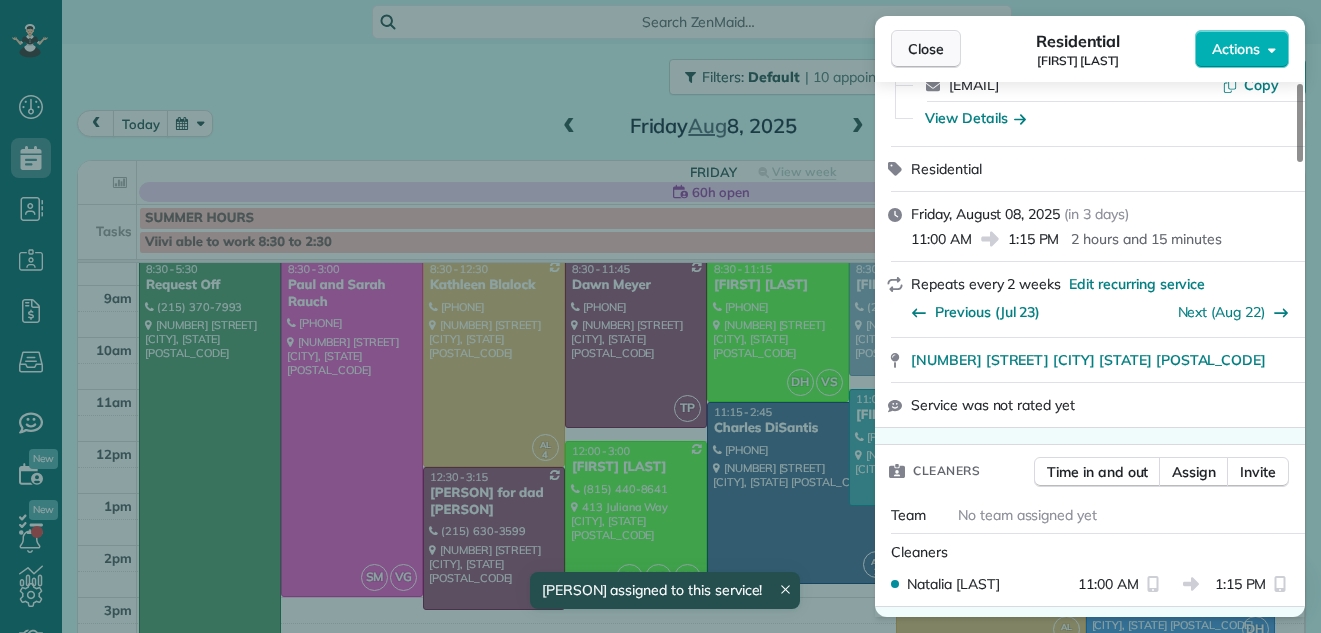 click on "Close" at bounding box center (926, 49) 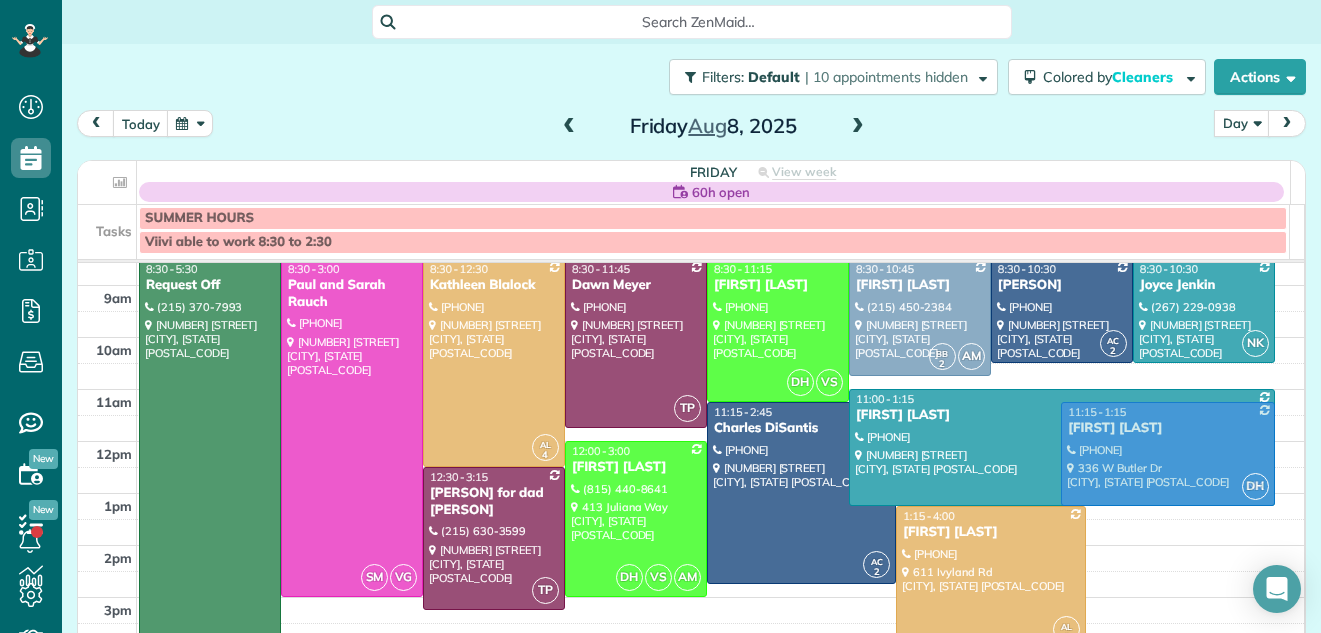 drag, startPoint x: 1107, startPoint y: 592, endPoint x: 1111, endPoint y: 453, distance: 139.05754 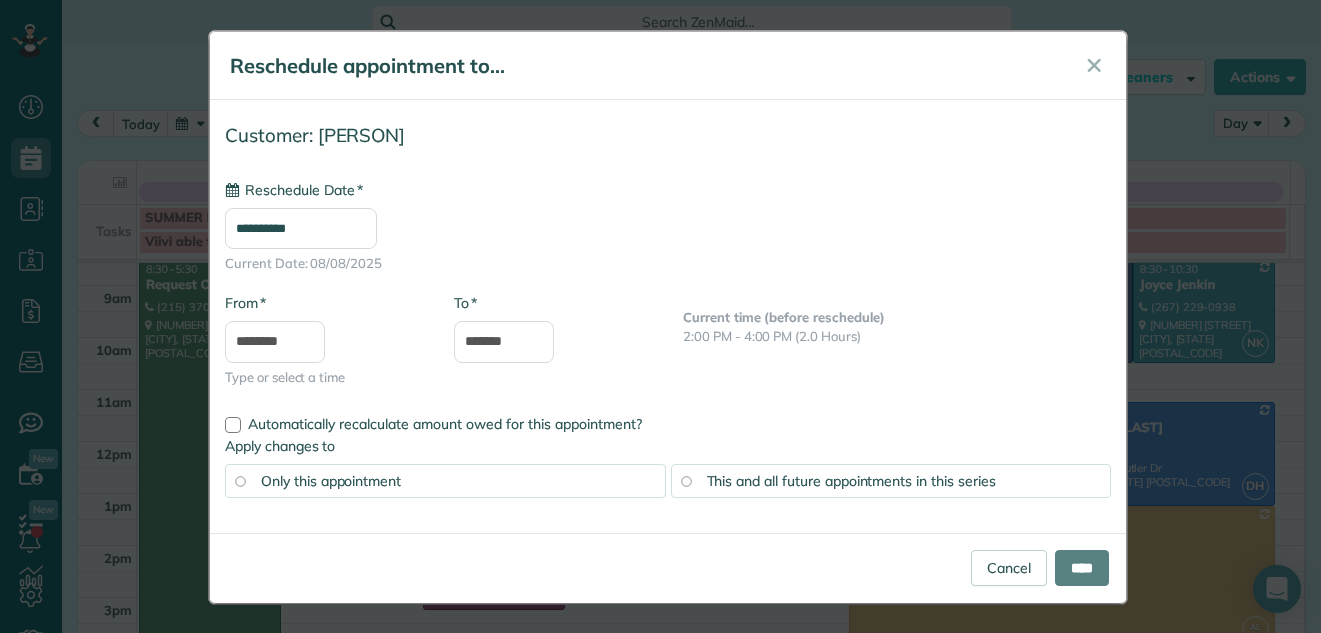 type on "**********" 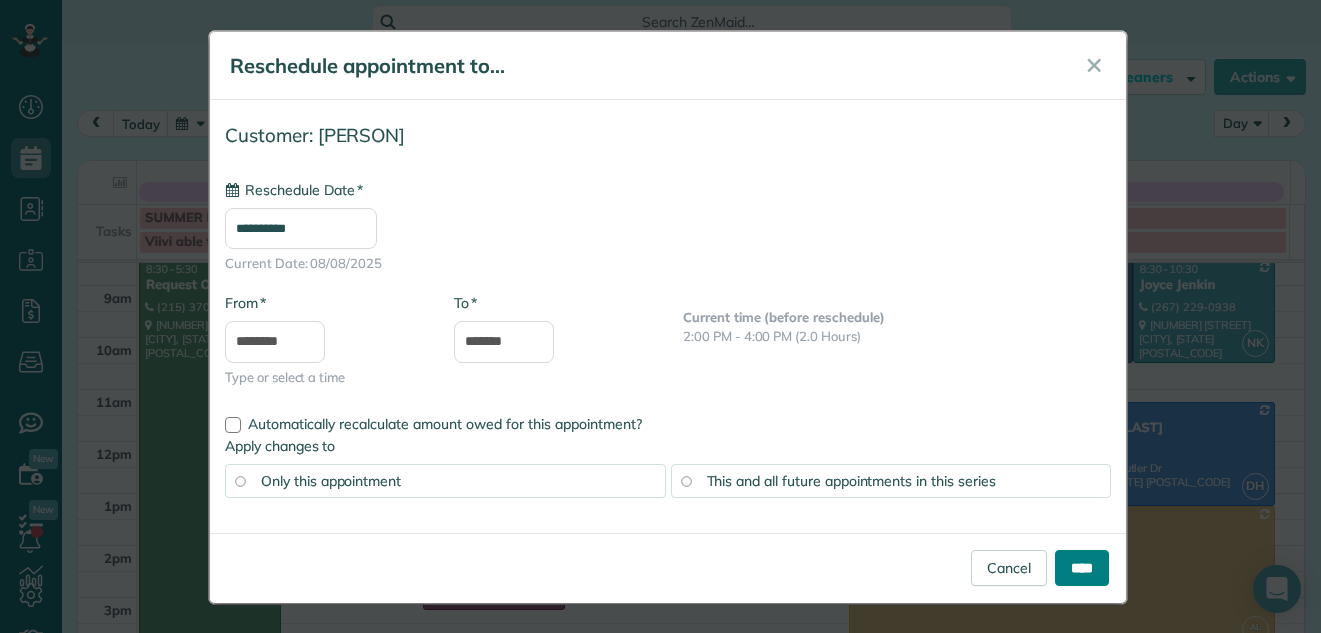 click on "****" at bounding box center (1082, 568) 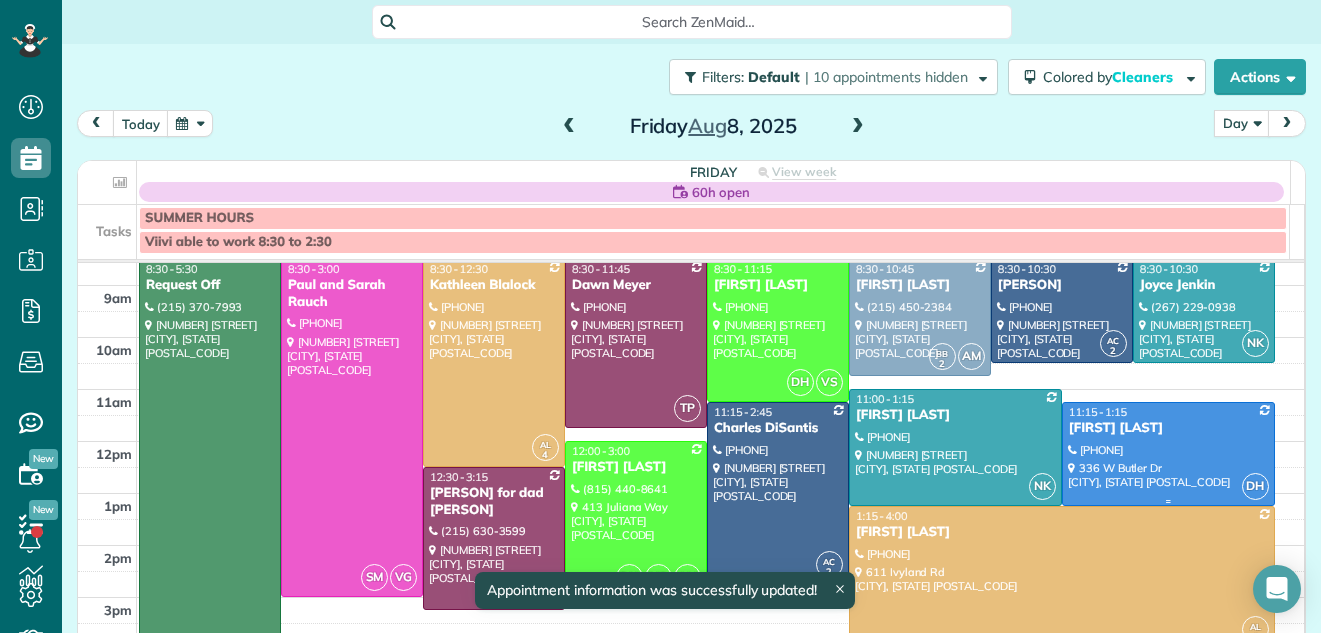 click at bounding box center [1168, 454] 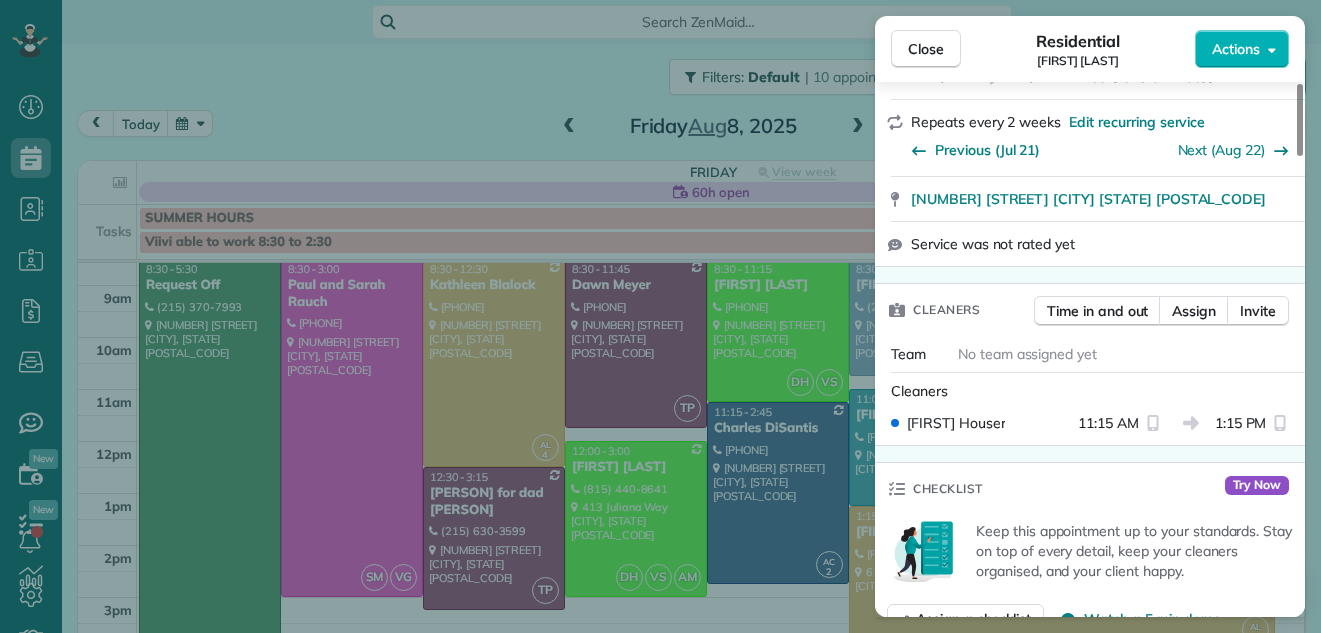 drag, startPoint x: 1299, startPoint y: 144, endPoint x: 1290, endPoint y: 195, distance: 51.78803 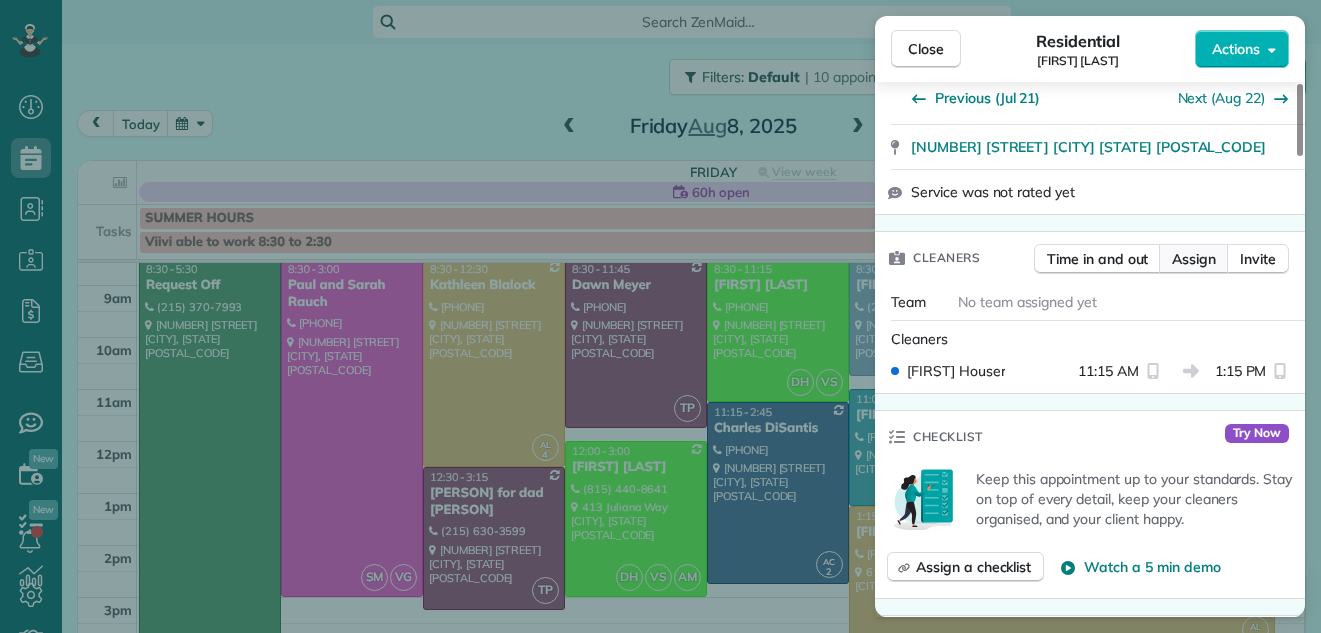 click on "Assign" at bounding box center (1194, 259) 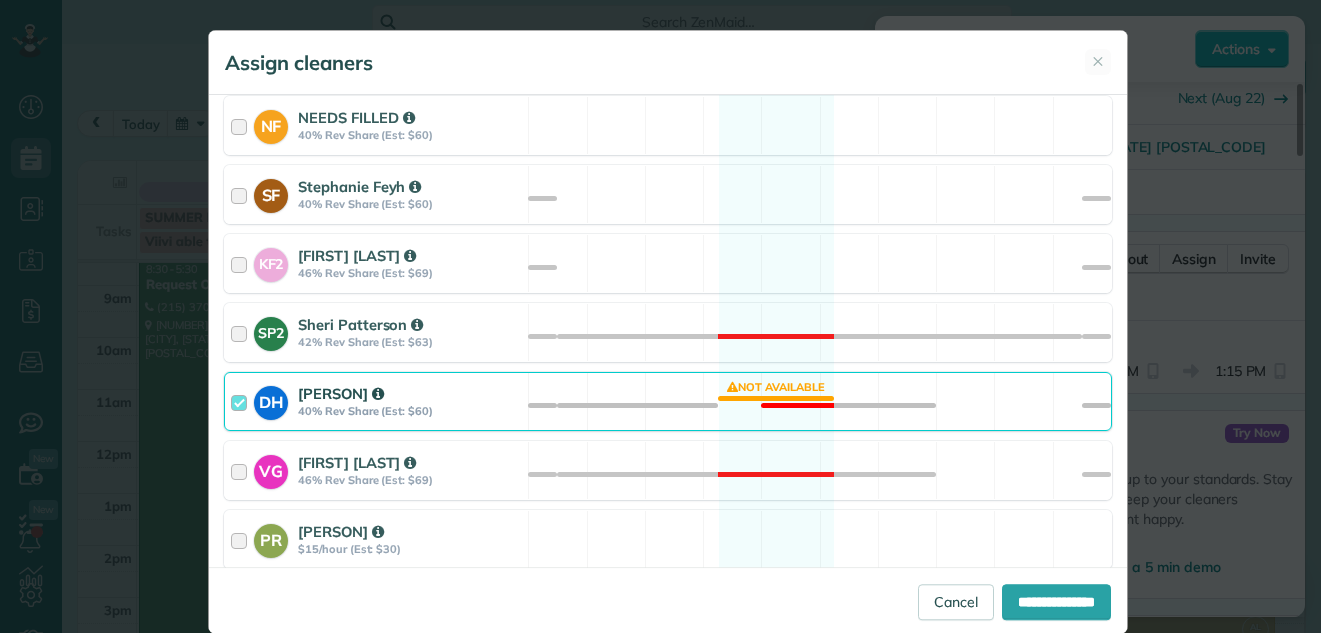 scroll, scrollTop: 1003, scrollLeft: 0, axis: vertical 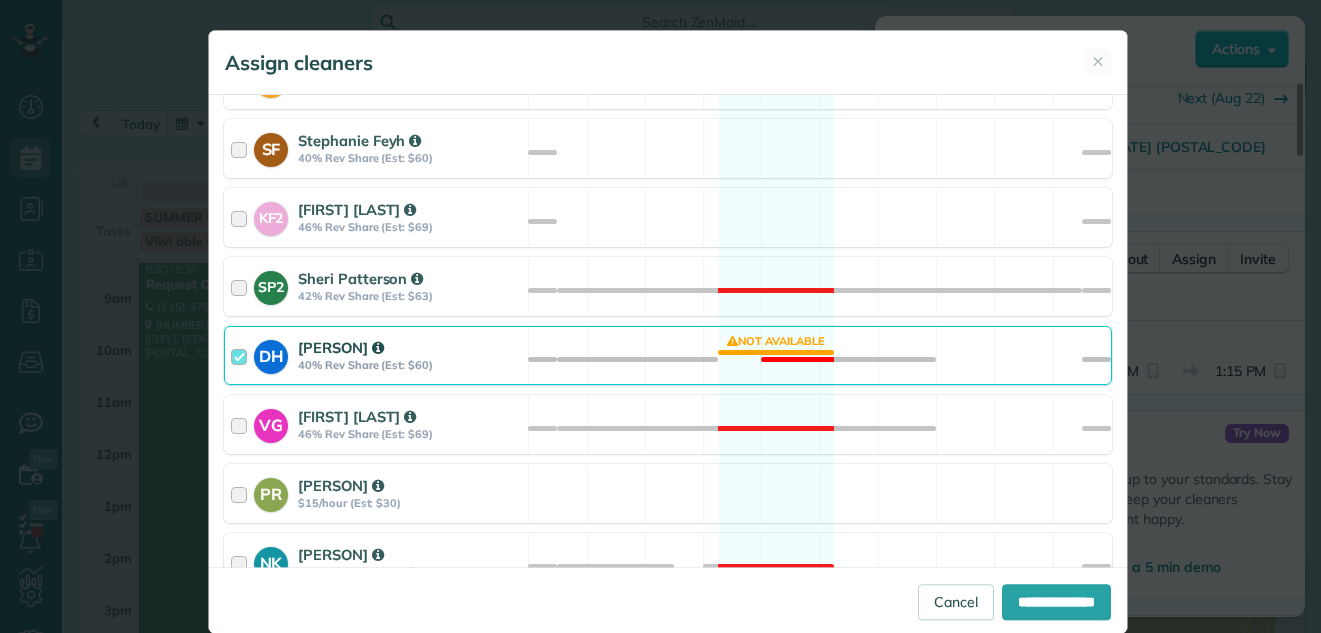click at bounding box center [242, 355] 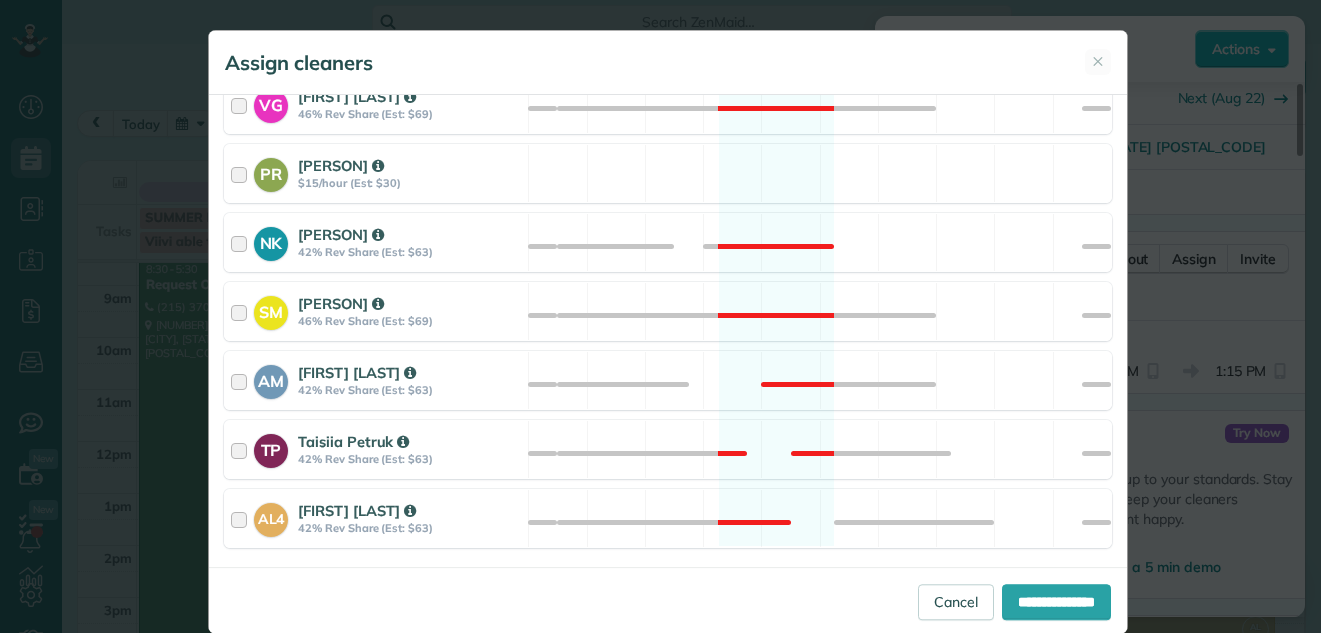scroll, scrollTop: 1374, scrollLeft: 0, axis: vertical 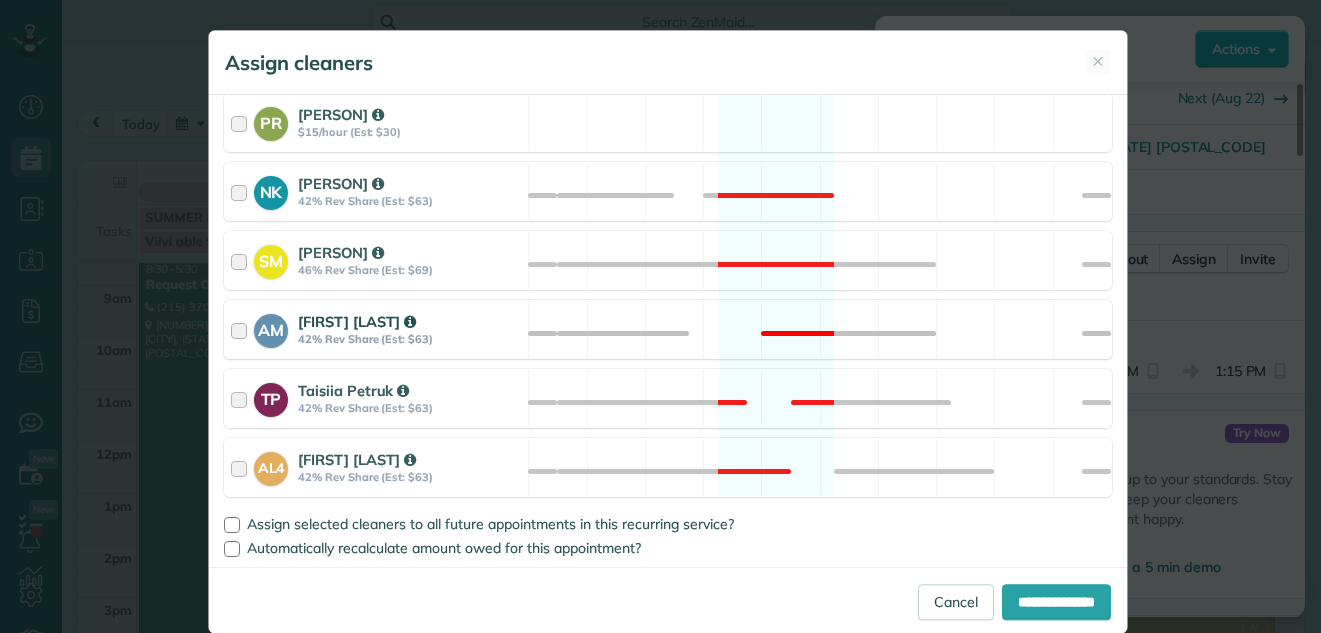 click at bounding box center [242, 329] 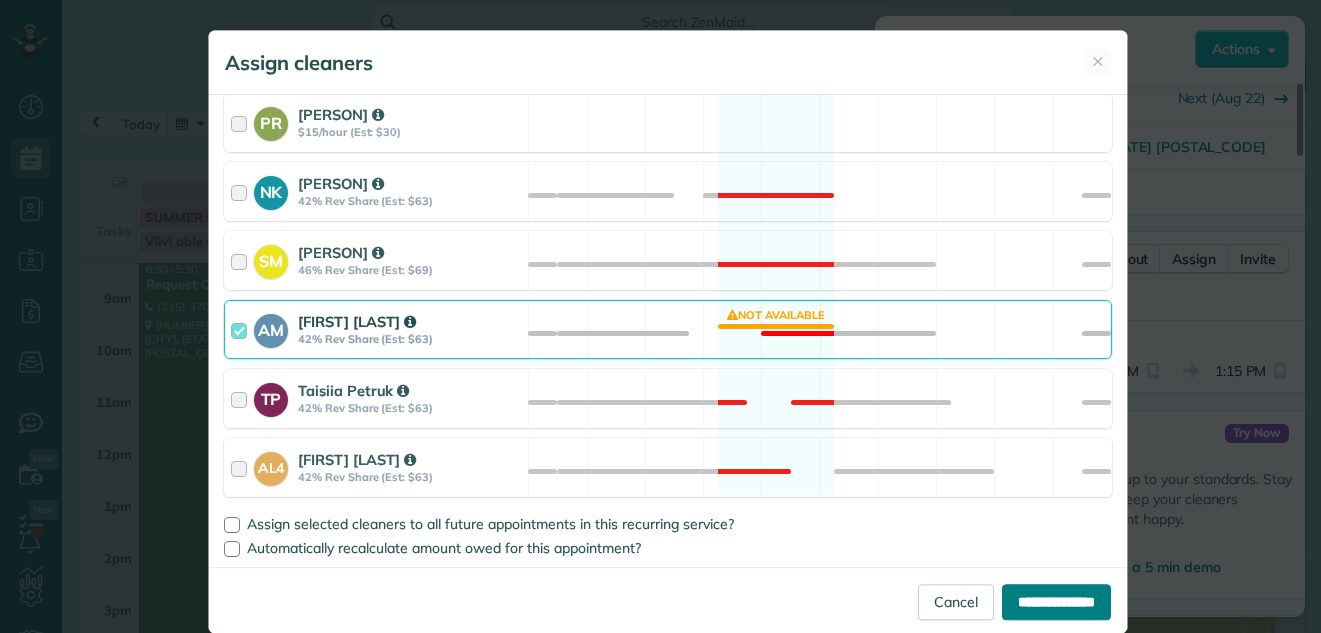 click on "**********" at bounding box center [1056, 602] 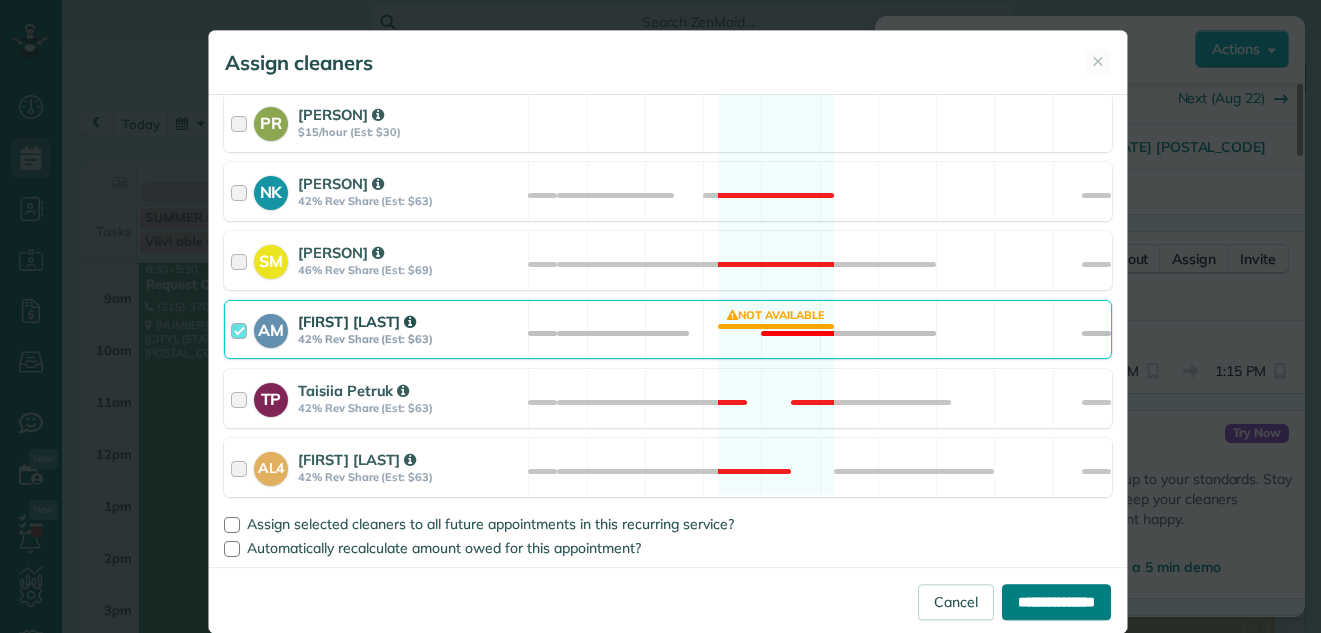 type on "**********" 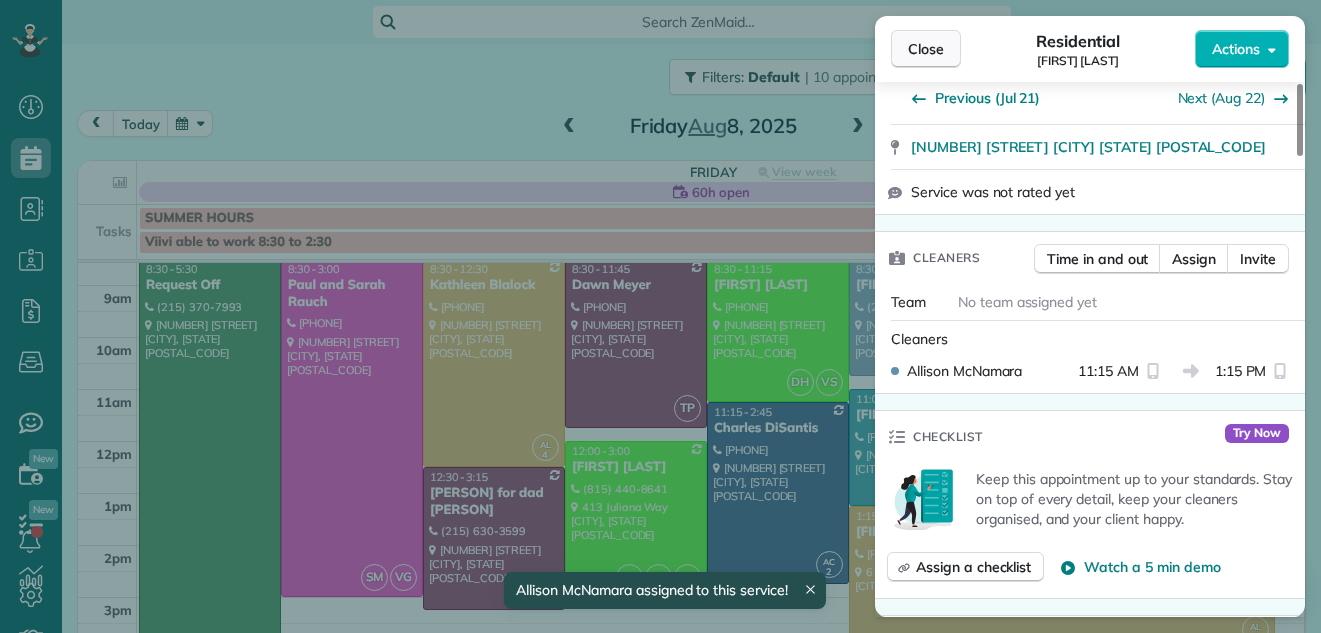 click on "Close" at bounding box center [926, 49] 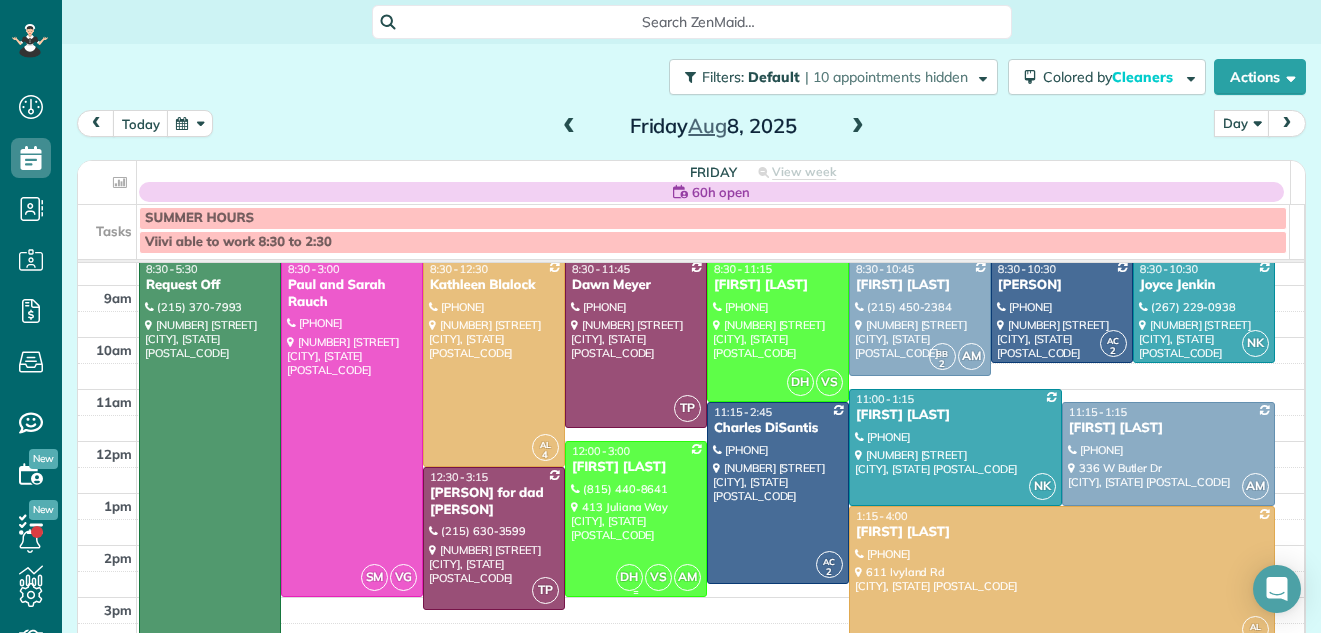 click at bounding box center [636, 519] 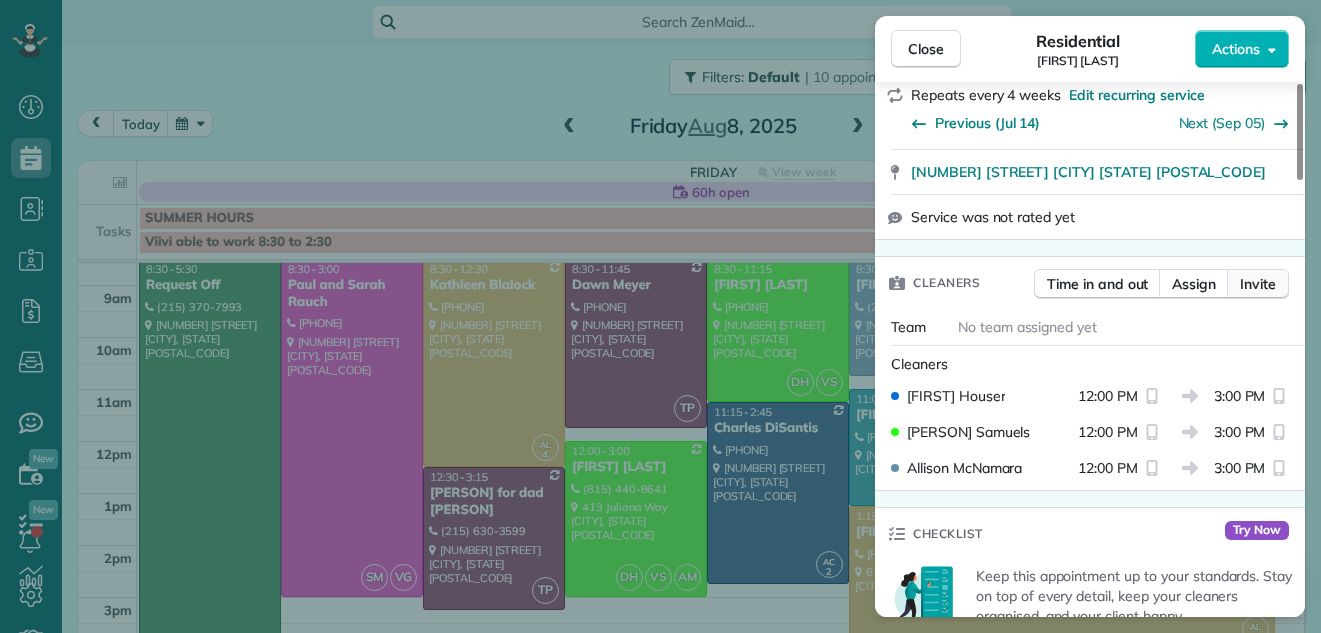scroll, scrollTop: 423, scrollLeft: 0, axis: vertical 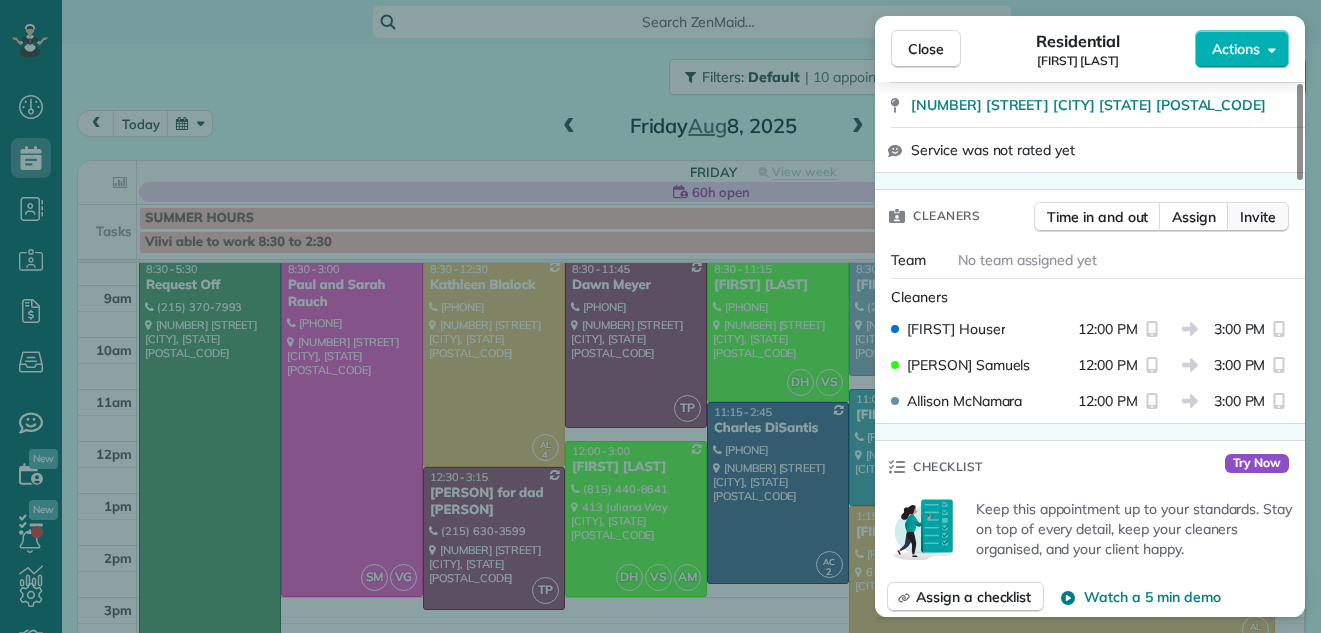 drag, startPoint x: 1298, startPoint y: 132, endPoint x: 1288, endPoint y: 208, distance: 76.655075 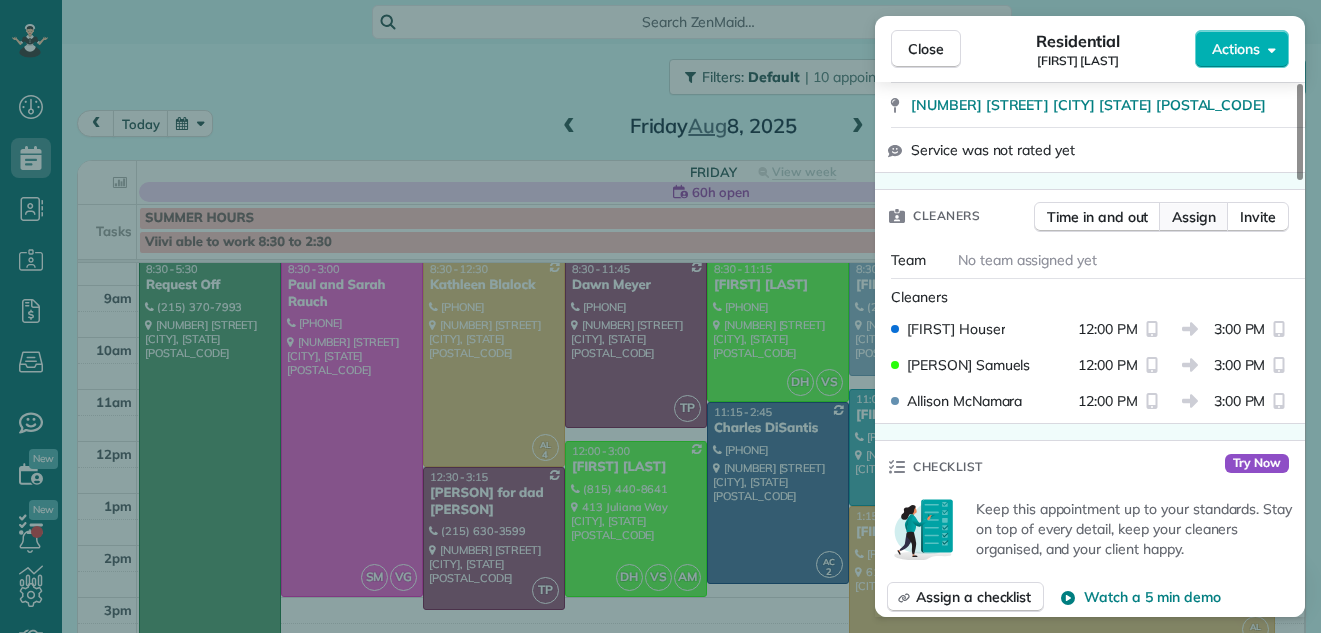 click on "Assign" at bounding box center [1194, 217] 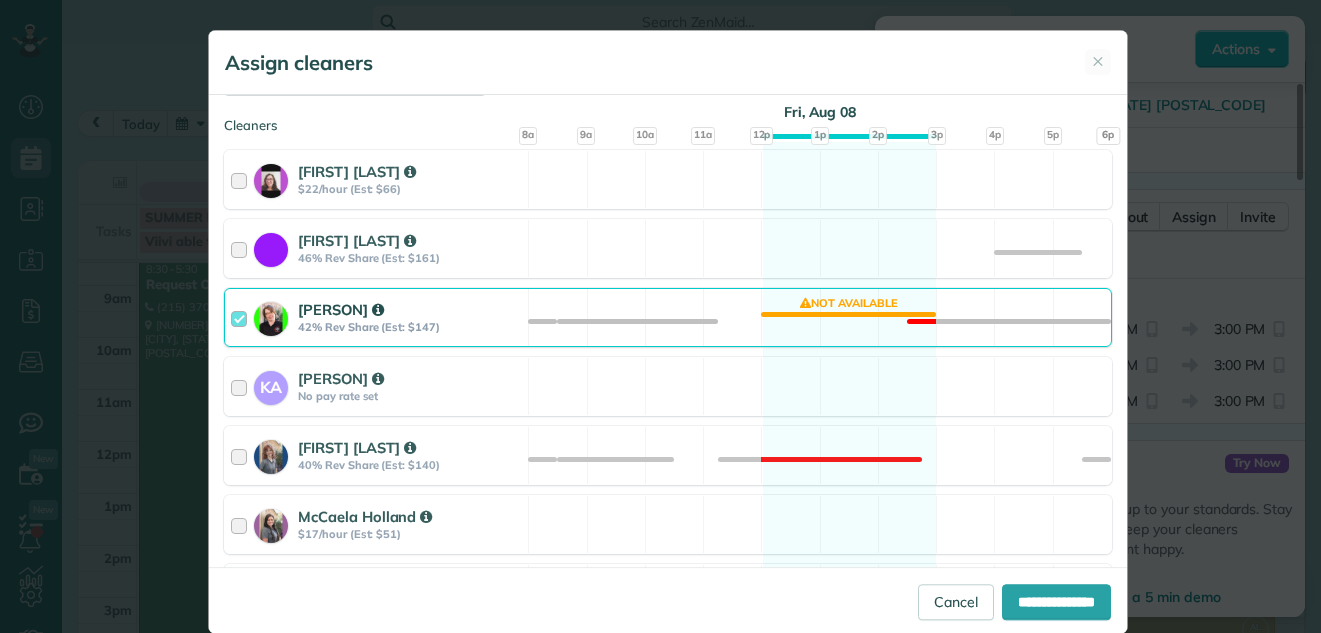 scroll, scrollTop: 362, scrollLeft: 0, axis: vertical 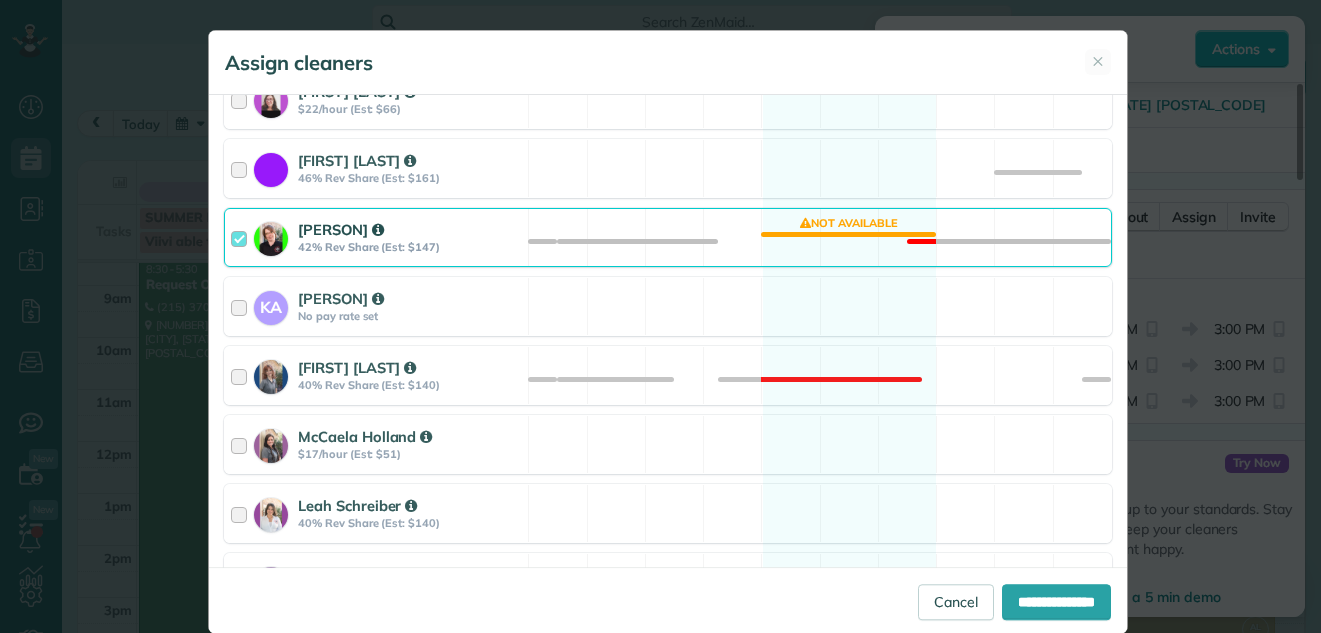 click at bounding box center (242, 237) 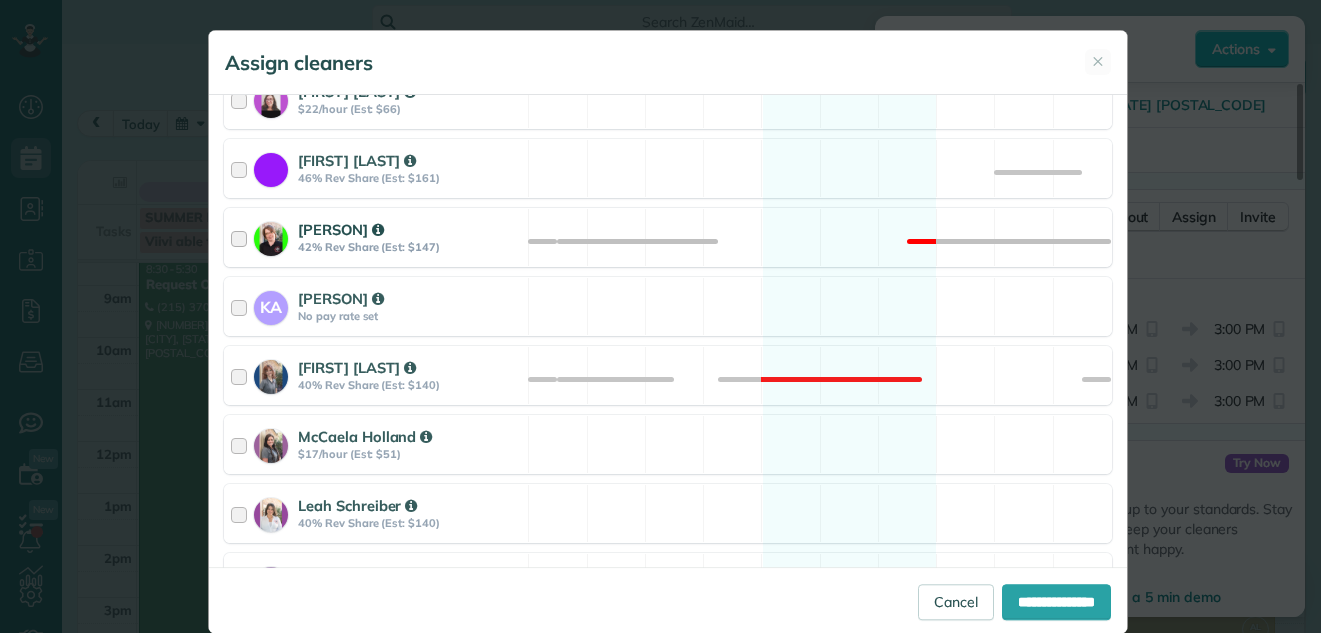 click at bounding box center [242, 237] 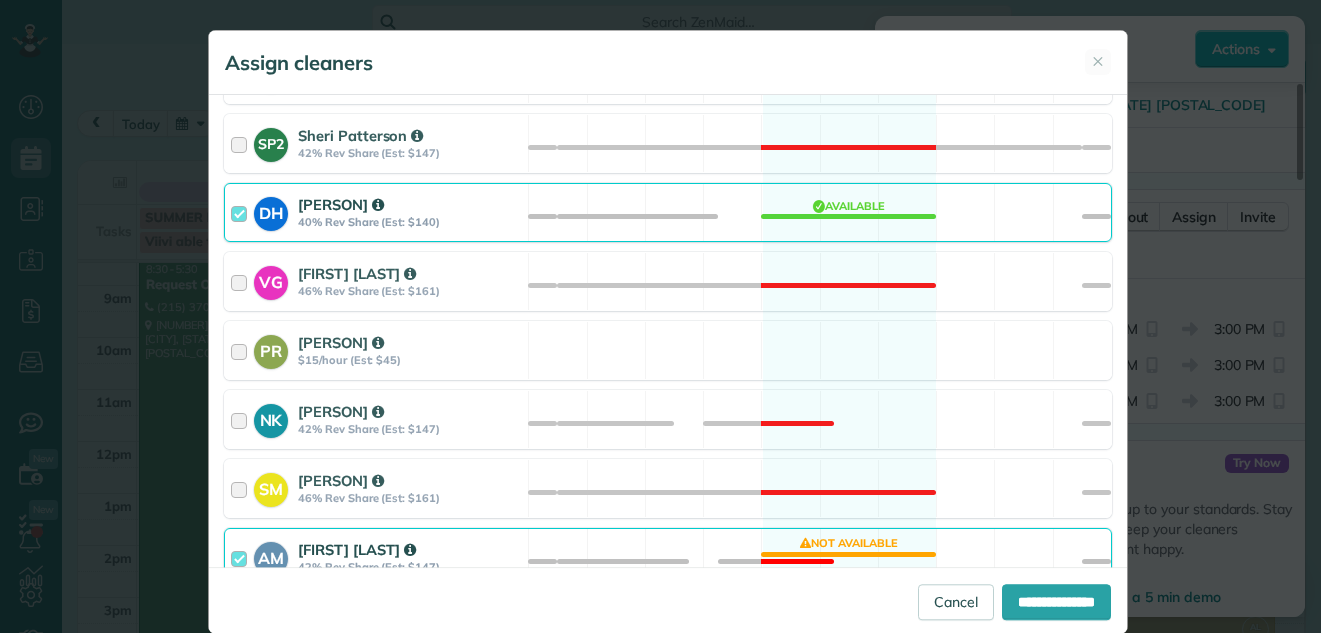 scroll, scrollTop: 1319, scrollLeft: 0, axis: vertical 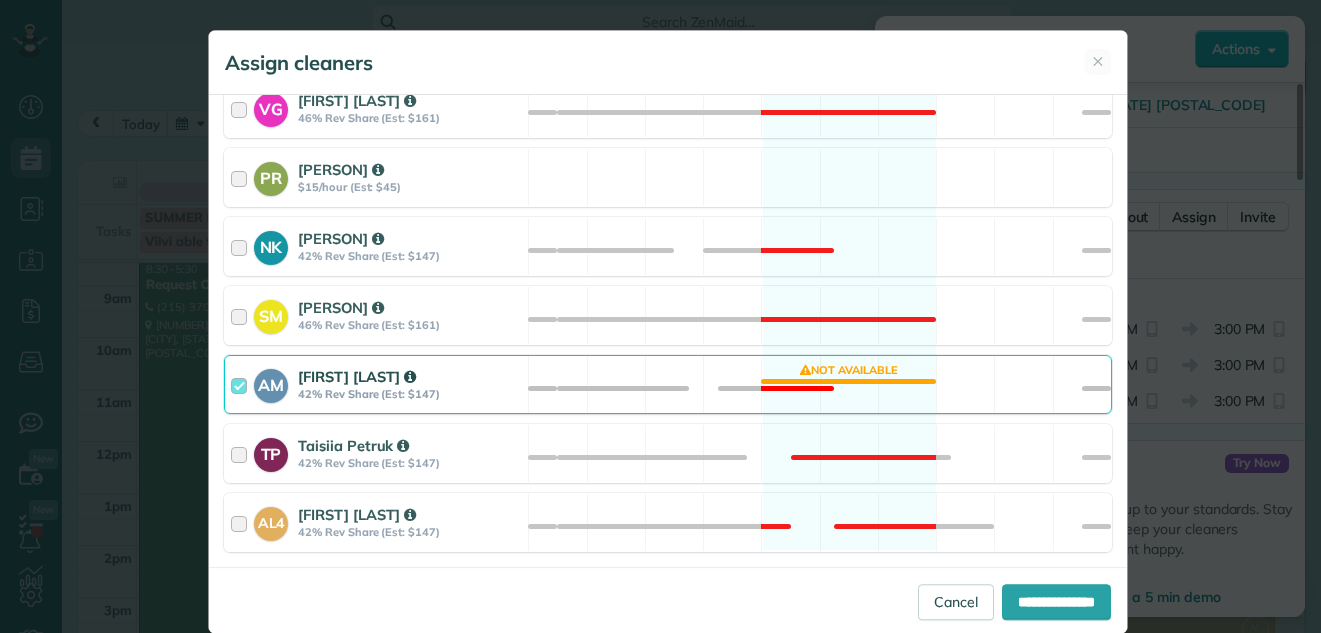 click at bounding box center (242, 384) 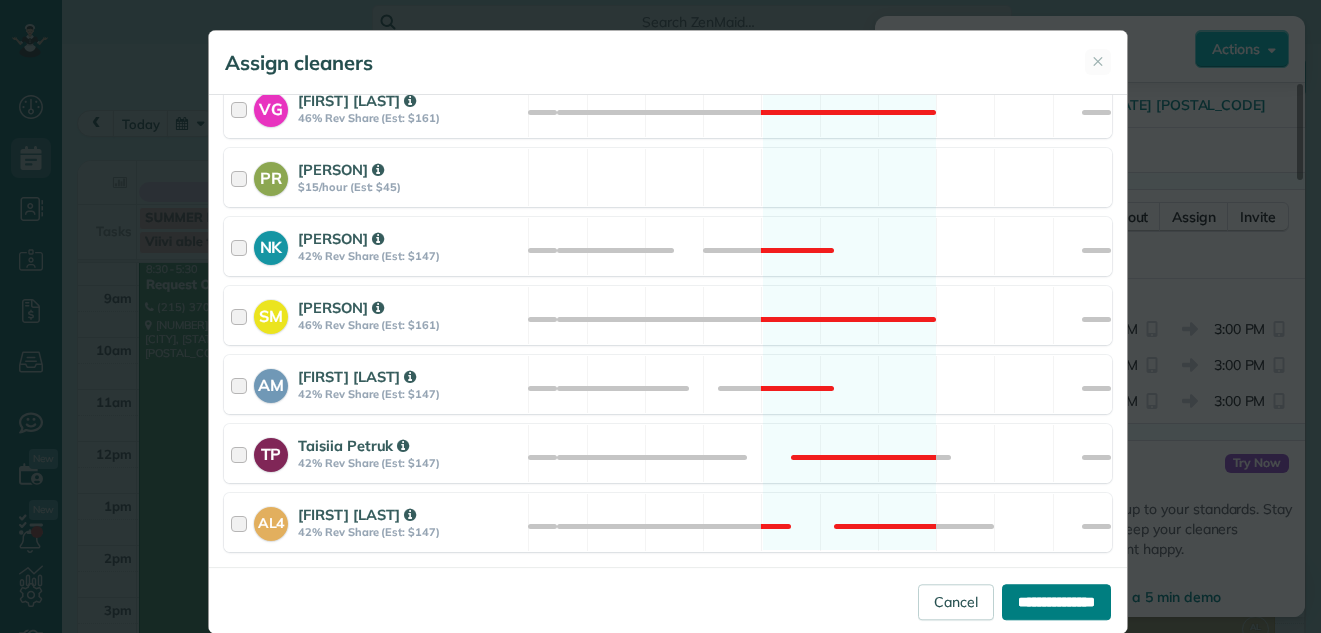 click on "**********" at bounding box center [1056, 602] 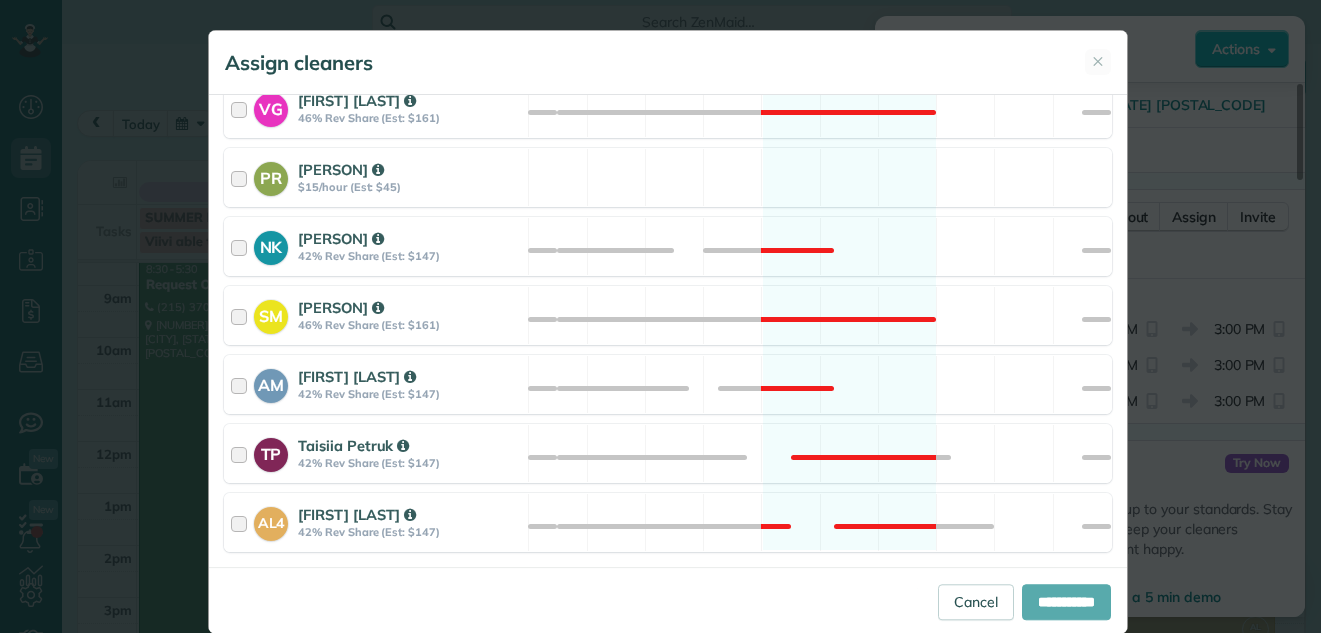 type on "**********" 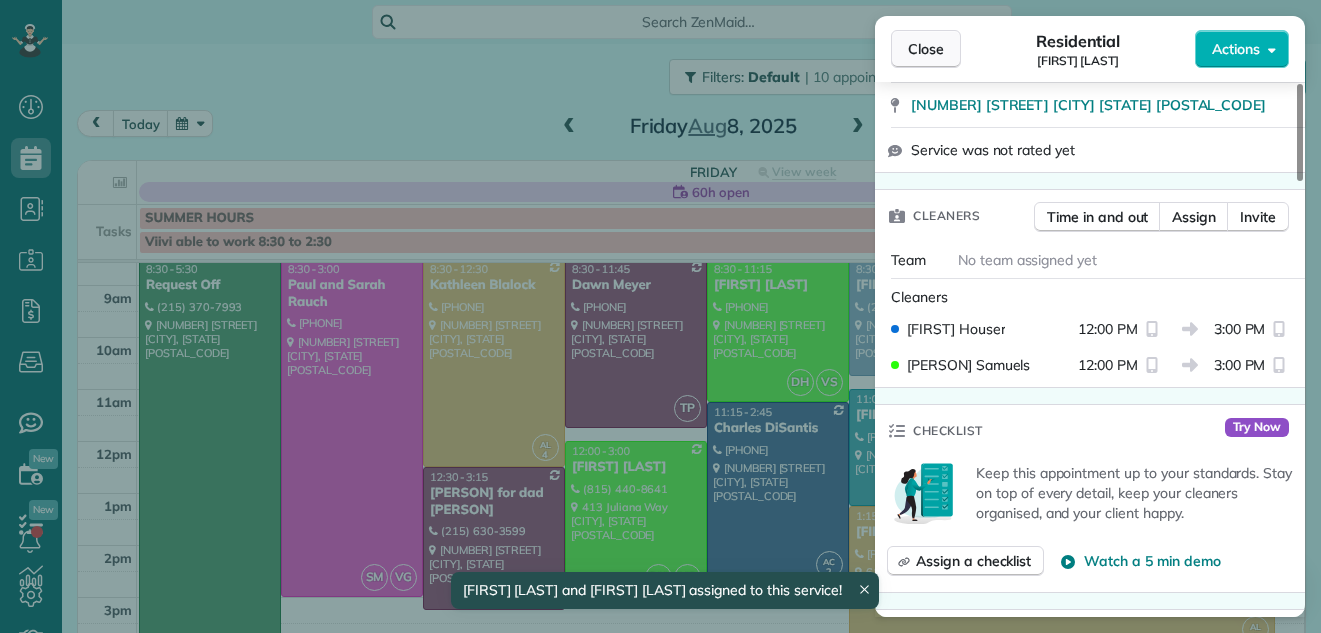 click on "Close" at bounding box center (926, 49) 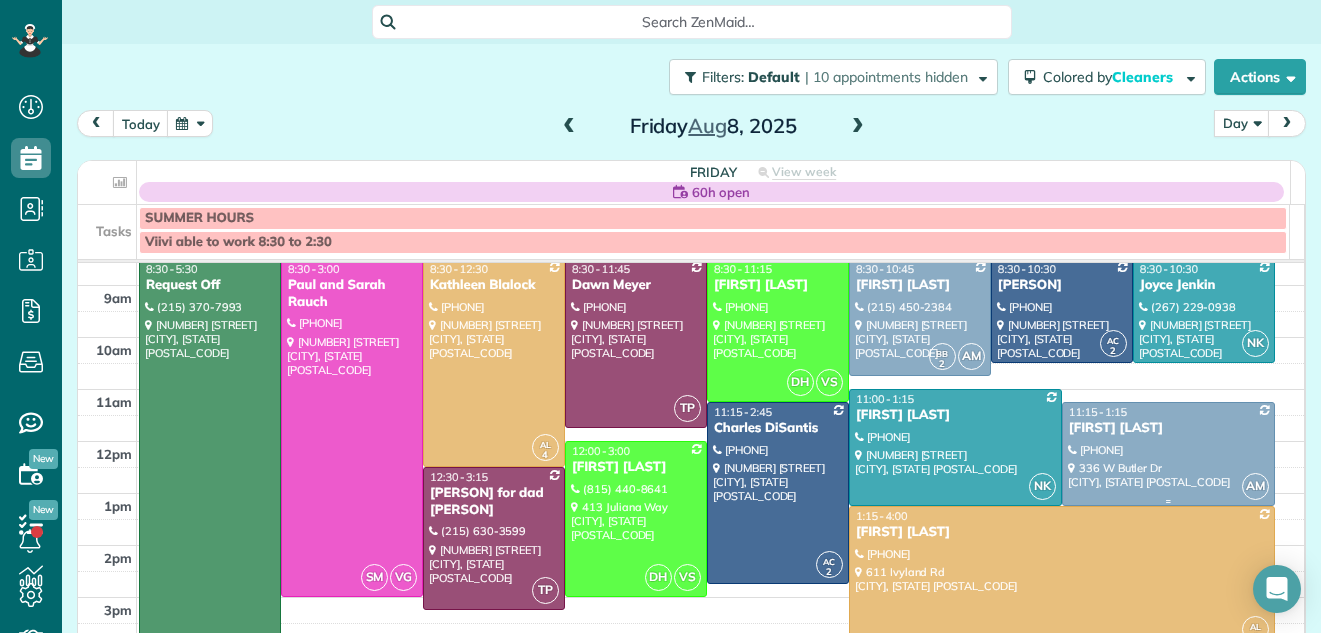 click on "[FIRST] [LAST]" at bounding box center [1168, 428] 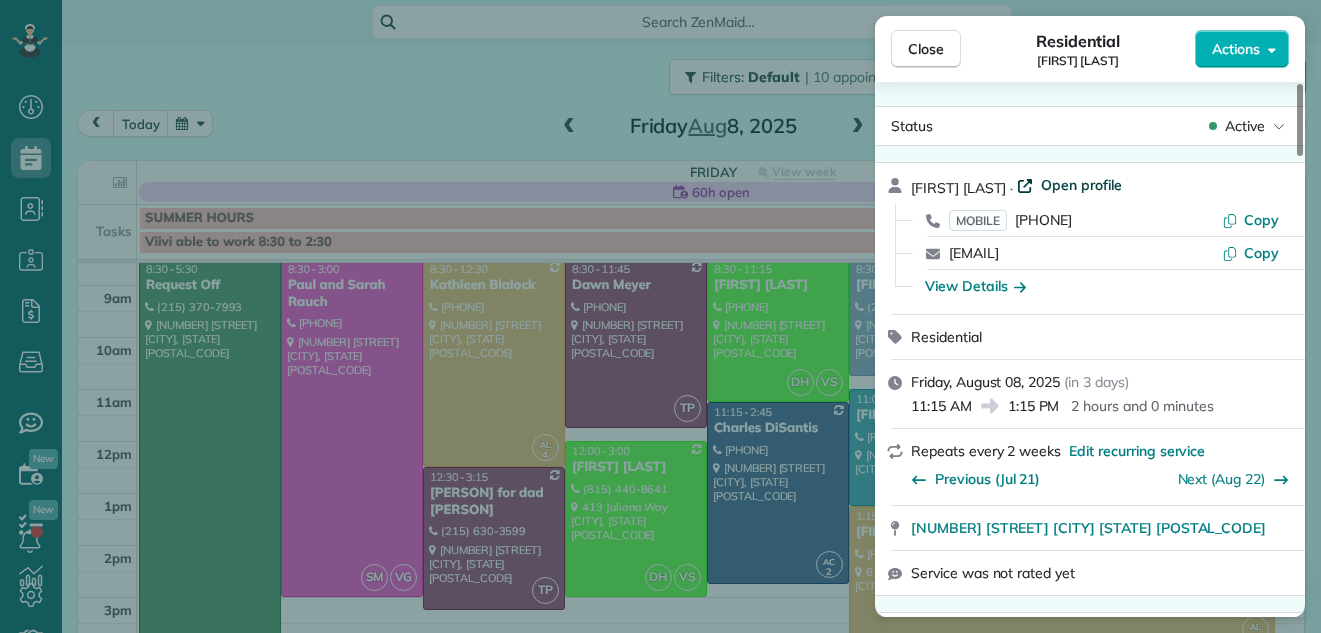 click on "Open profile" at bounding box center [1081, 185] 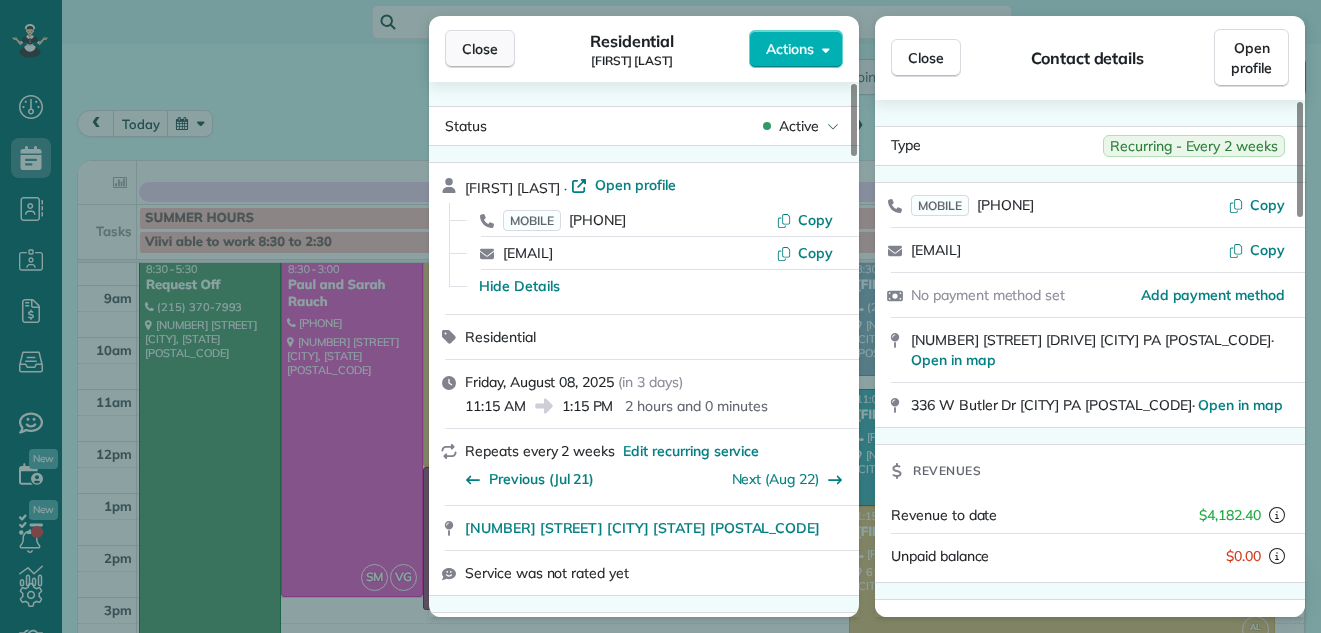 click on "Close" at bounding box center [480, 49] 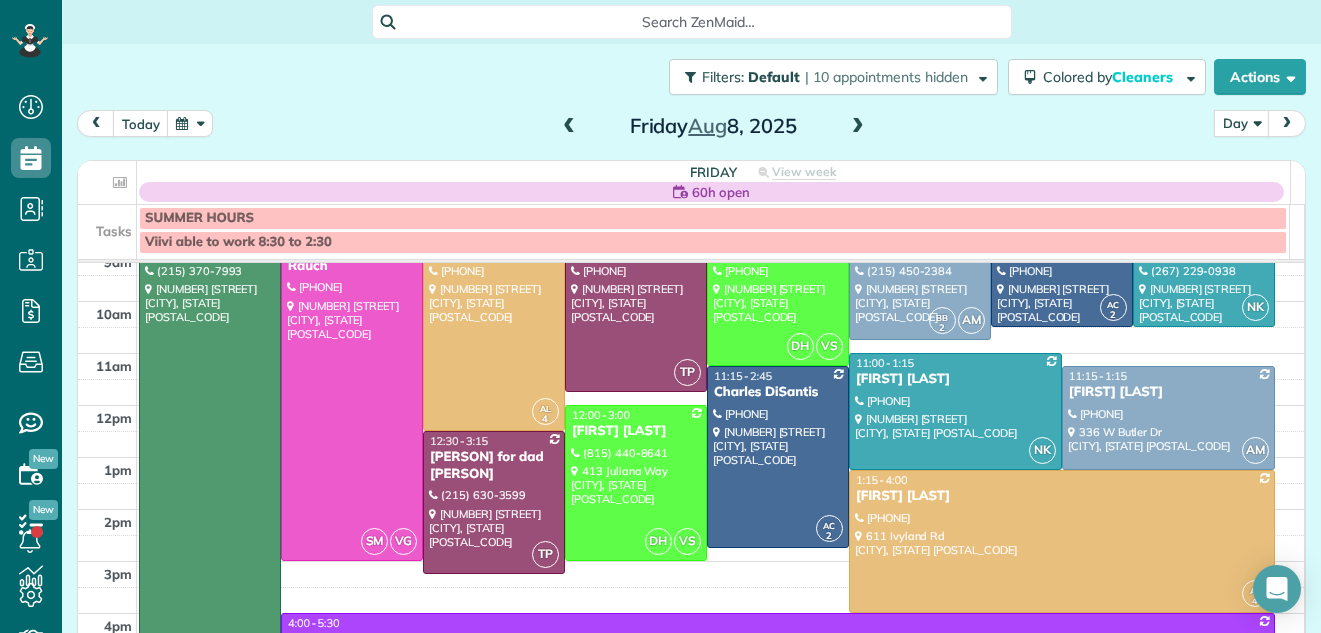 scroll, scrollTop: 149, scrollLeft: 0, axis: vertical 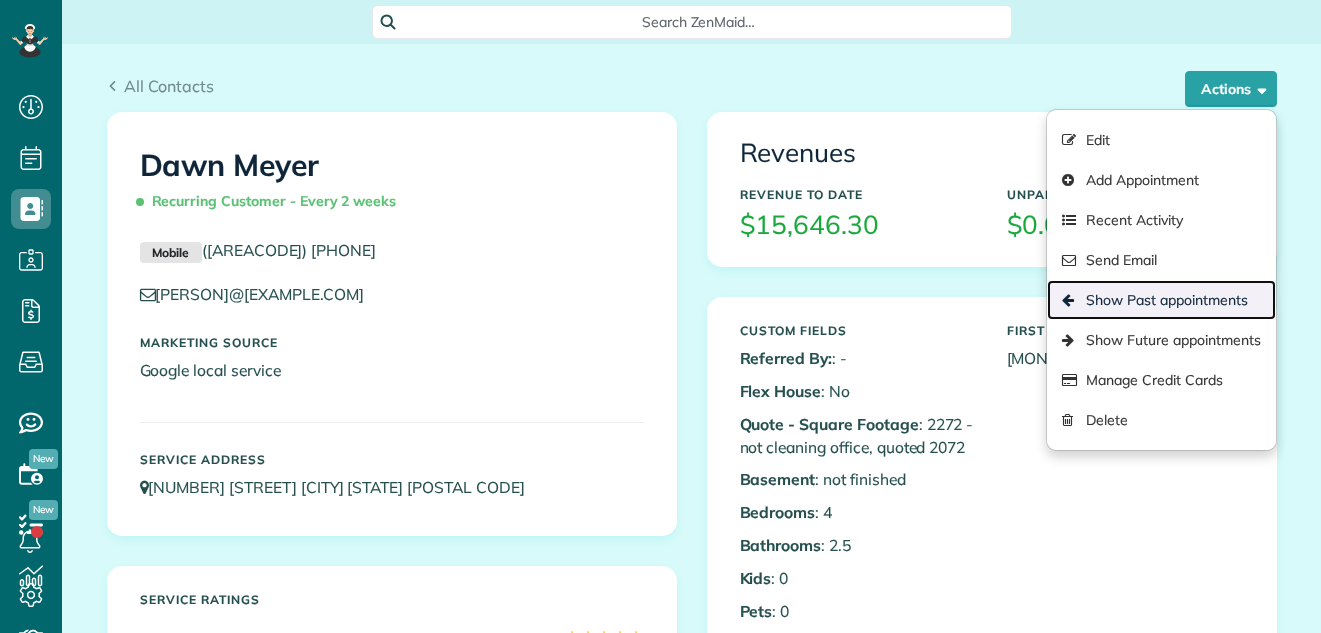 click on "Show Past appointments" at bounding box center [1161, 300] 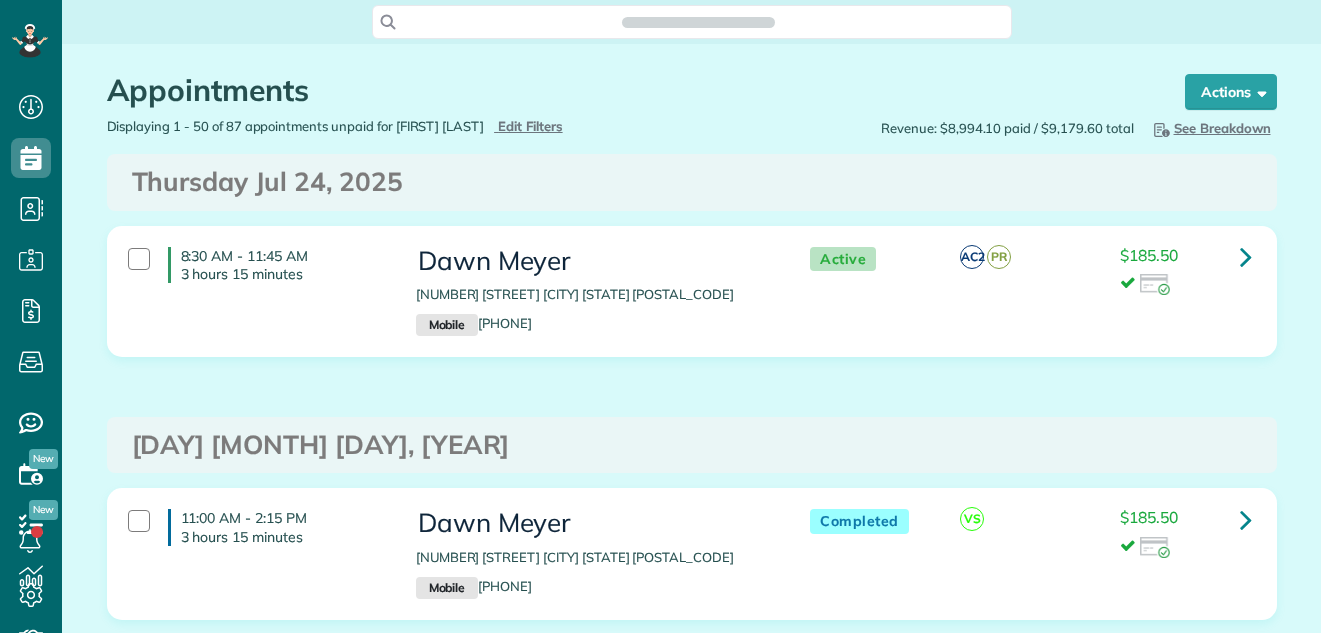 scroll, scrollTop: 0, scrollLeft: 0, axis: both 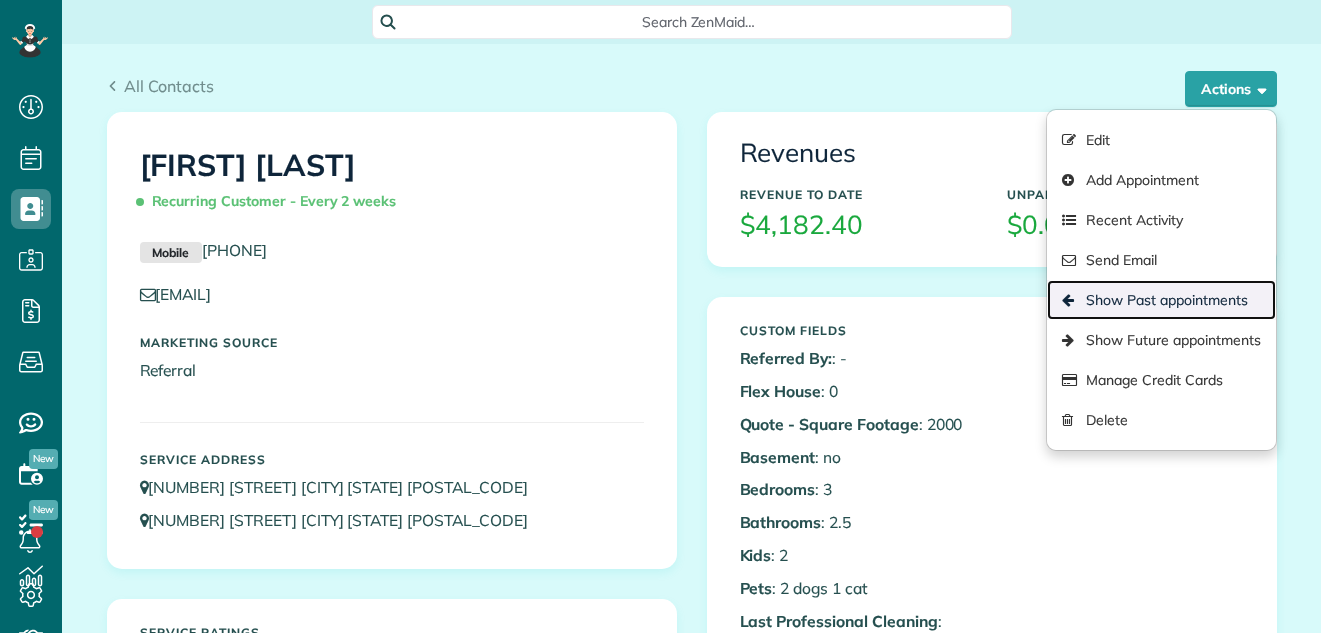 click on "Show Past appointments" at bounding box center [1161, 300] 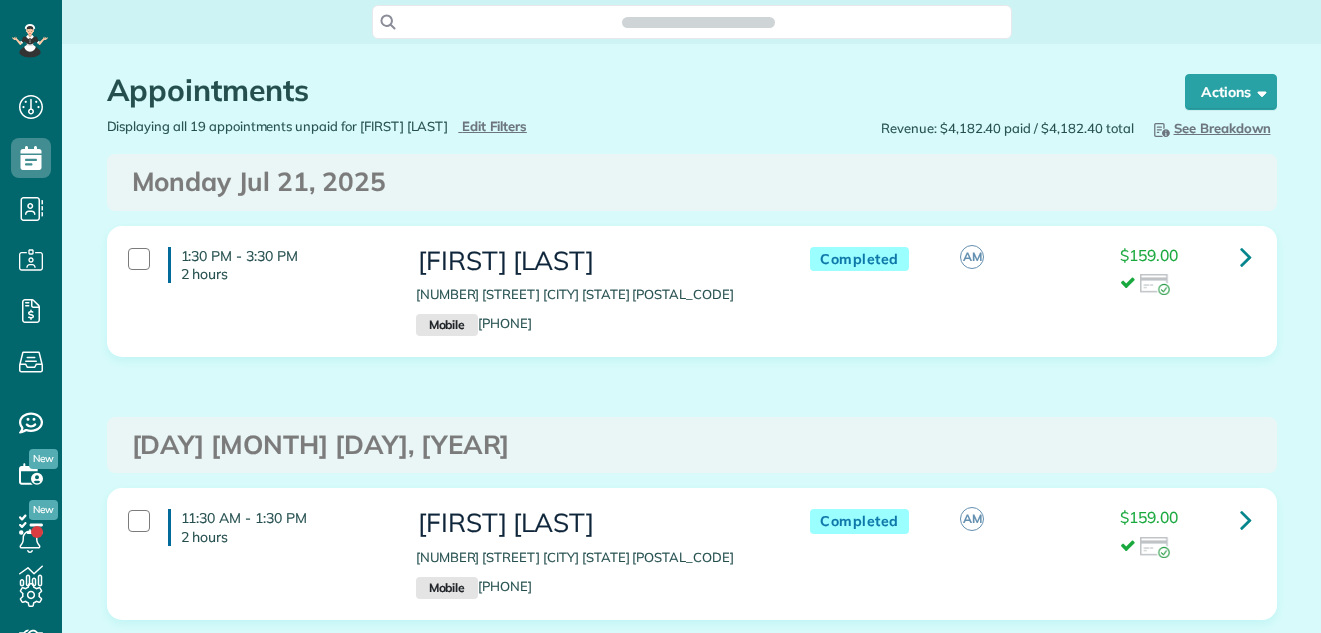 scroll, scrollTop: 0, scrollLeft: 0, axis: both 